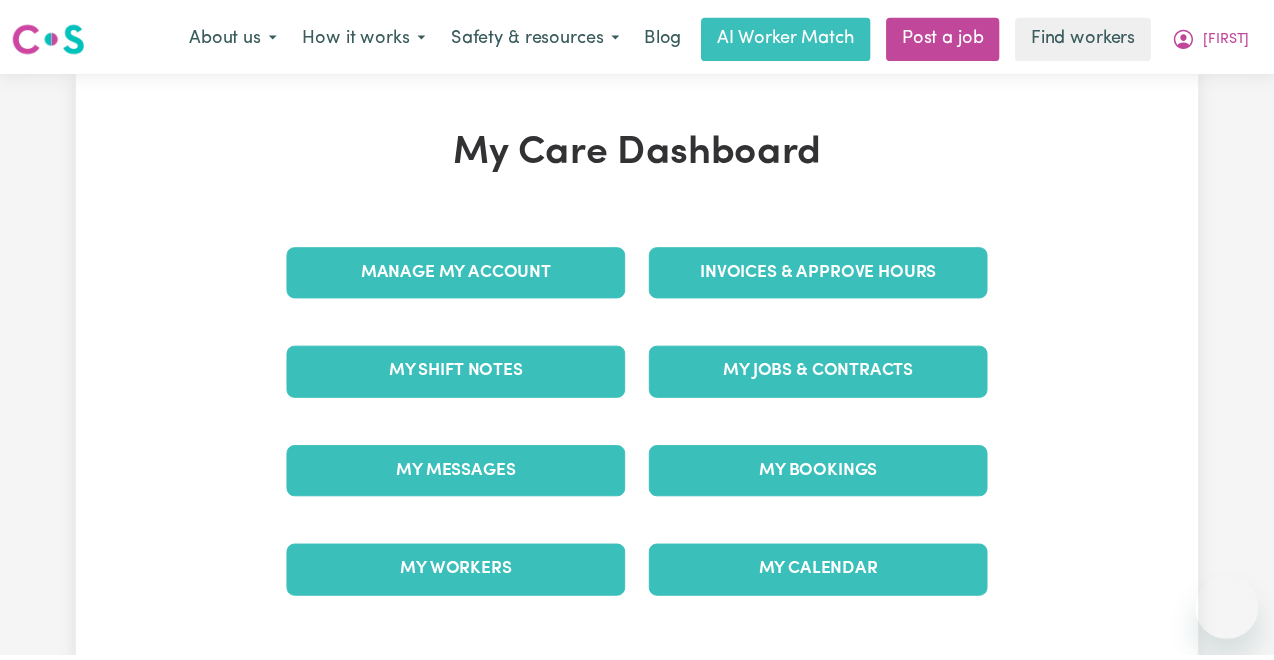 scroll, scrollTop: 0, scrollLeft: 0, axis: both 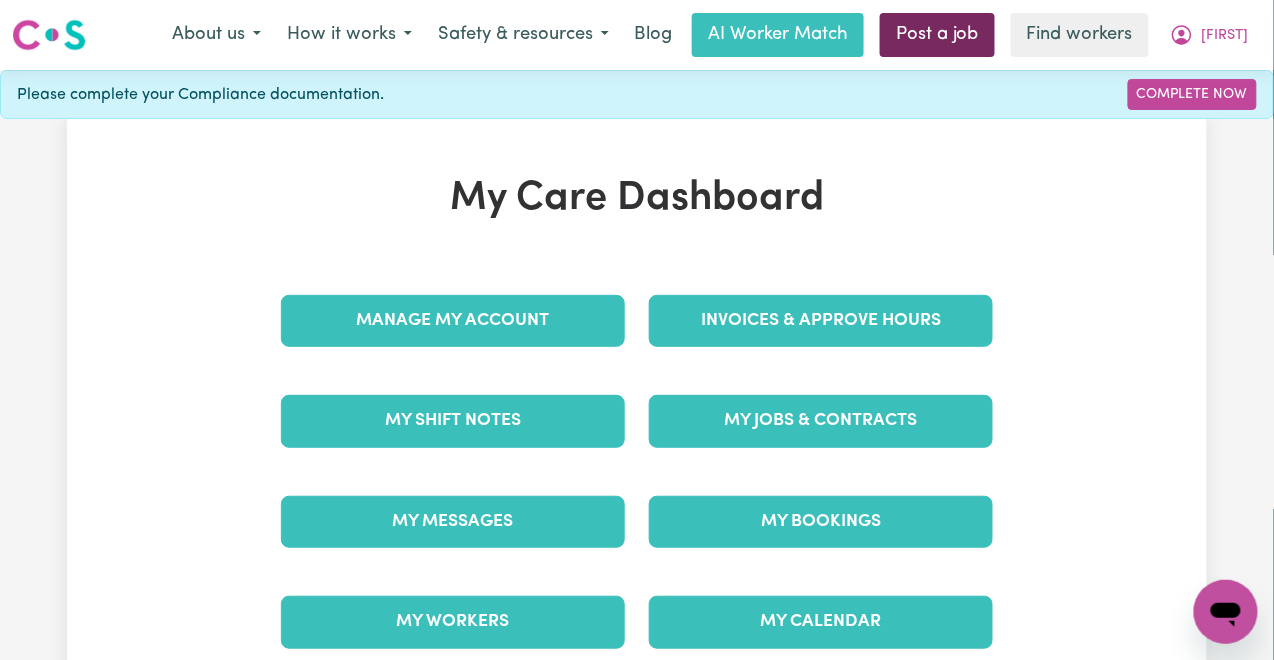 click on "Post a job" at bounding box center [937, 35] 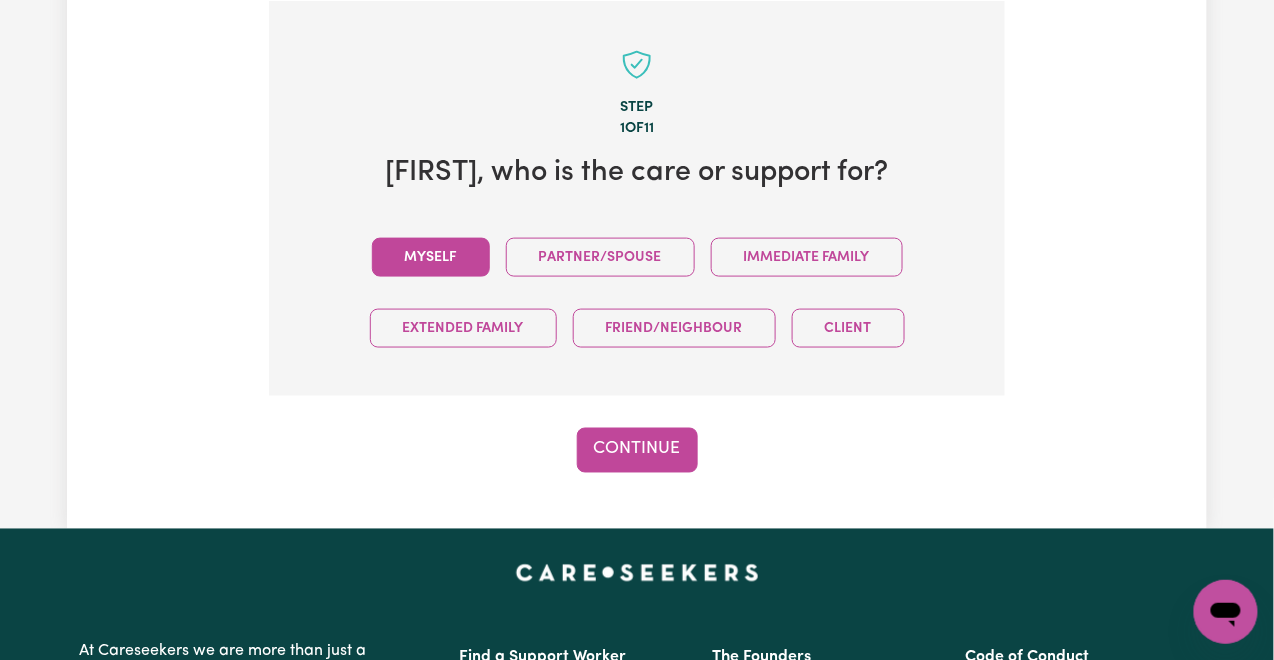 click on "Myself" at bounding box center (431, 257) 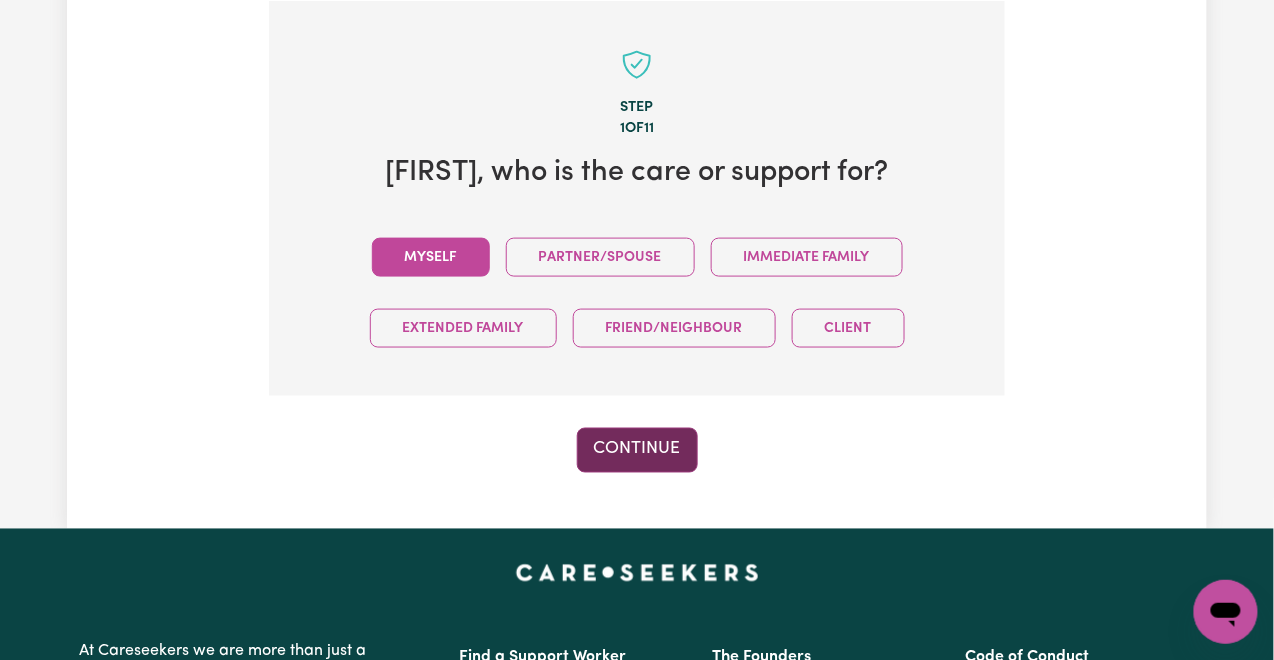 click on "Continue" at bounding box center (637, 450) 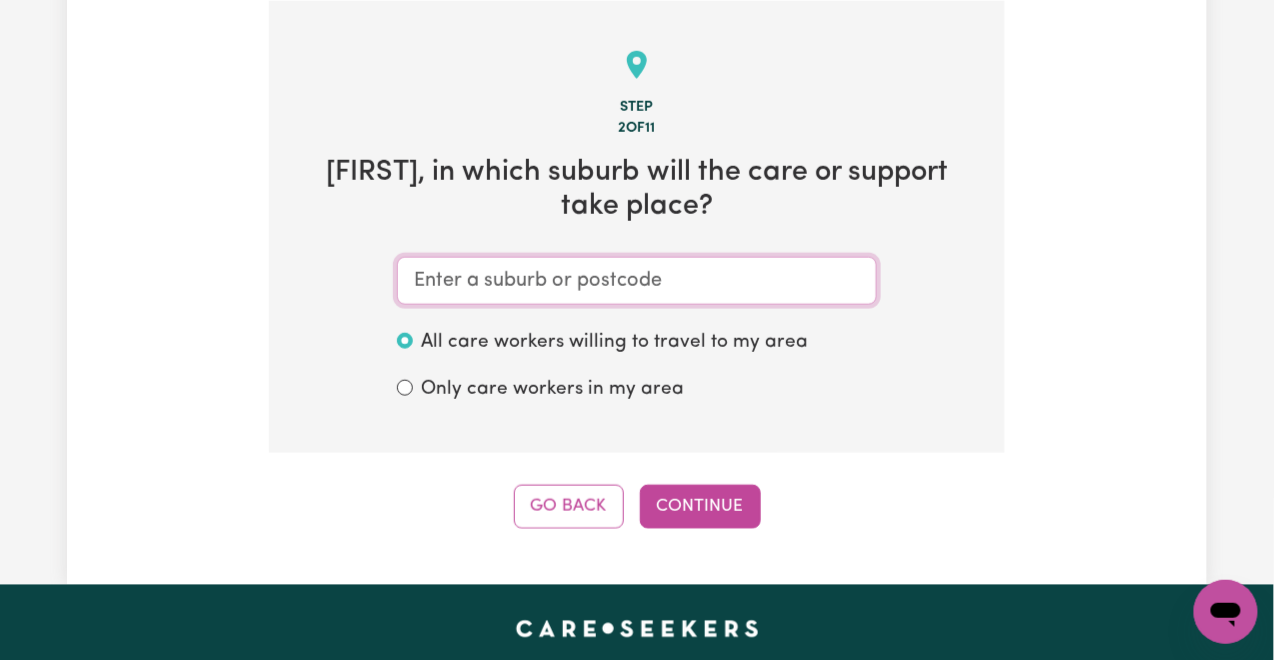 click at bounding box center [637, 281] 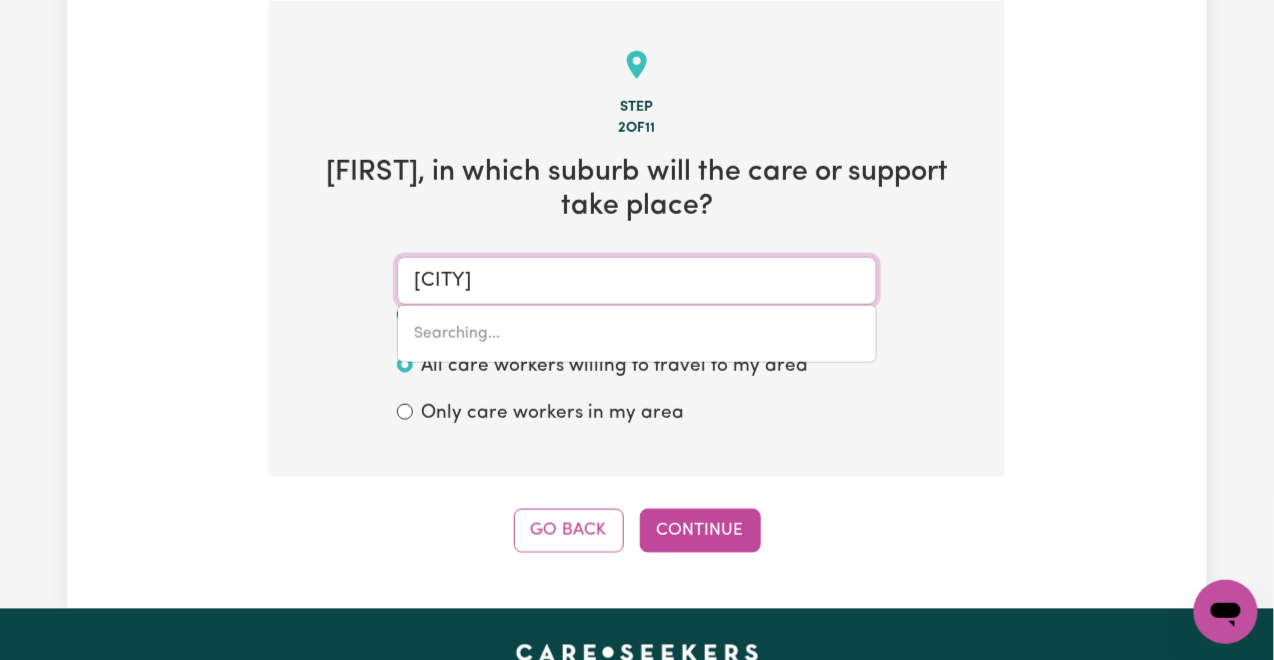 type on "[CITY], [STATE], [POSTAL_CODE]" 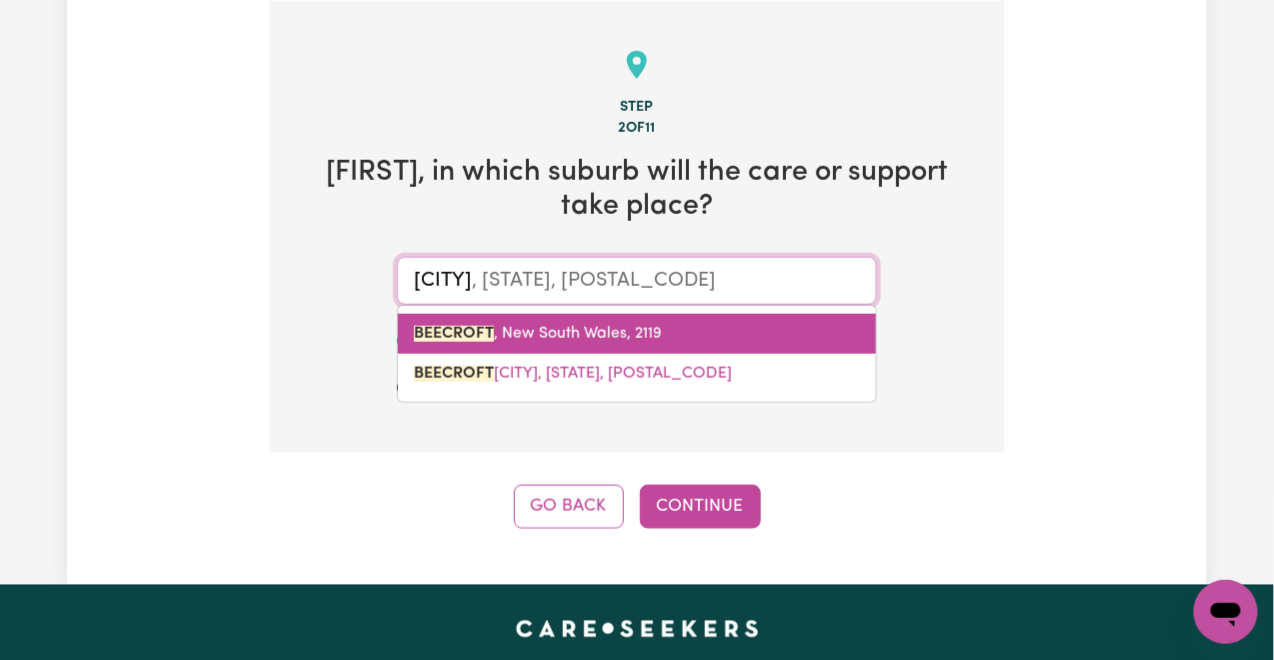 click on "[CITY], [STATE], [POSTAL_CODE]" at bounding box center (538, 334) 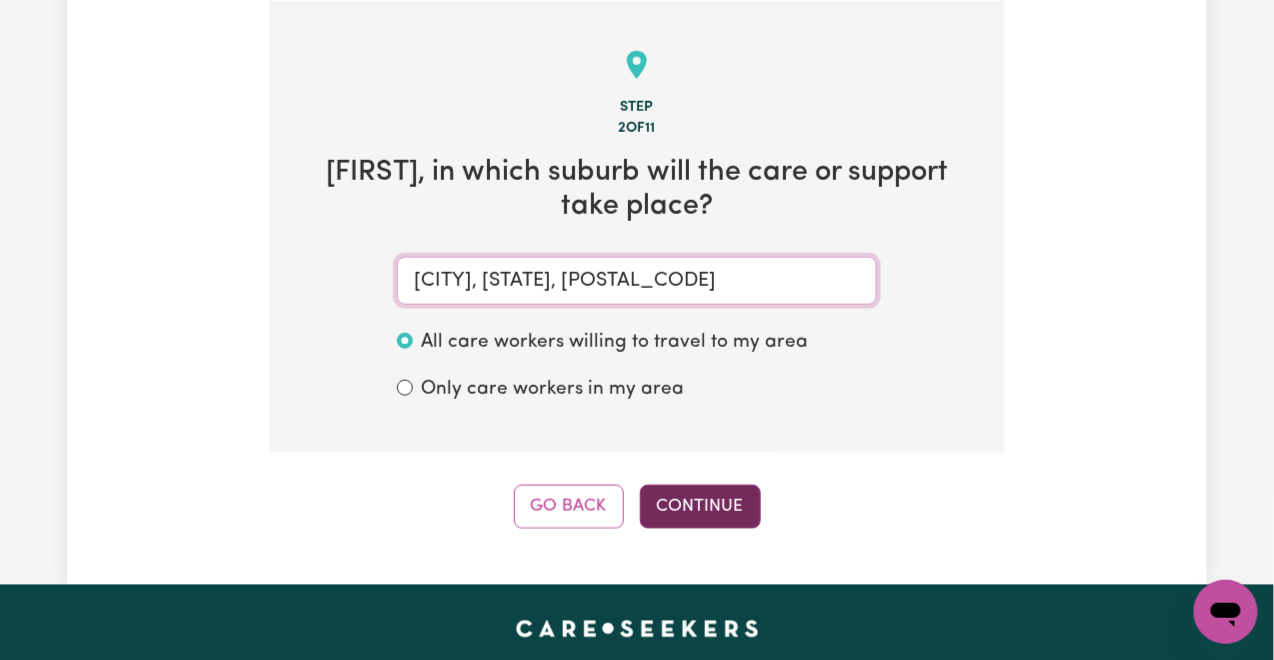 type on "[CITY], [STATE], [POSTAL_CODE]" 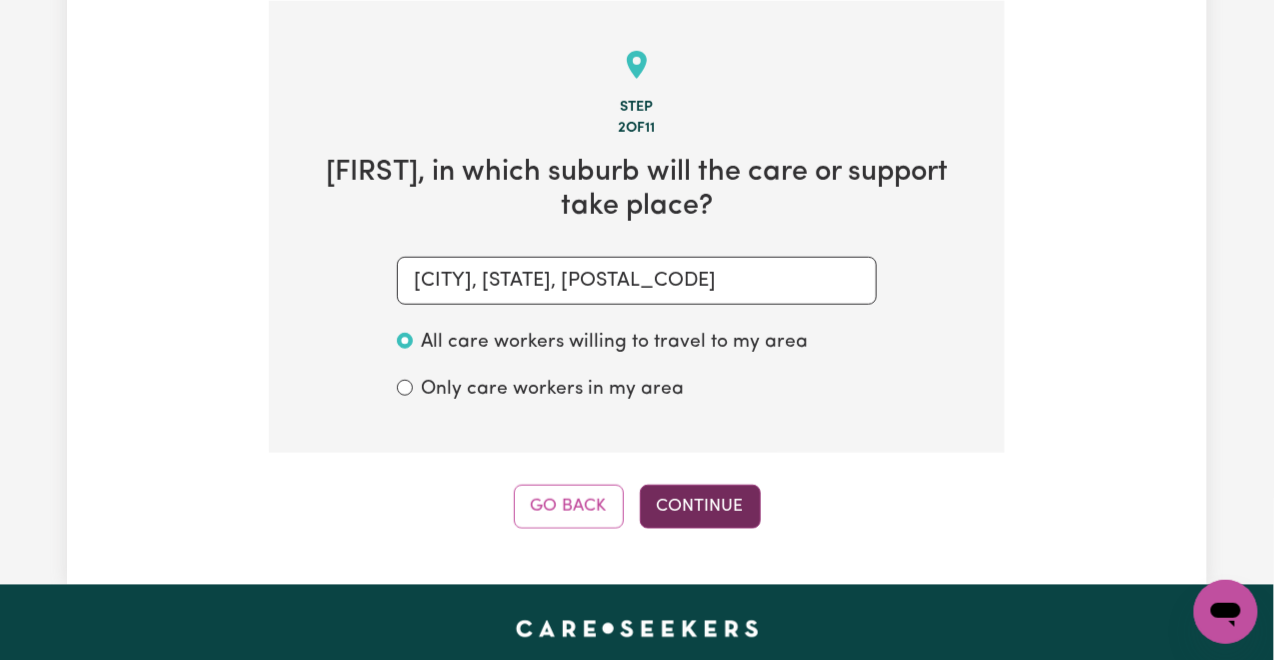click on "Continue" at bounding box center [700, 507] 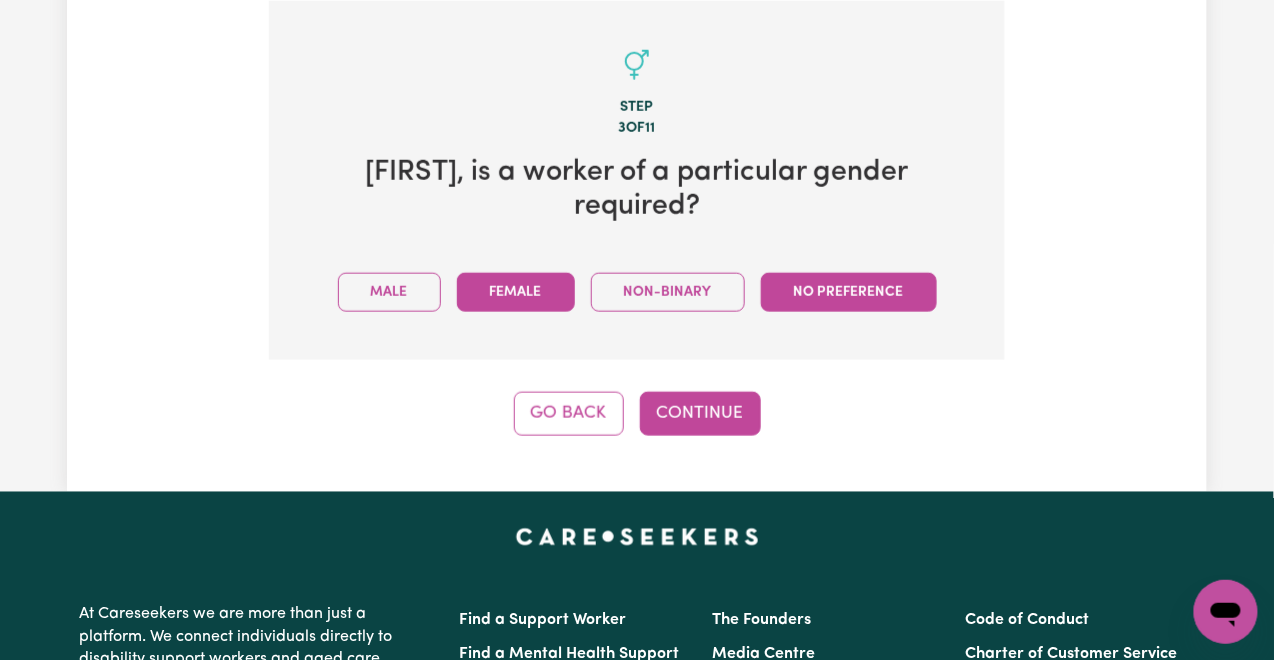 click on "Female" at bounding box center [516, 292] 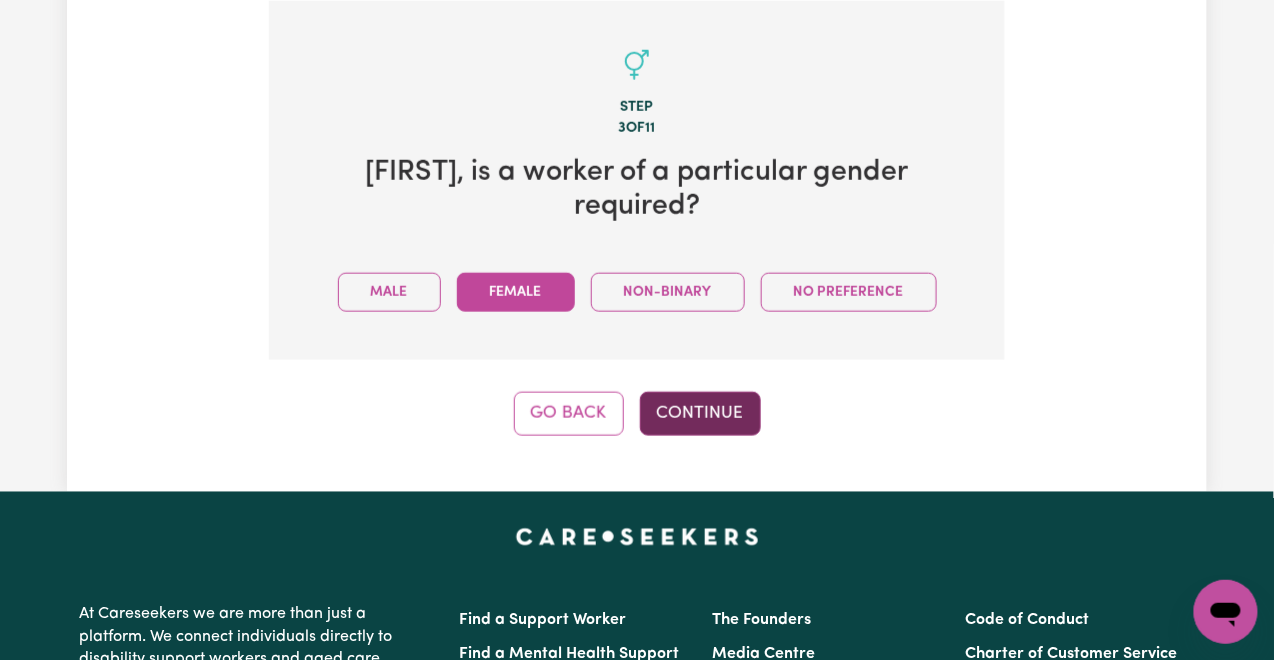click on "Continue" at bounding box center (700, 414) 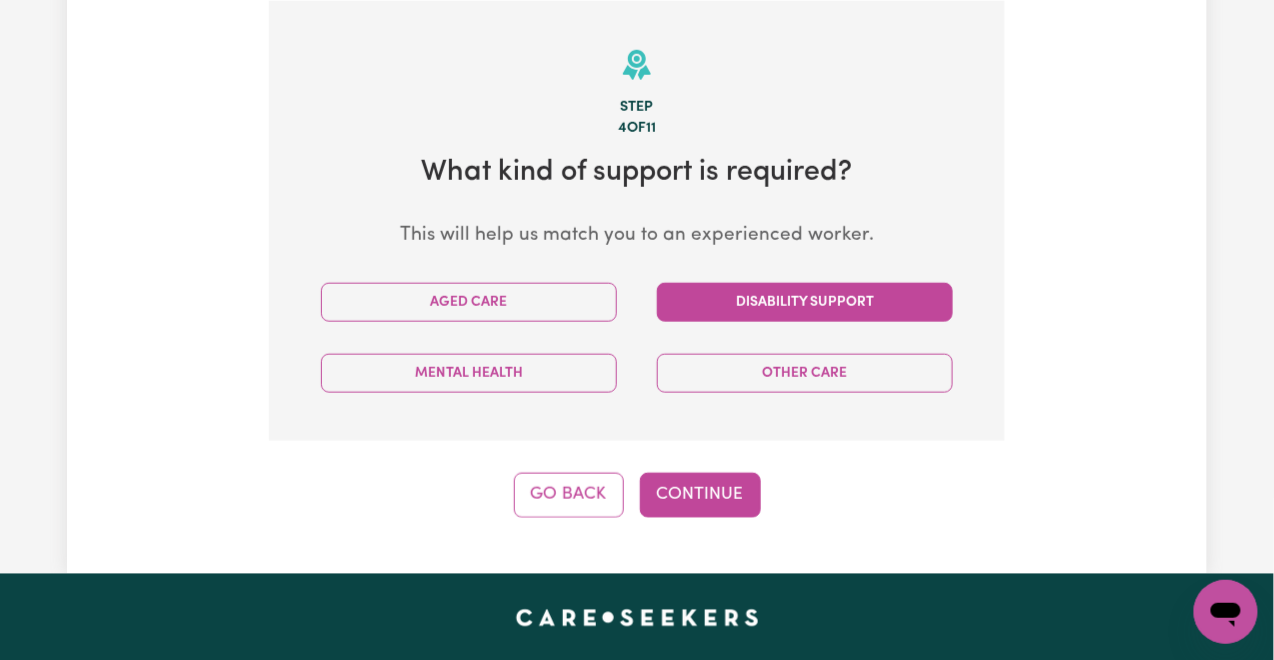click on "Disability Support" at bounding box center [805, 302] 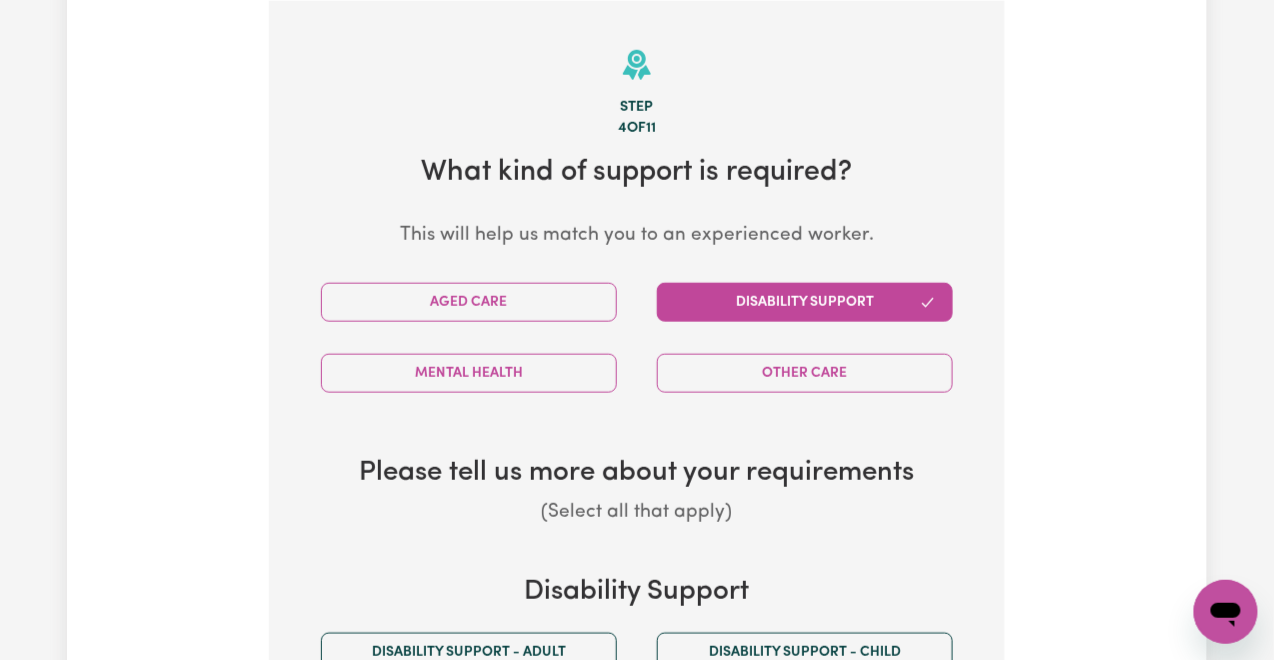 scroll, scrollTop: 652, scrollLeft: 0, axis: vertical 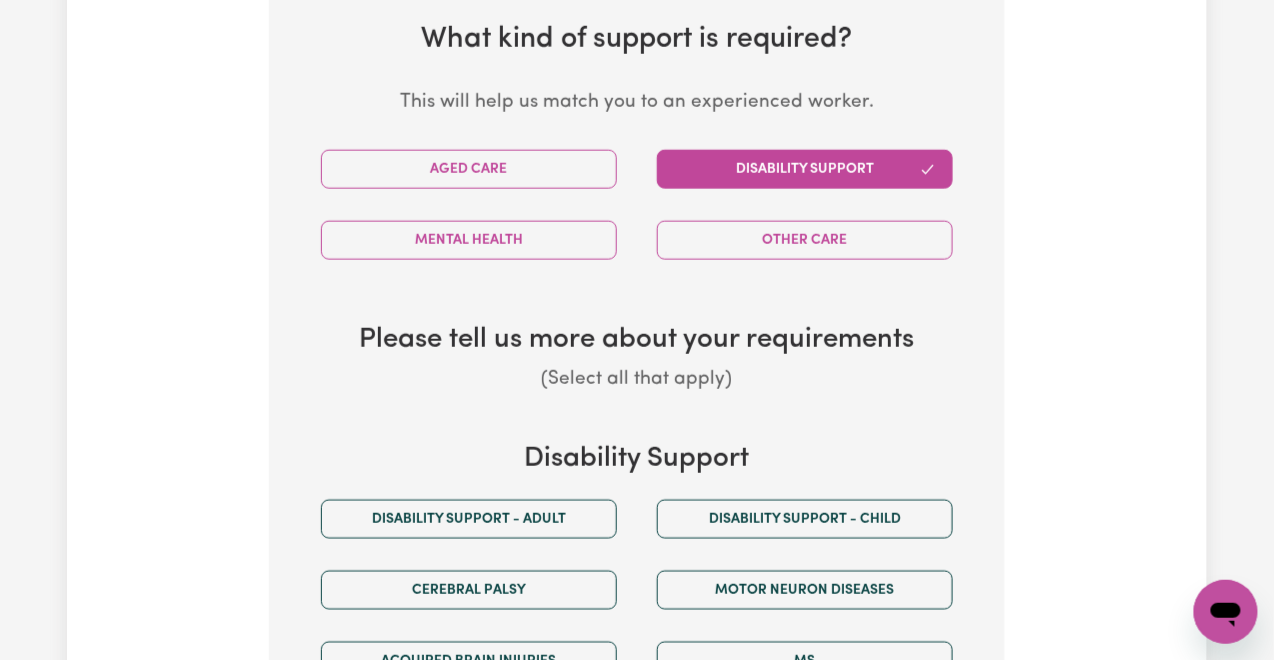 click on "Disability support - Adult" at bounding box center [469, 519] 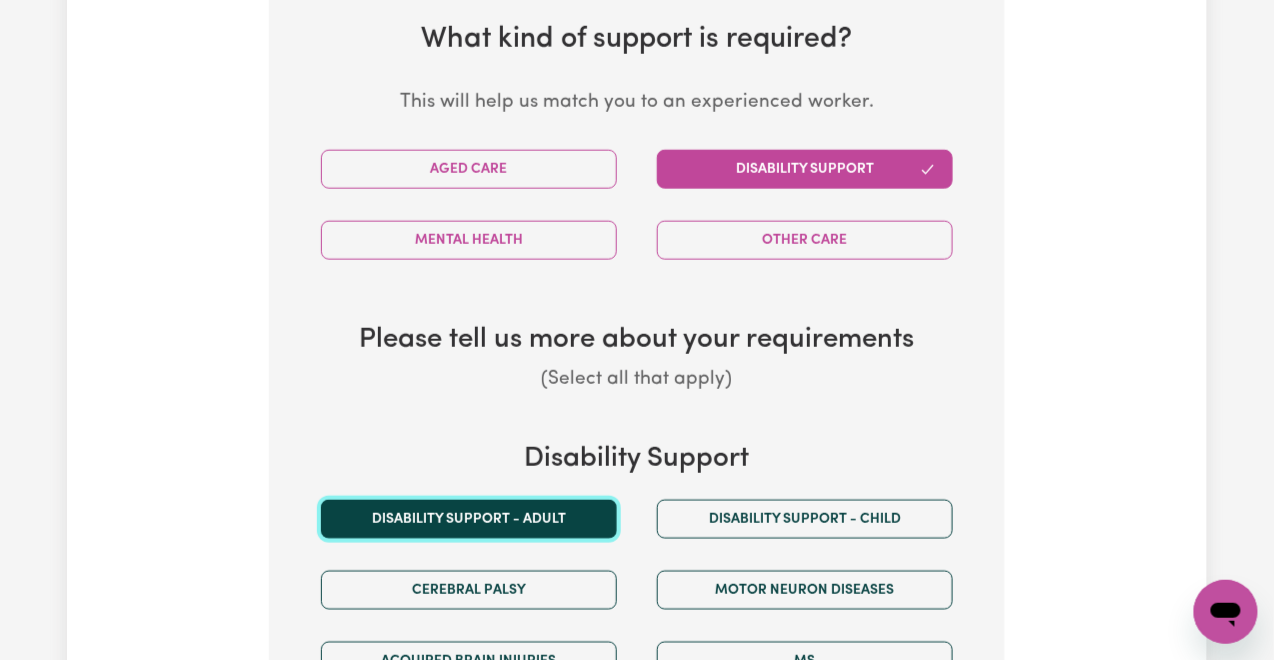 click on "Disability support - Adult" at bounding box center (469, 519) 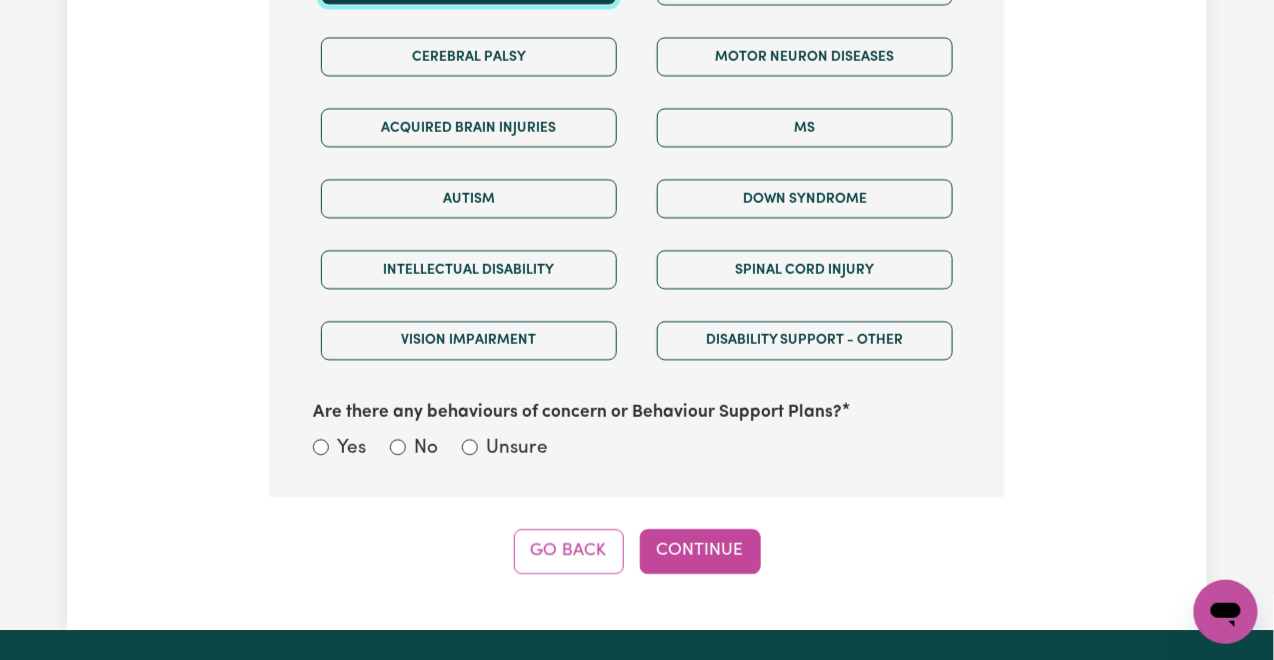 scroll, scrollTop: 1319, scrollLeft: 0, axis: vertical 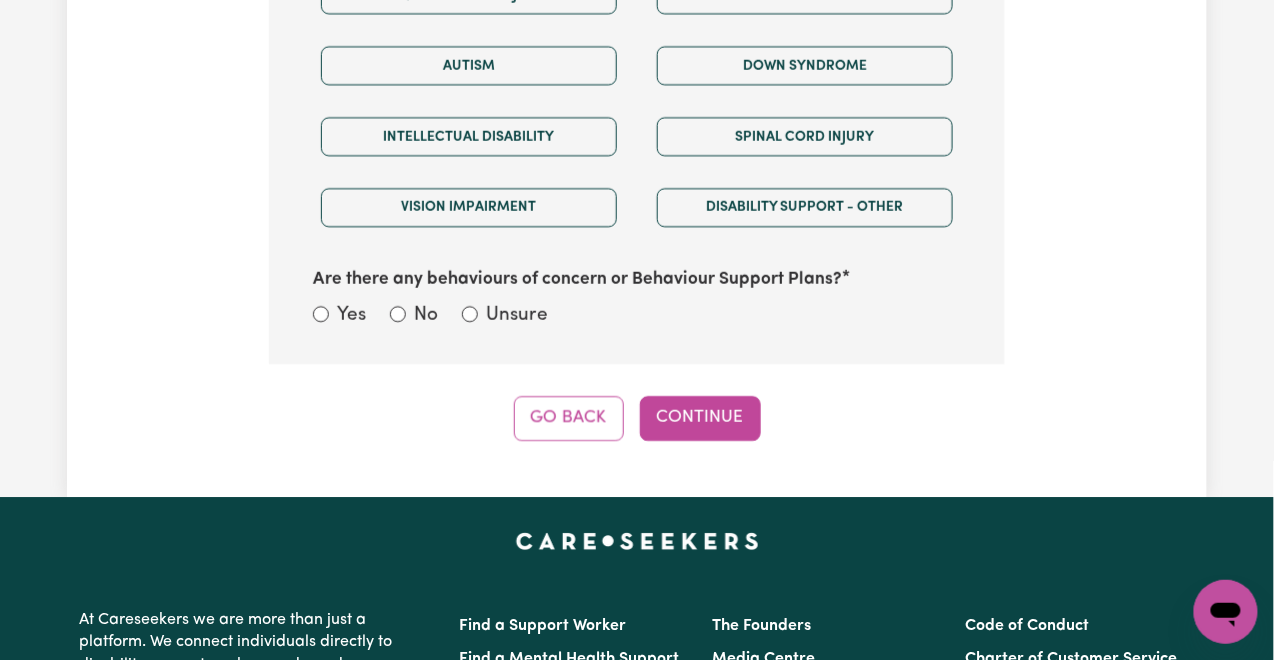 drag, startPoint x: 510, startPoint y: 310, endPoint x: 519, endPoint y: 337, distance: 28.460499 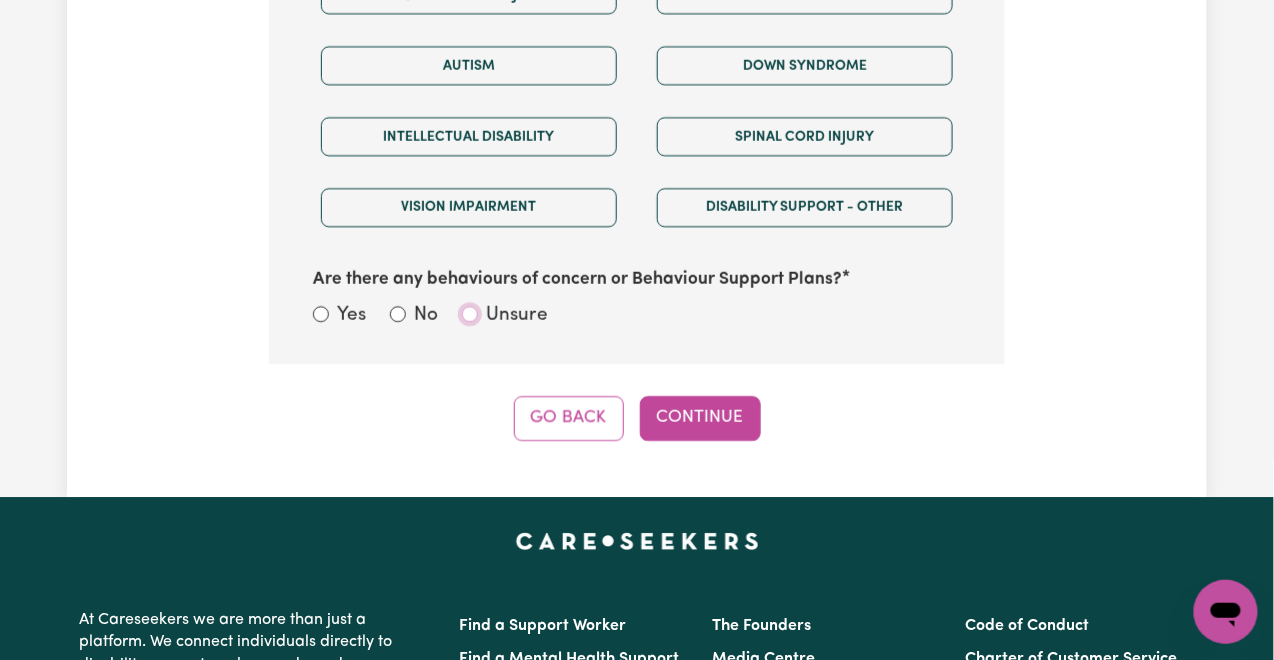 click on "Unsure" at bounding box center [470, 314] 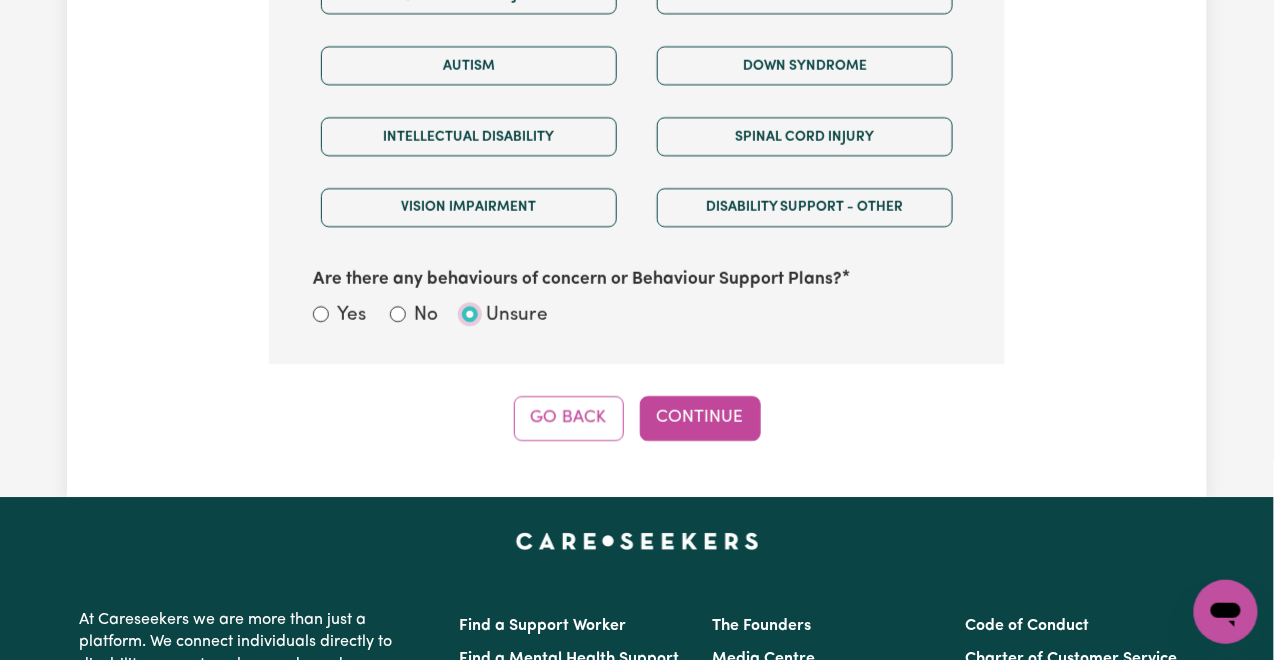 radio on "true" 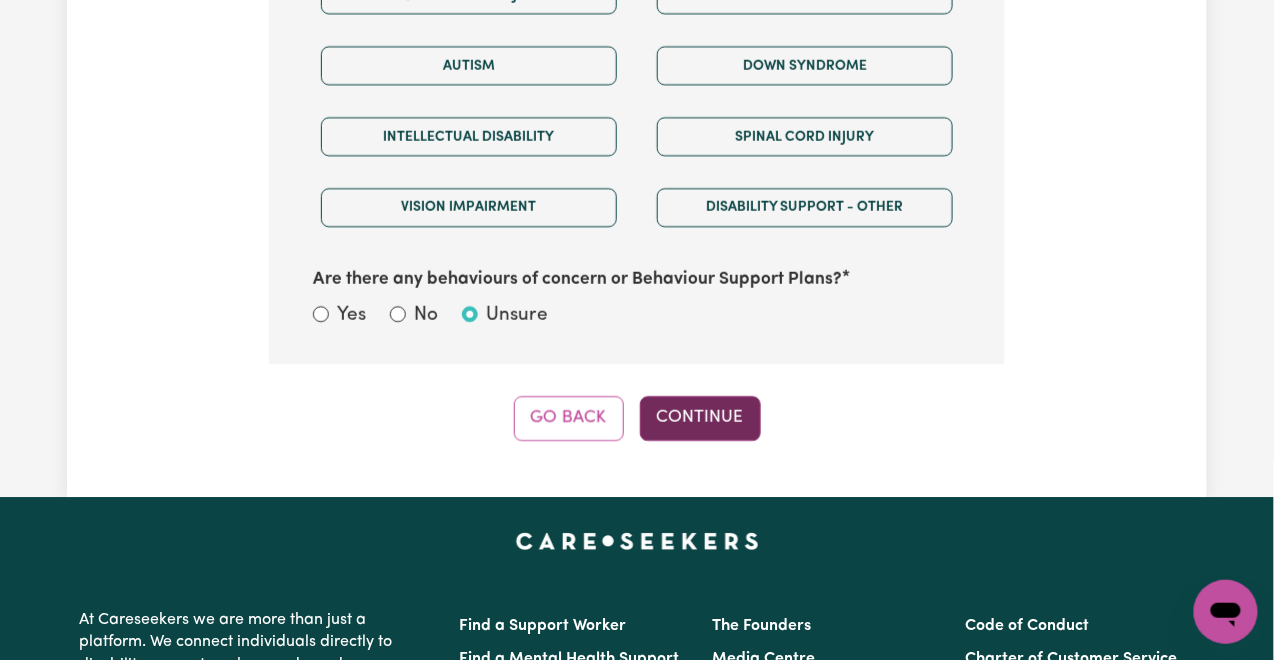 click on "Continue" at bounding box center (700, 418) 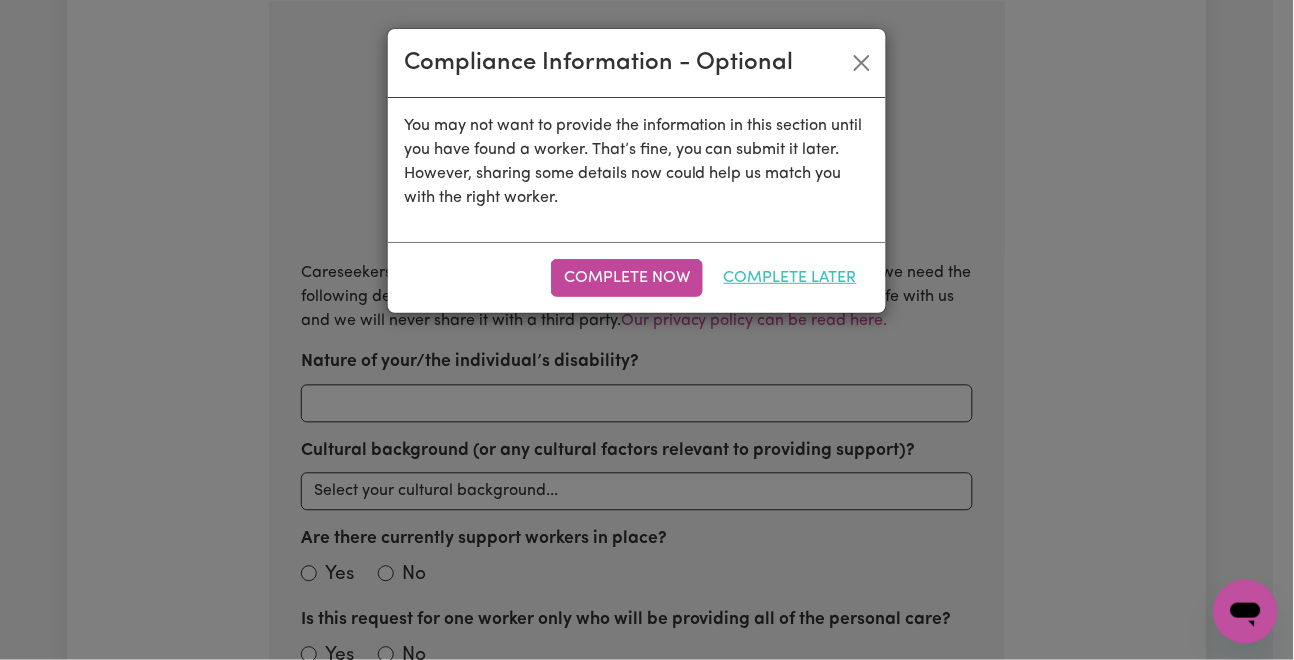 click on "Complete Later" at bounding box center [790, 278] 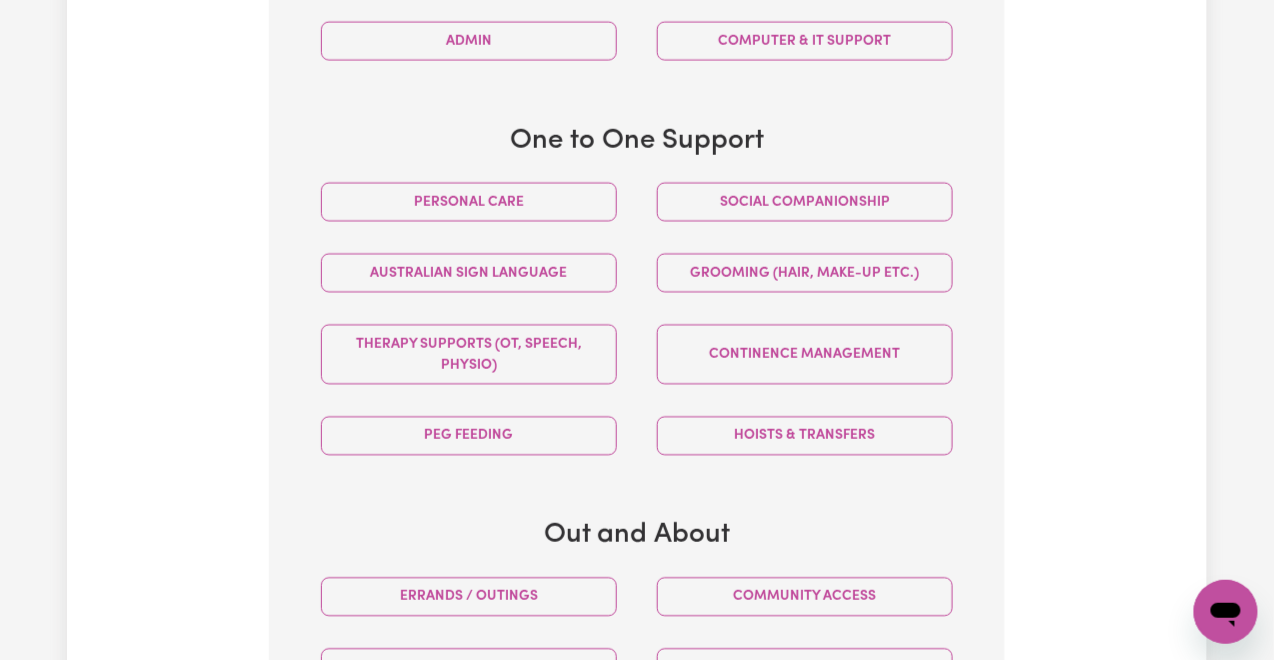 scroll, scrollTop: 786, scrollLeft: 0, axis: vertical 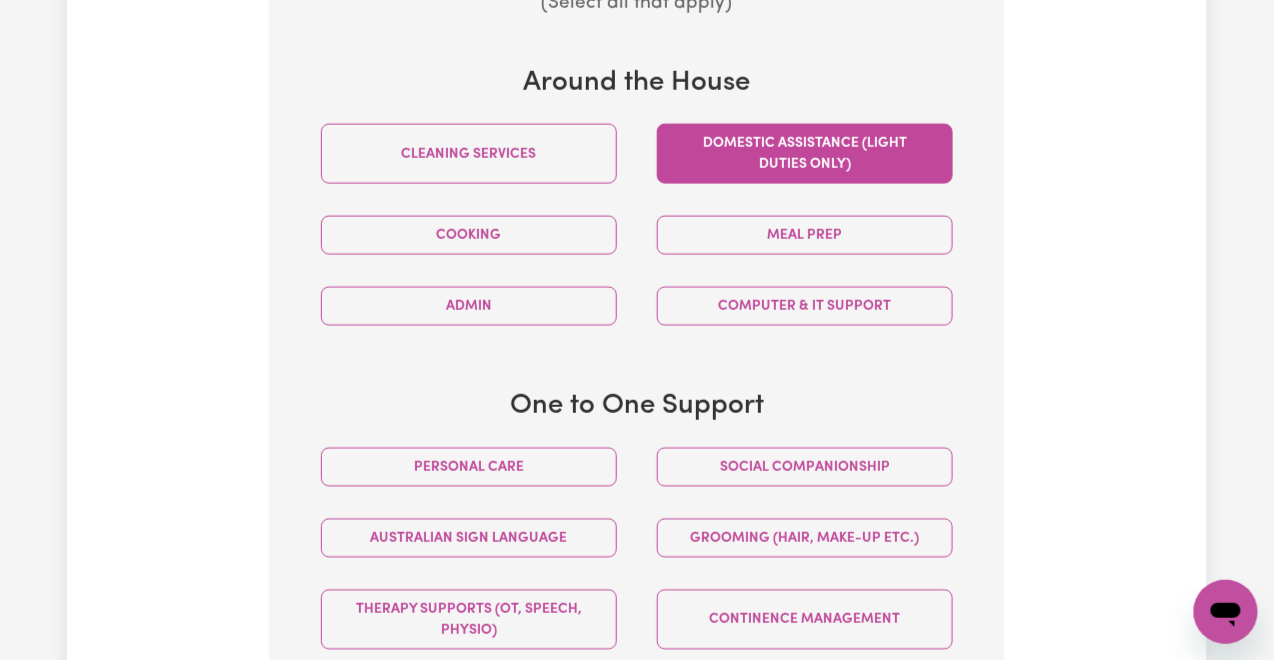 drag, startPoint x: 827, startPoint y: 165, endPoint x: 665, endPoint y: 201, distance: 165.9518 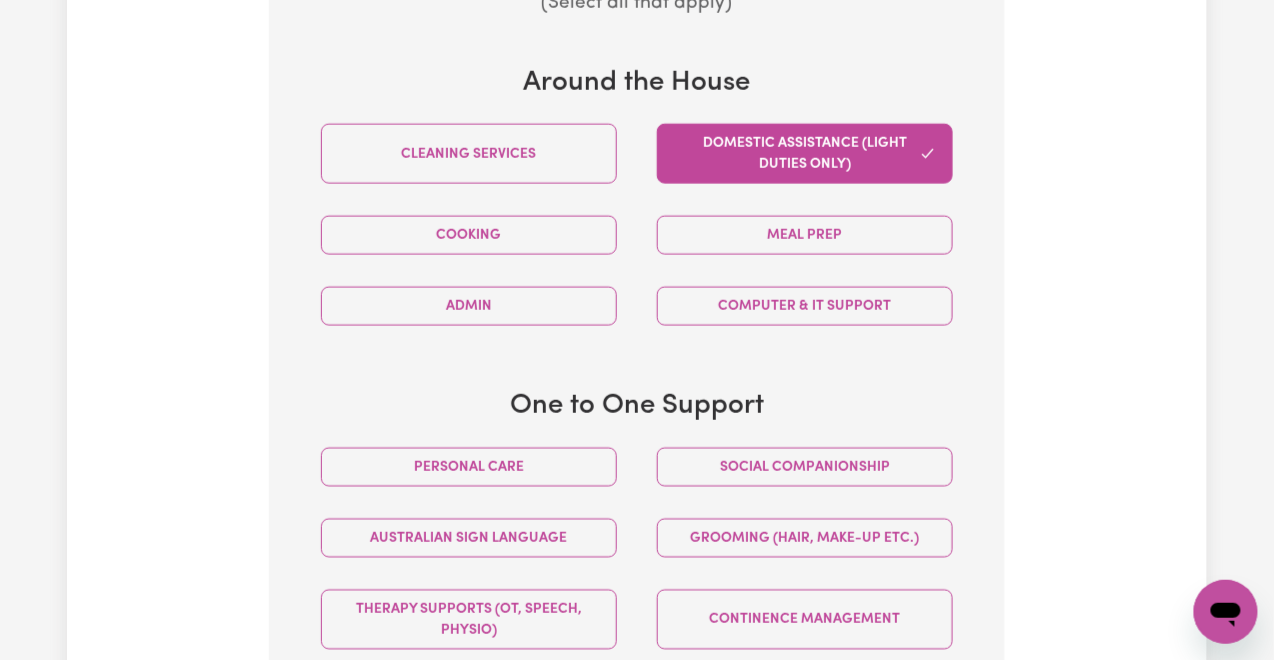 scroll, scrollTop: 1319, scrollLeft: 0, axis: vertical 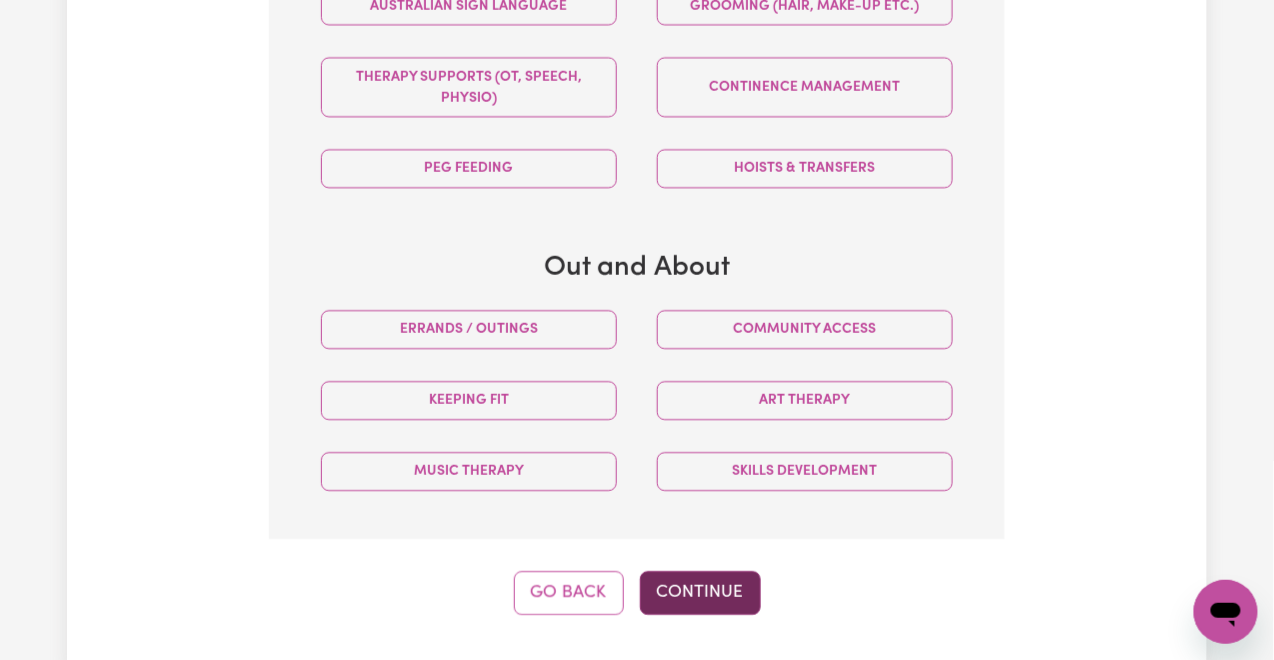 click on "Continue" at bounding box center [700, 593] 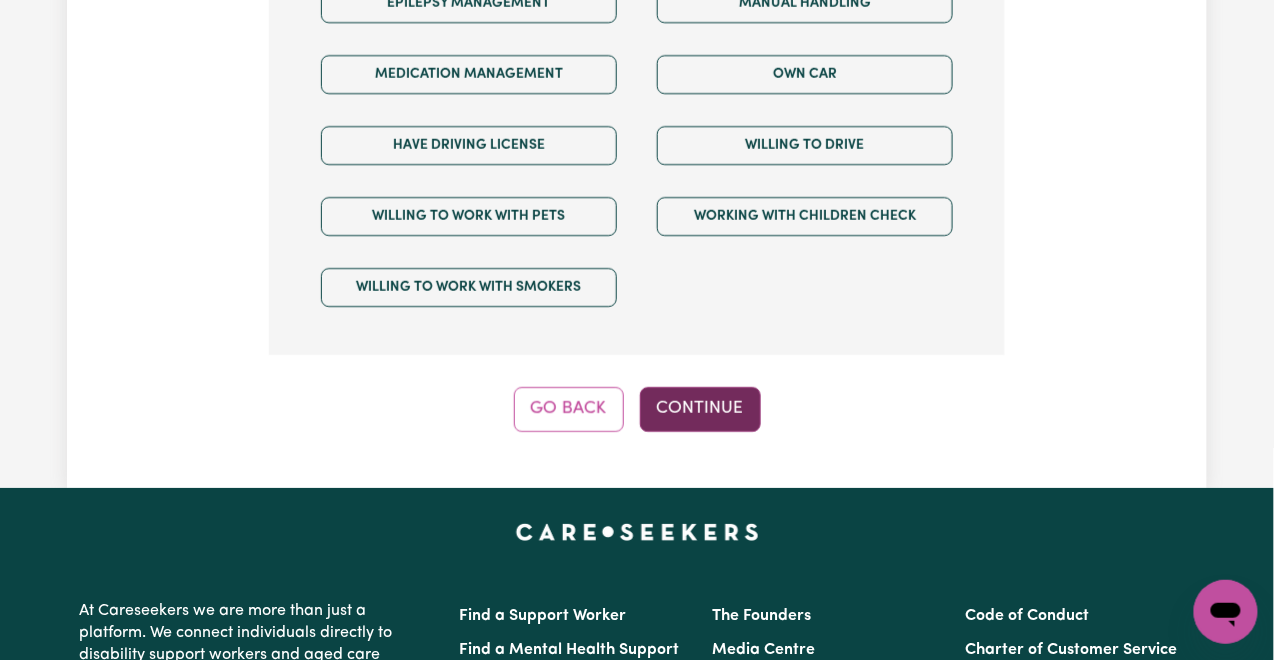 click on "Continue" at bounding box center (700, 409) 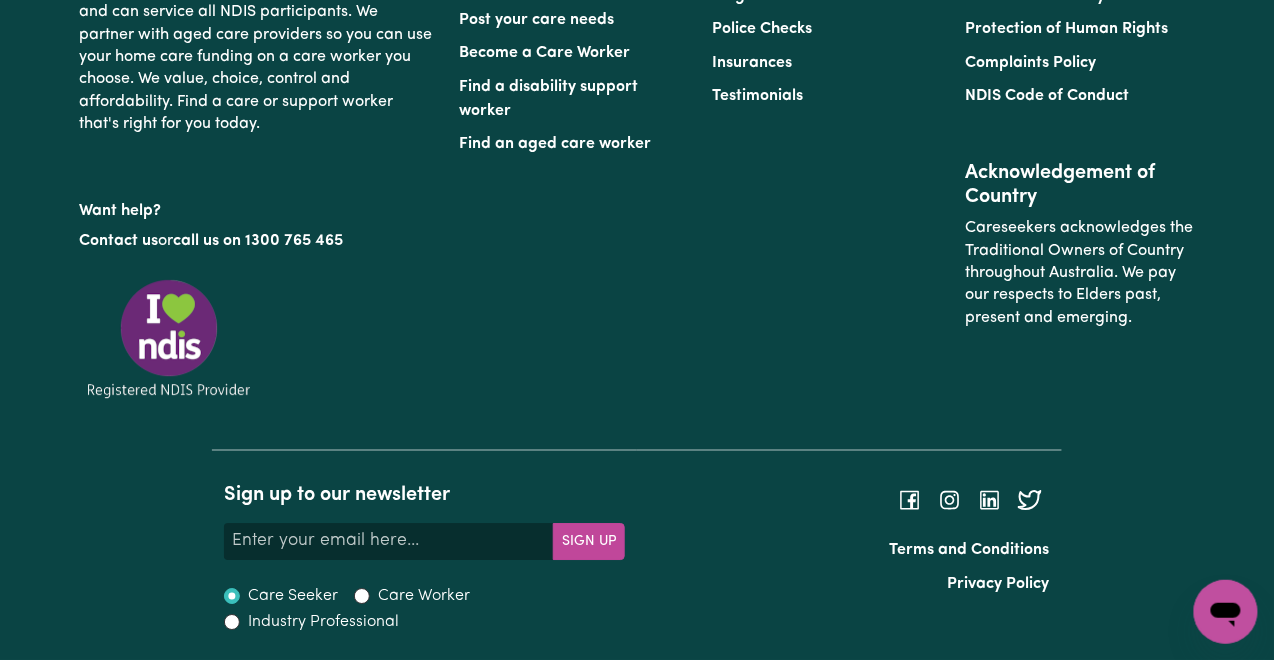 scroll, scrollTop: 519, scrollLeft: 0, axis: vertical 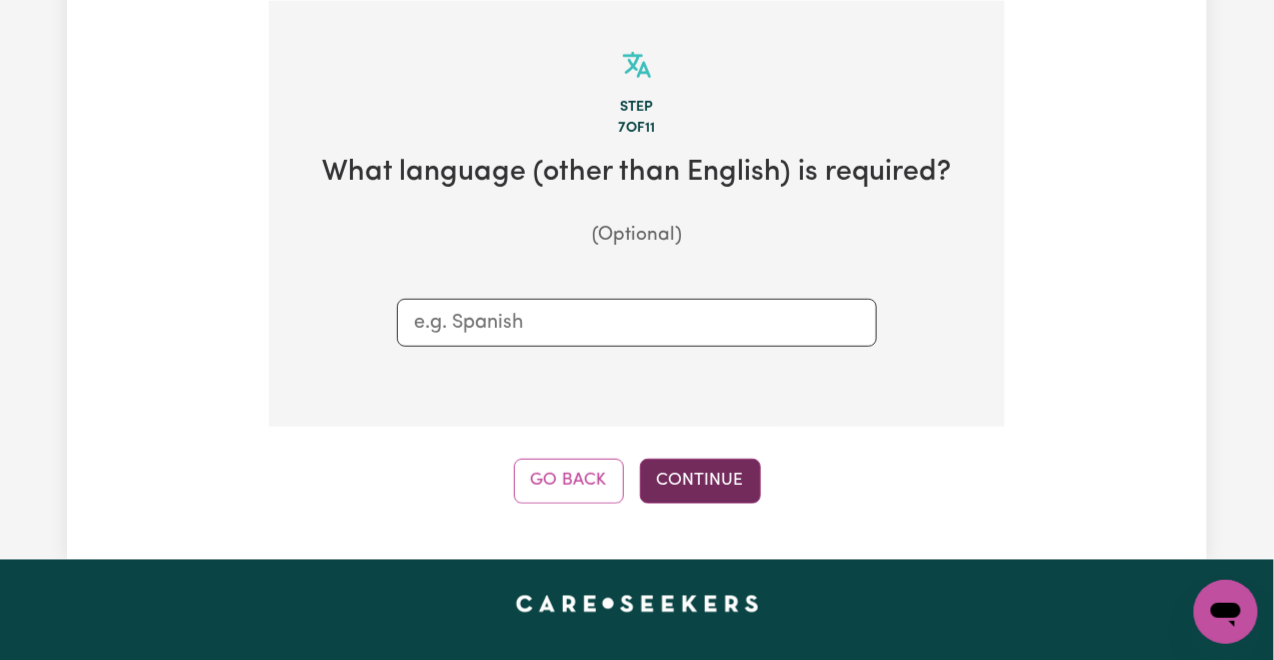 click on "Continue" at bounding box center [700, 481] 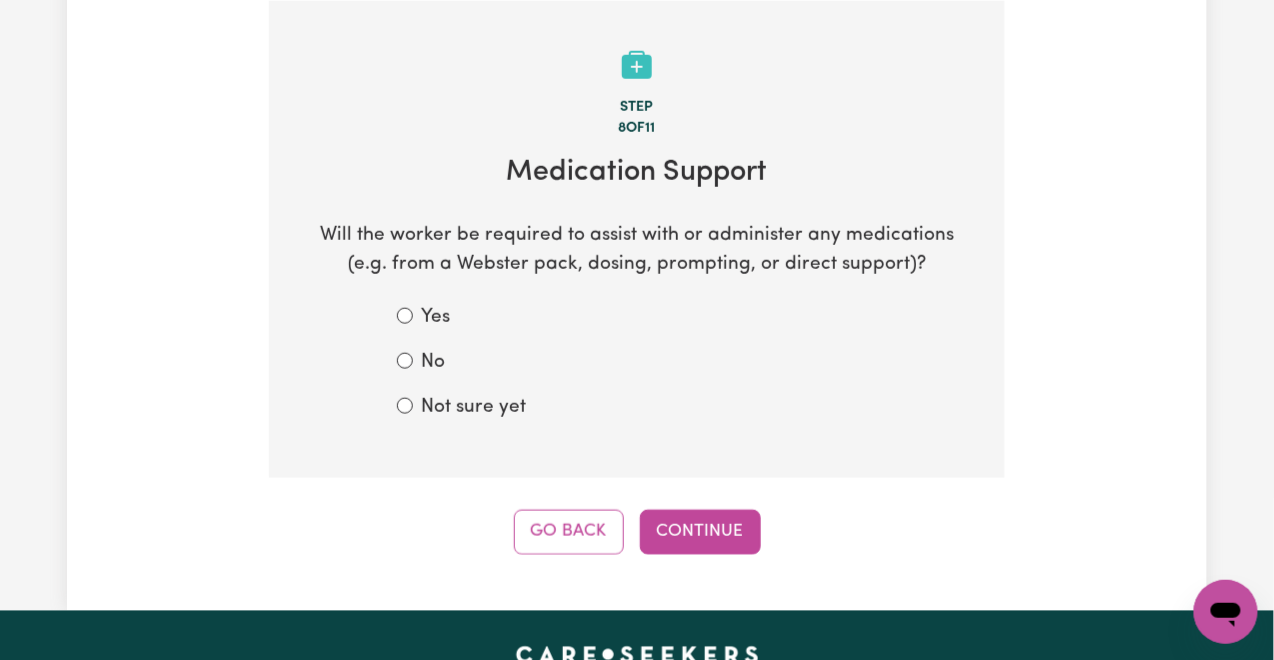 click on "Not sure yet" at bounding box center (473, 408) 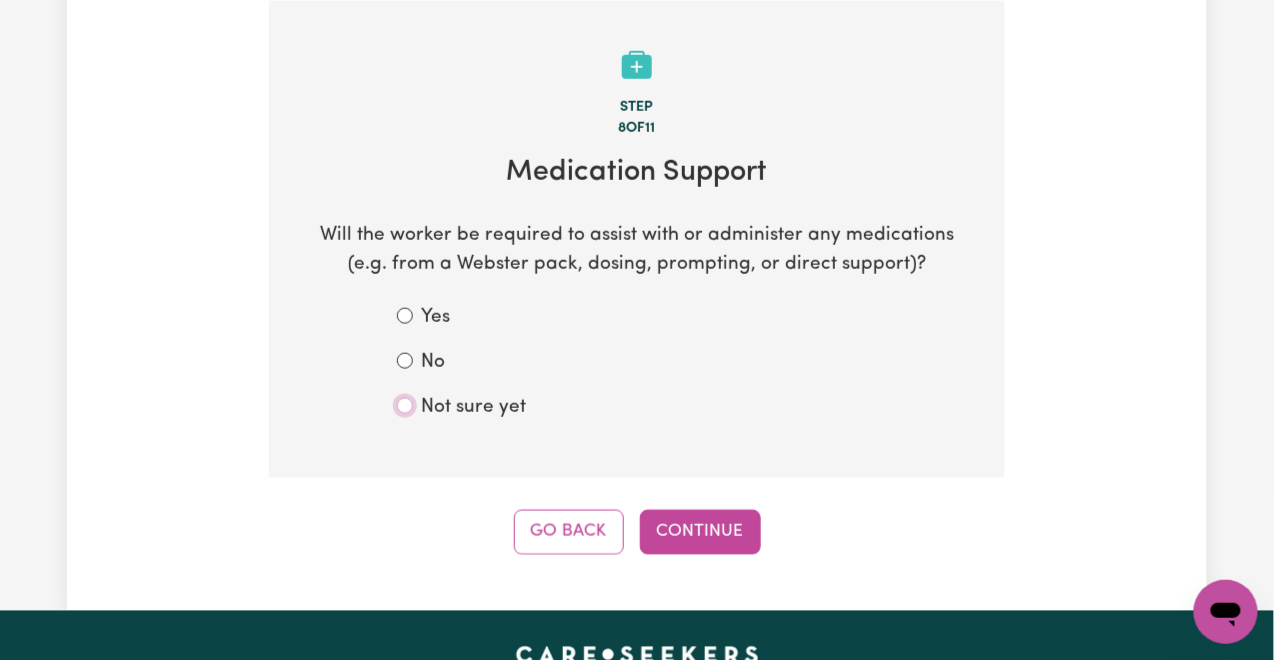 radio on "true" 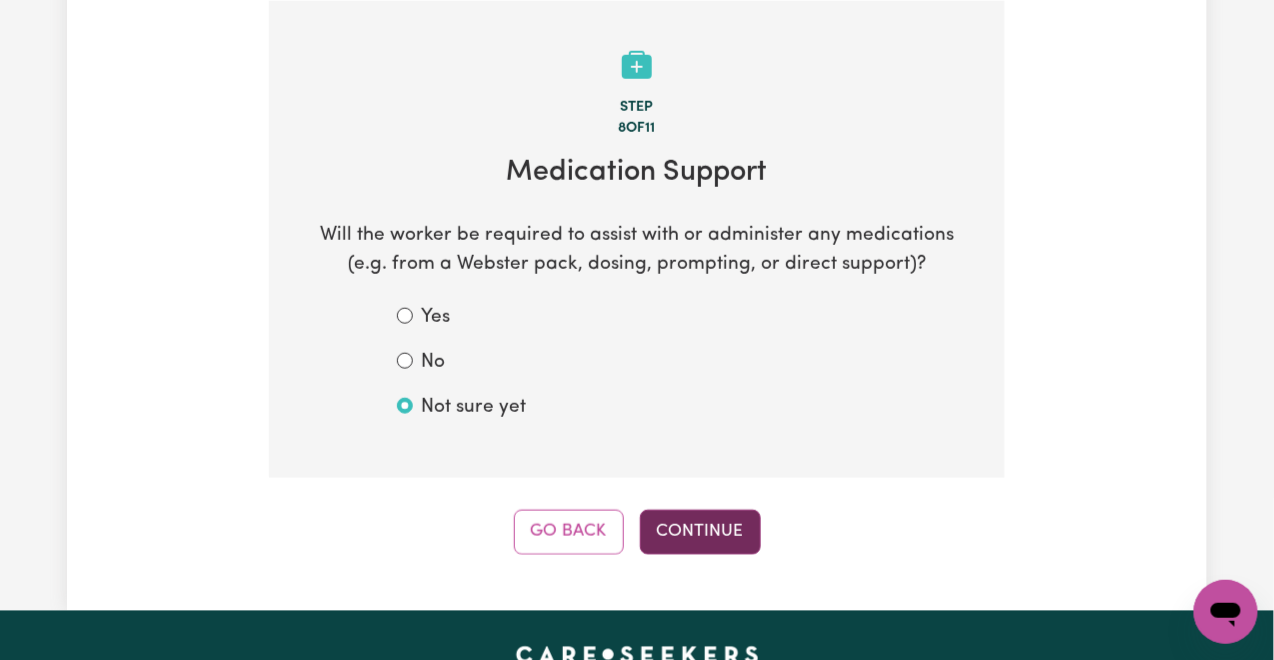 click on "Continue" at bounding box center [700, 532] 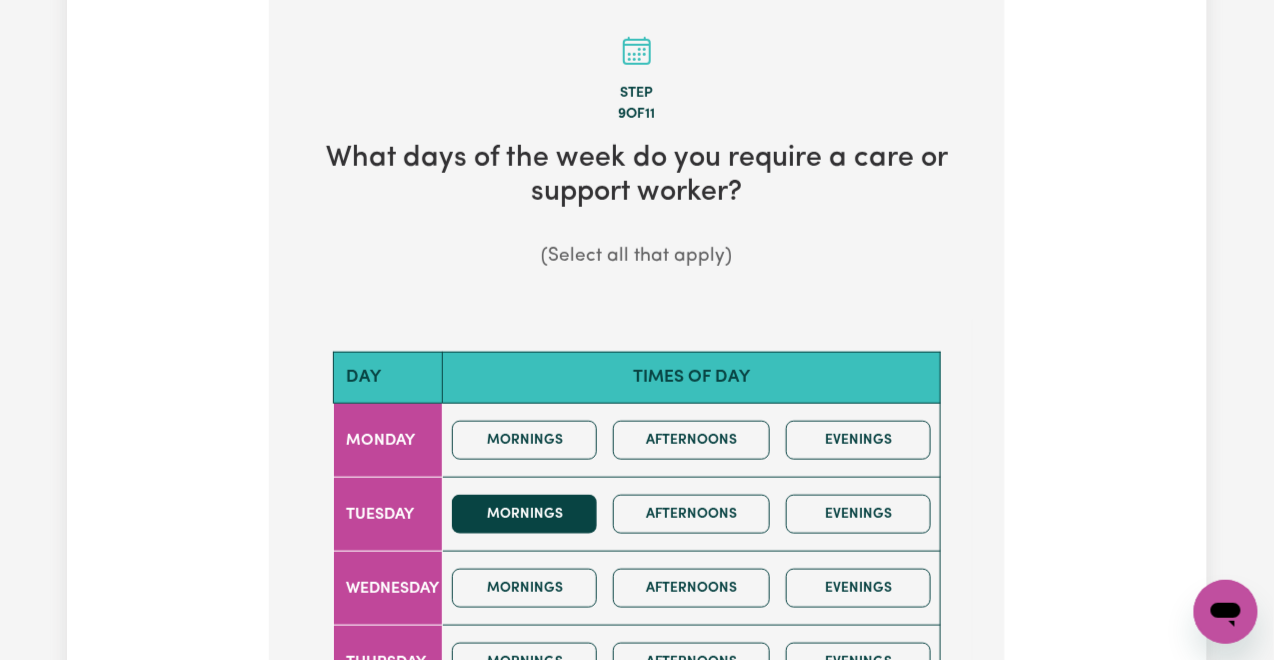 scroll, scrollTop: 1066, scrollLeft: 0, axis: vertical 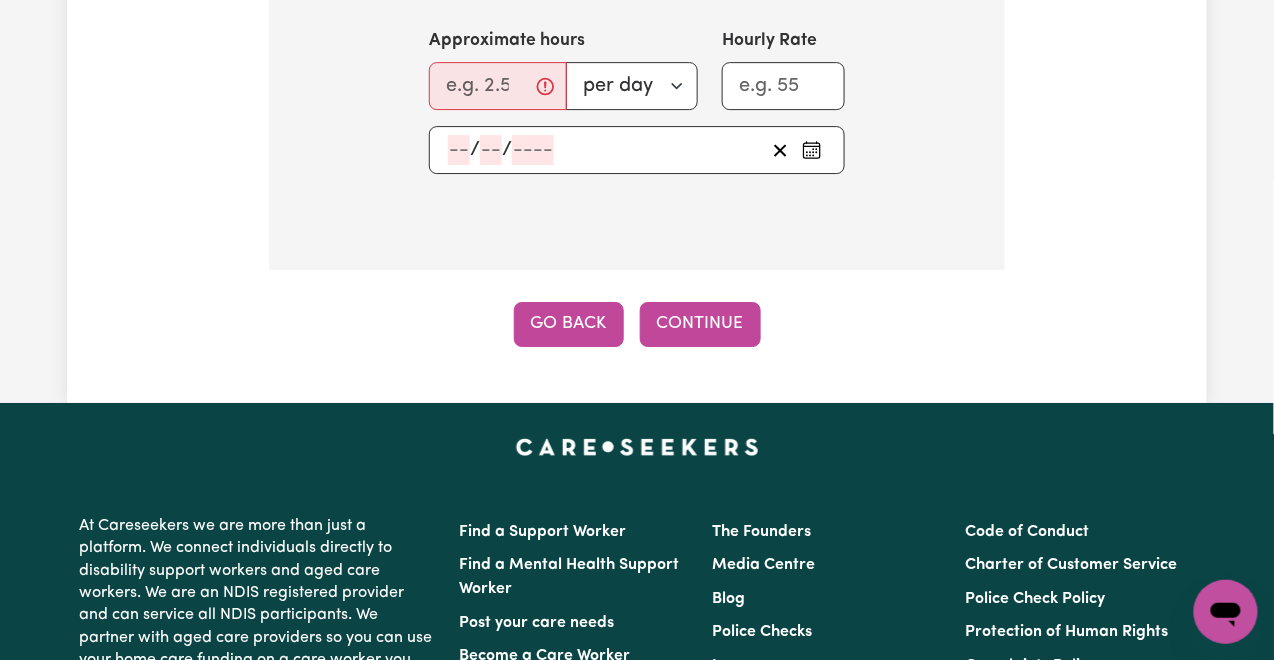 click on "Go Back" at bounding box center [569, 324] 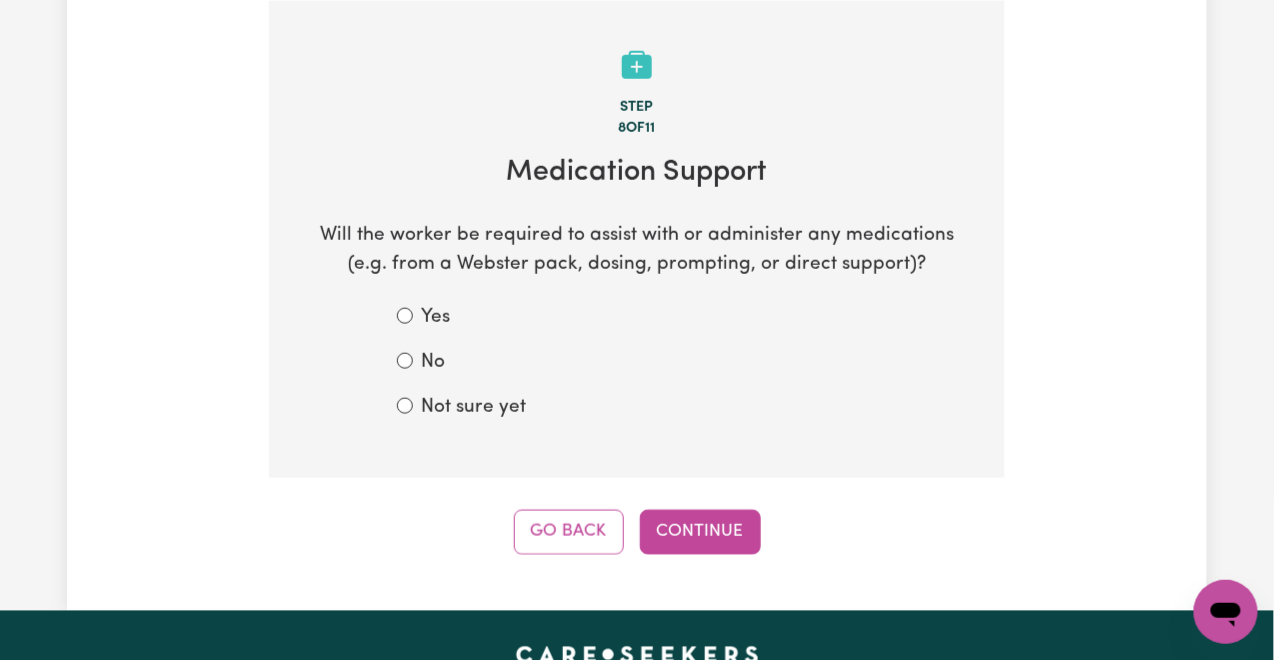 scroll, scrollTop: 1052, scrollLeft: 0, axis: vertical 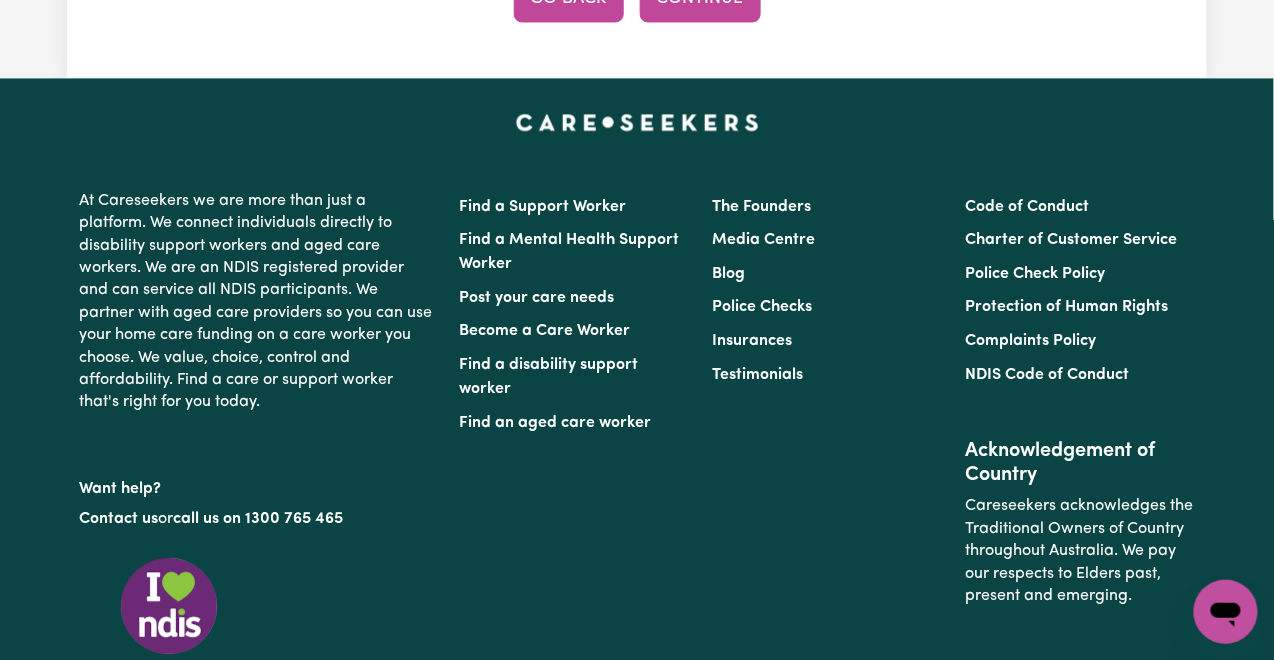 click on "Go Back" at bounding box center [569, -1] 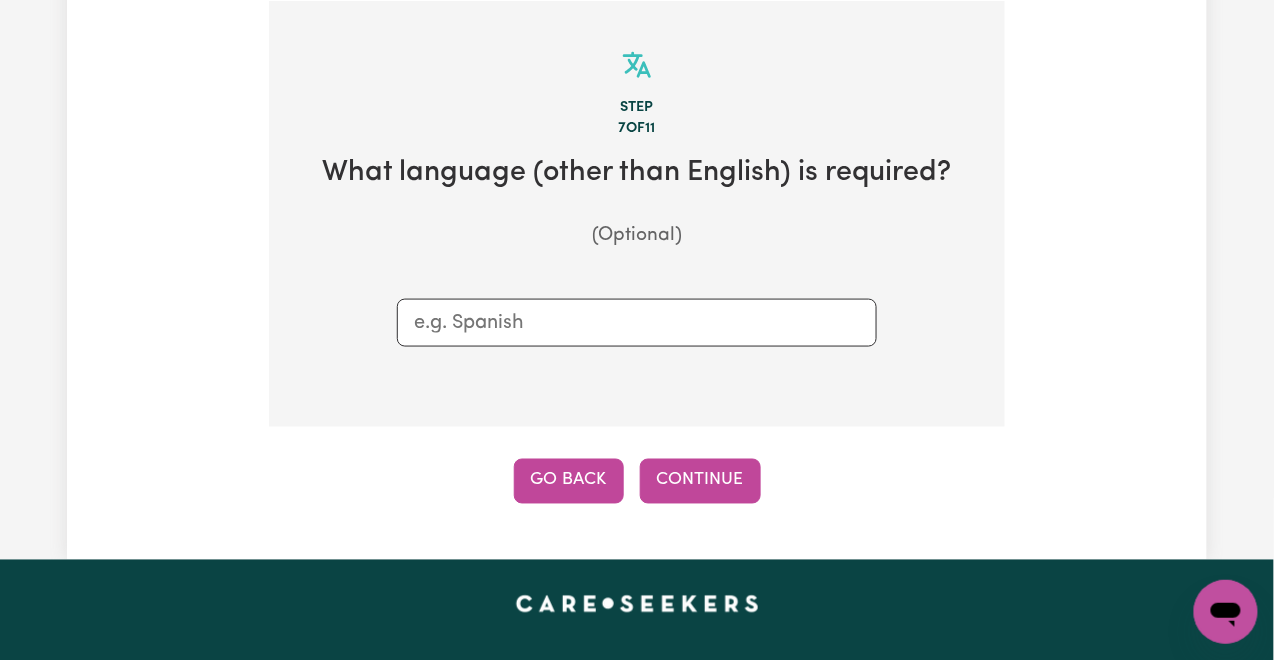 click on "Go Back" at bounding box center (569, 481) 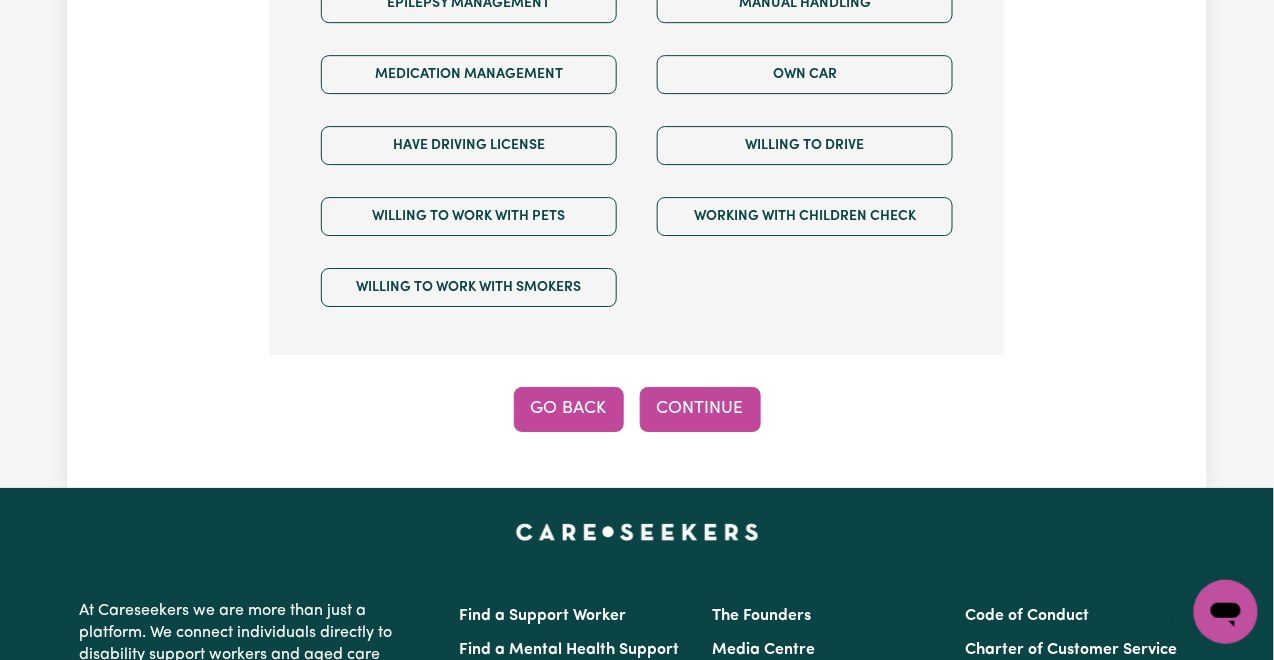 click on "Go Back" at bounding box center (569, 409) 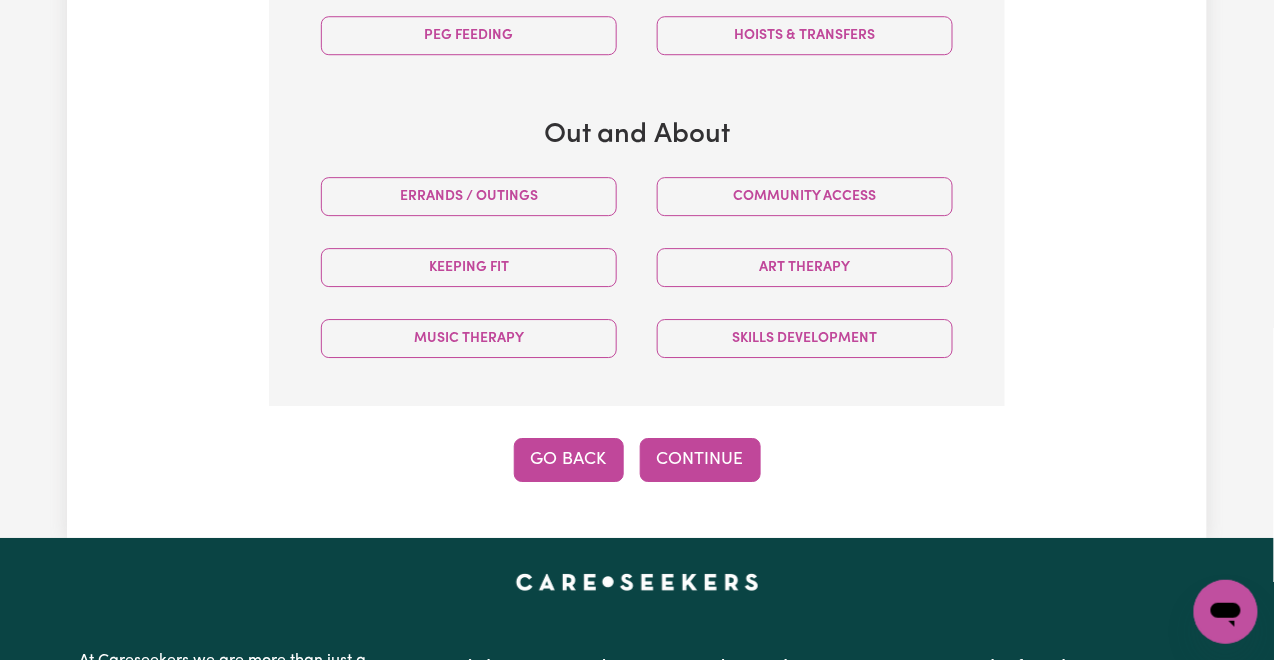 click on "Go Back" at bounding box center (569, 460) 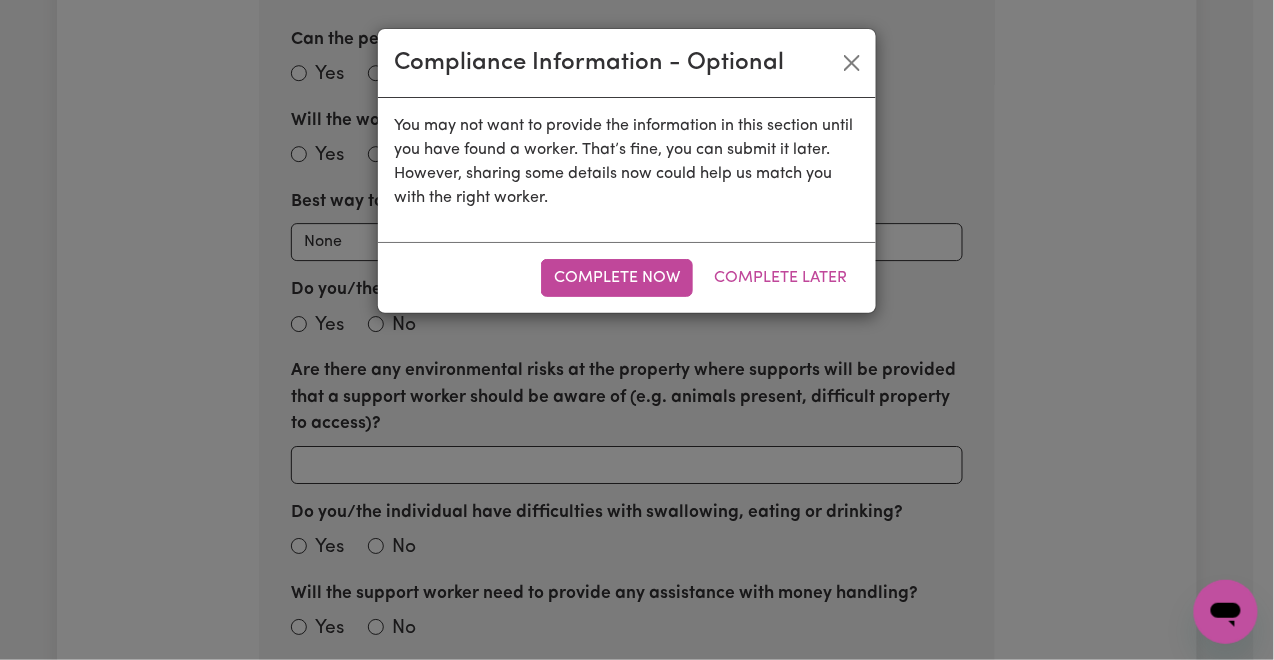 scroll, scrollTop: 519, scrollLeft: 0, axis: vertical 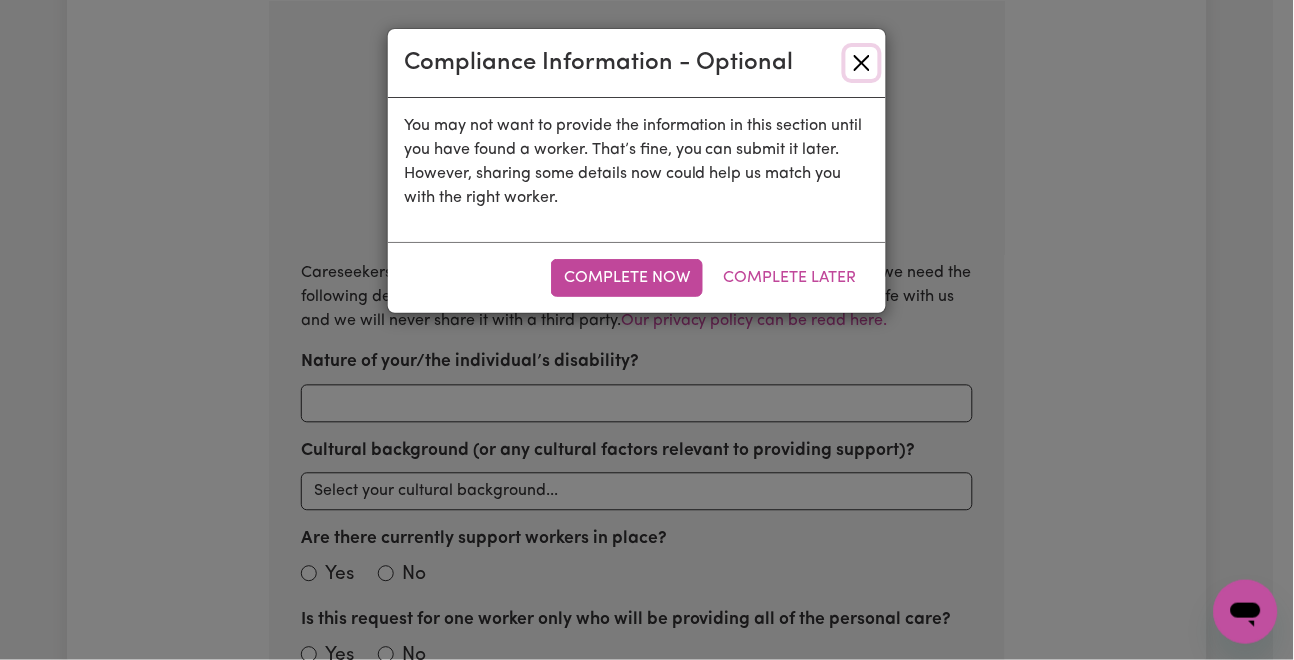 drag, startPoint x: 859, startPoint y: 49, endPoint x: 834, endPoint y: 71, distance: 33.30165 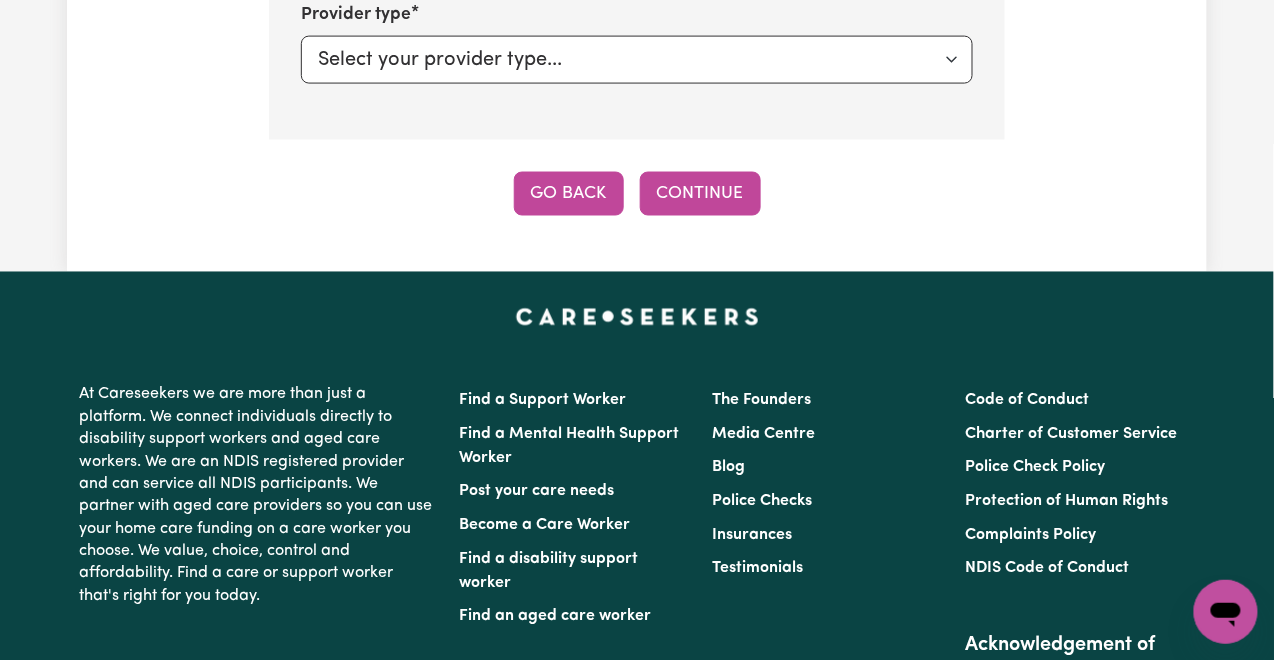 click on "Go Back" at bounding box center [569, 194] 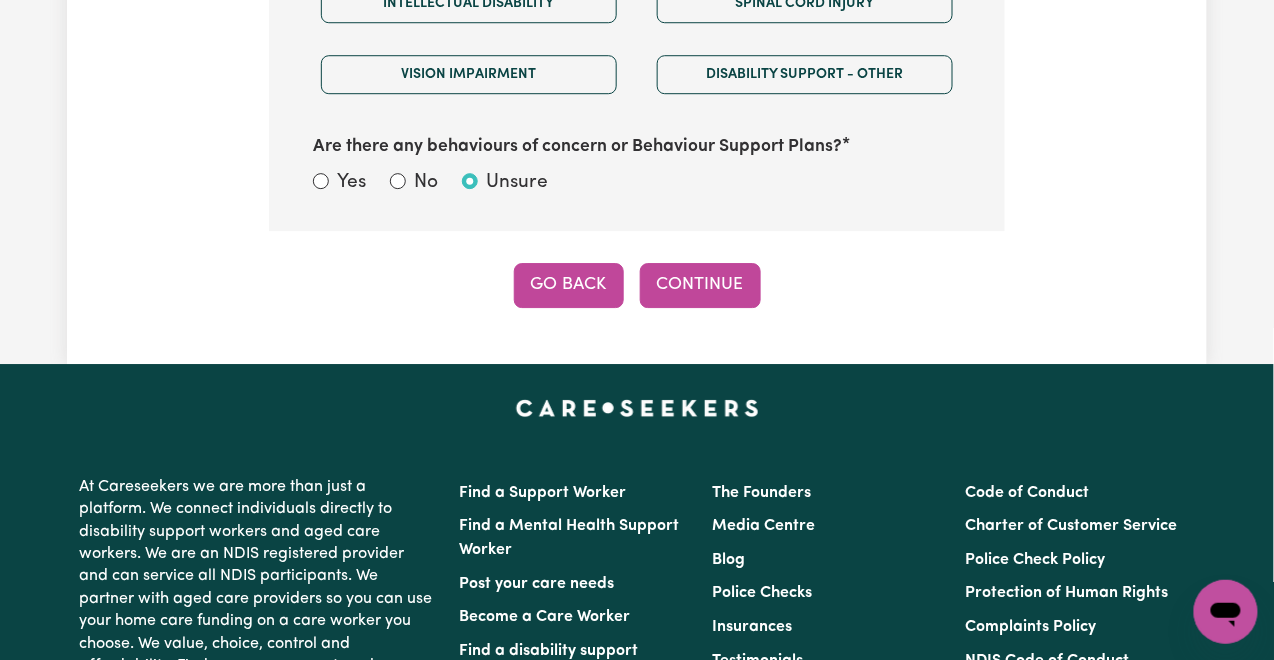 click on "Go Back" at bounding box center (569, 285) 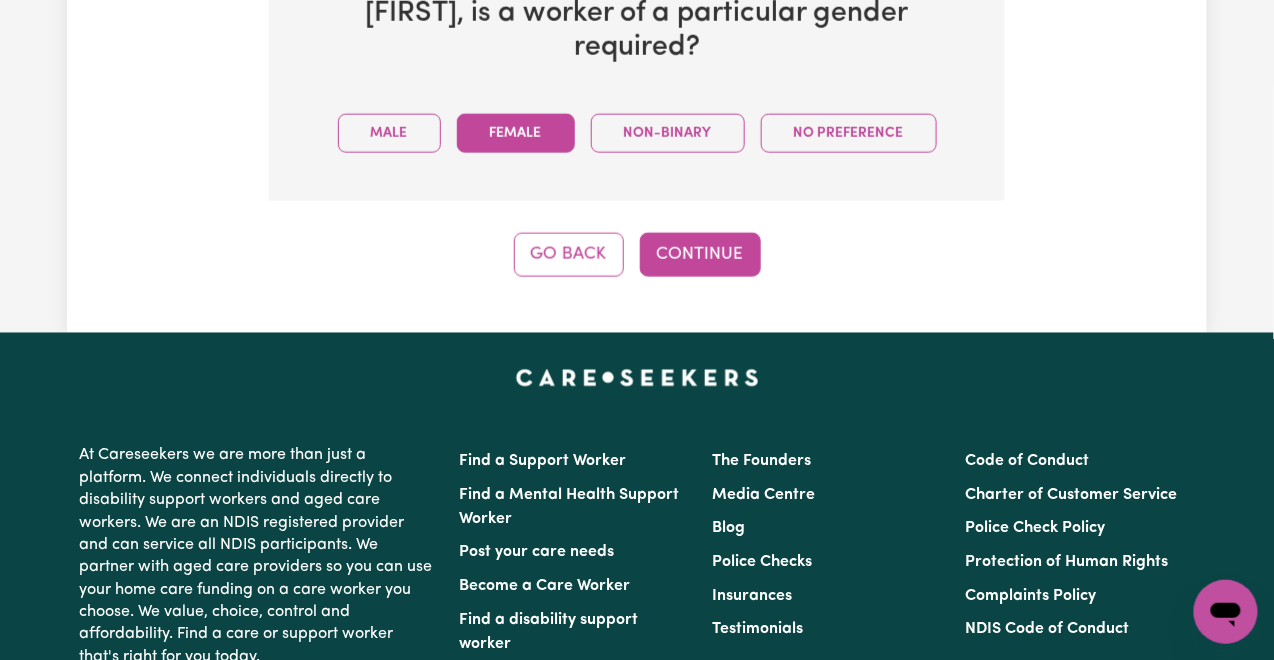 scroll, scrollTop: 411, scrollLeft: 0, axis: vertical 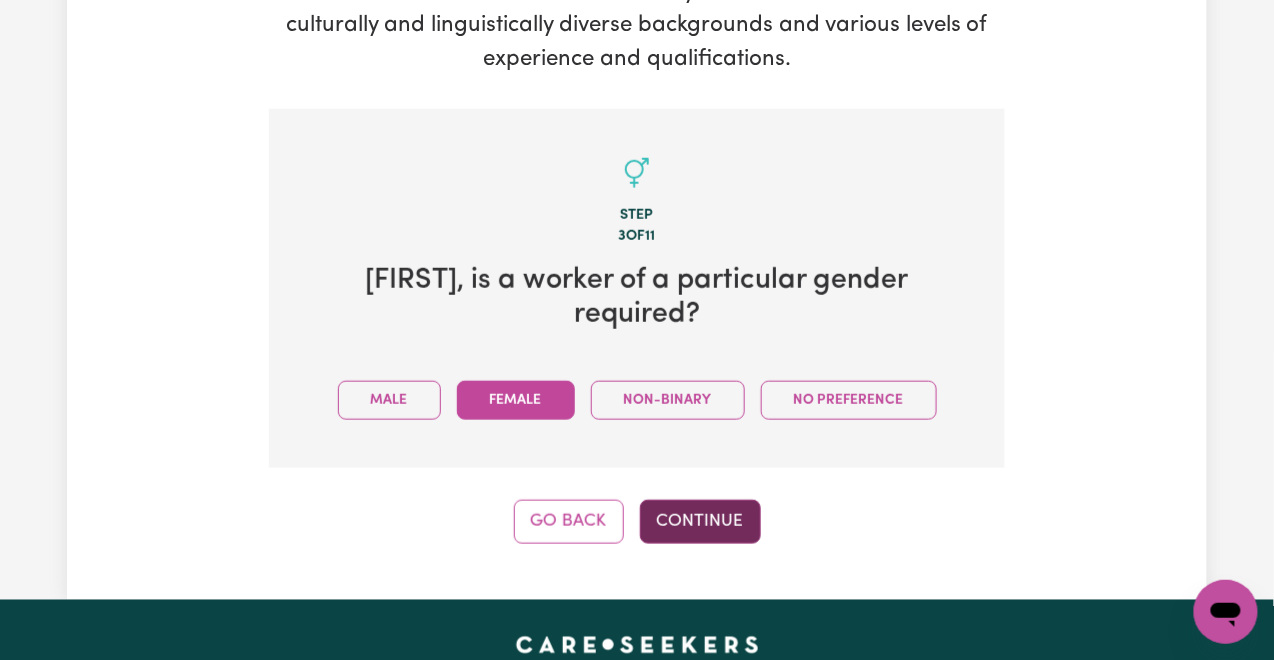 click on "Continue" at bounding box center [700, 522] 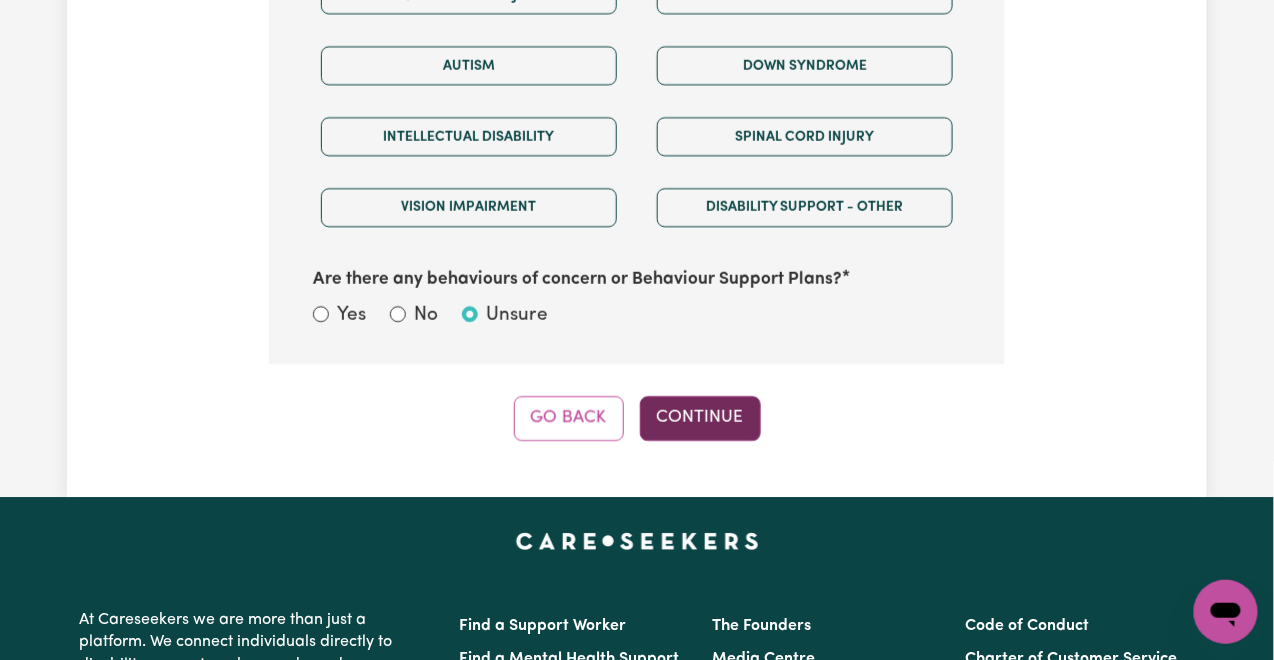 click on "Continue" at bounding box center [700, 418] 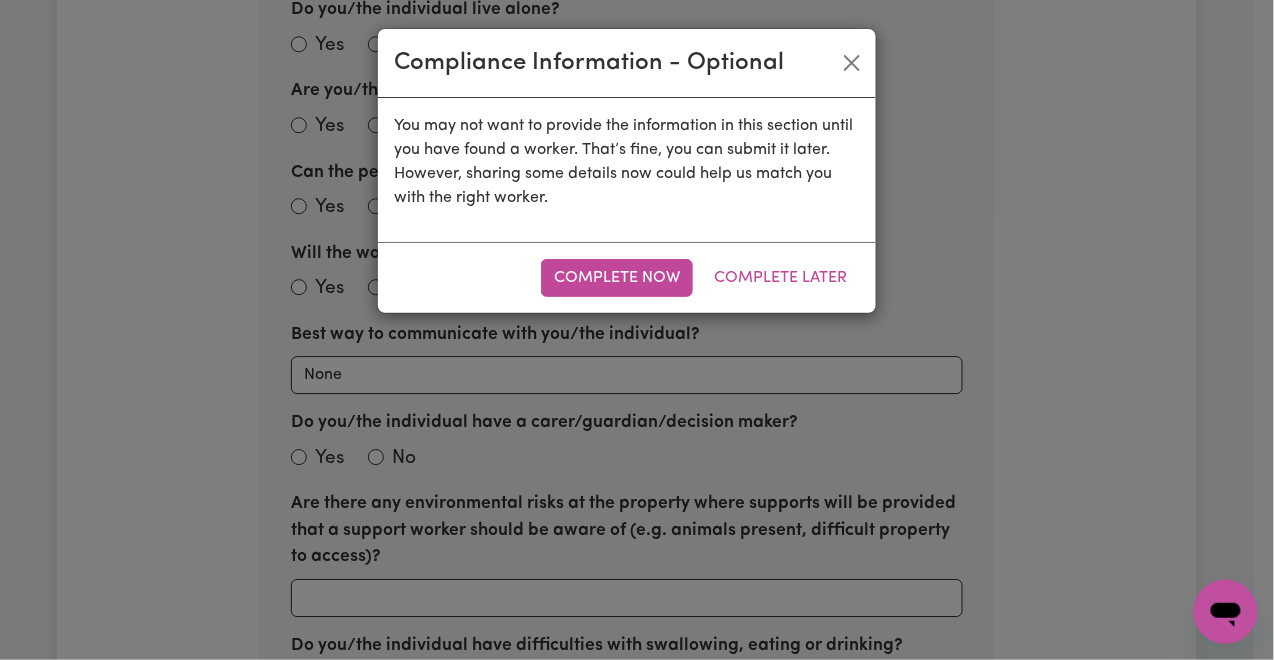 scroll, scrollTop: 519, scrollLeft: 0, axis: vertical 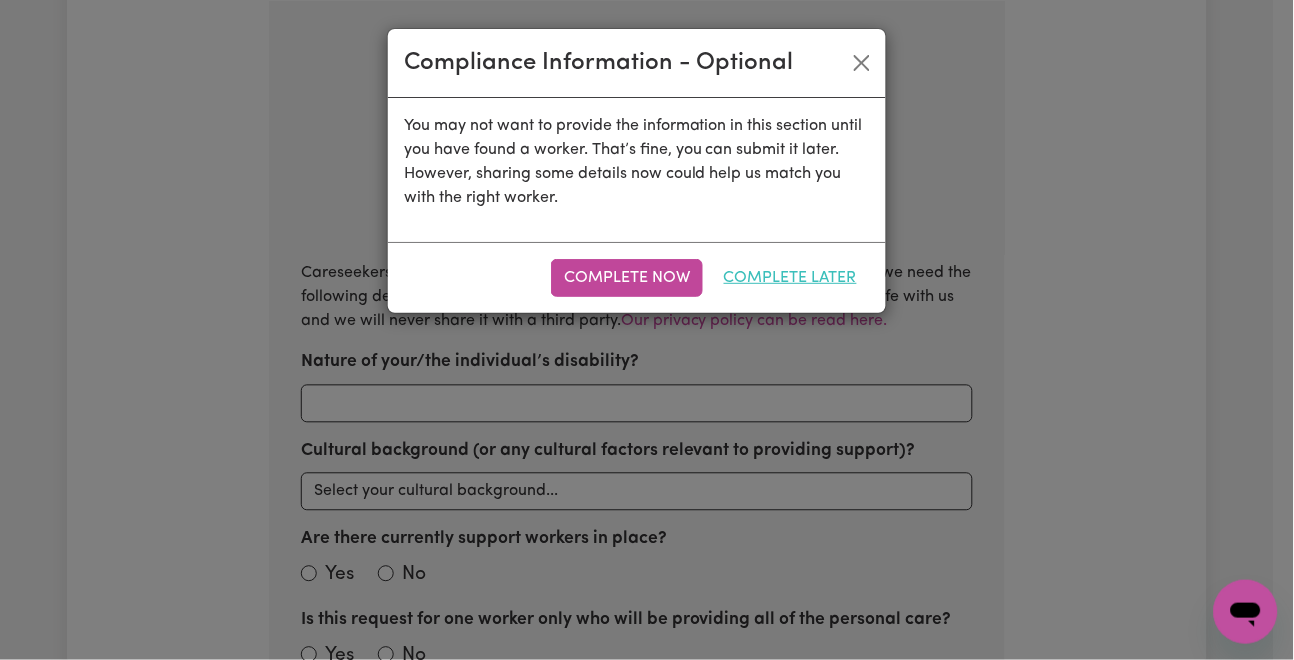 click on "Complete Later" at bounding box center [790, 278] 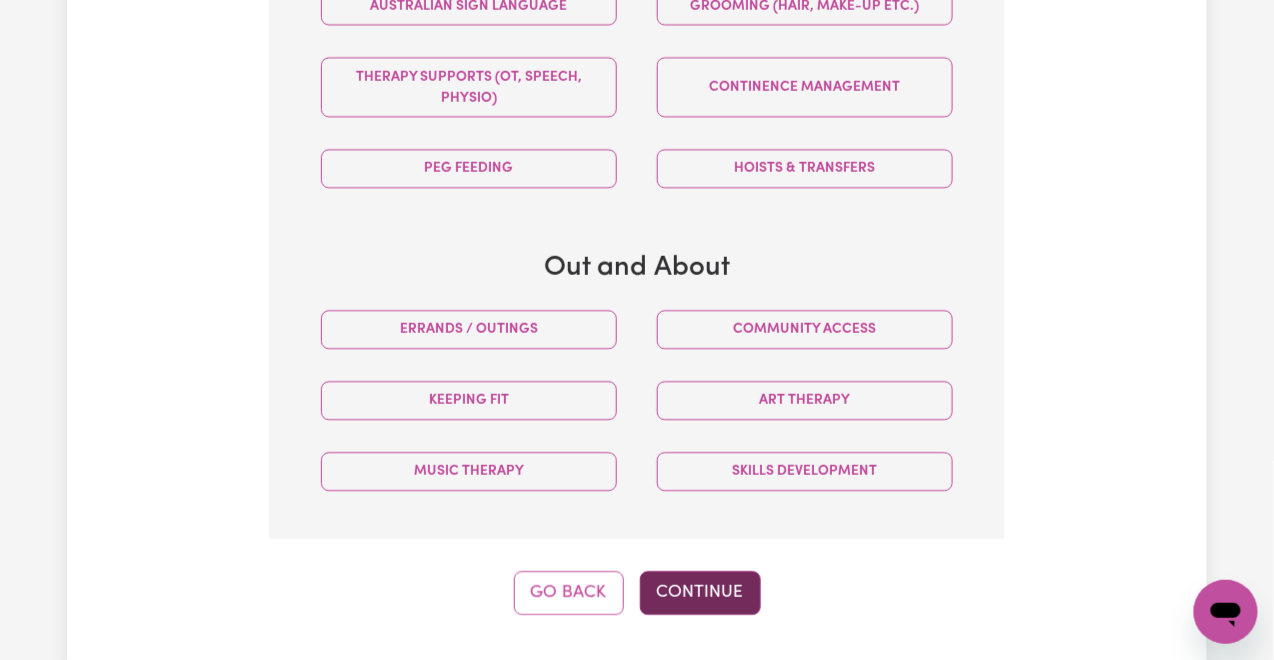 click on "Continue" at bounding box center [700, 593] 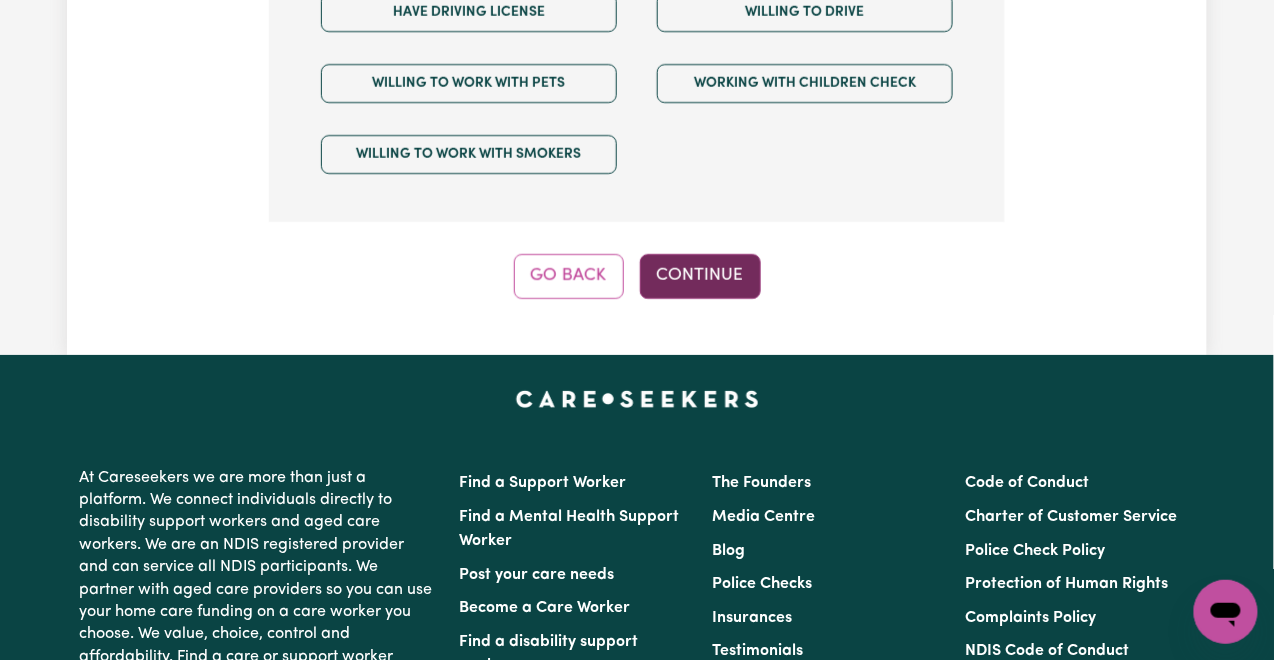 click on "Continue" at bounding box center [700, 276] 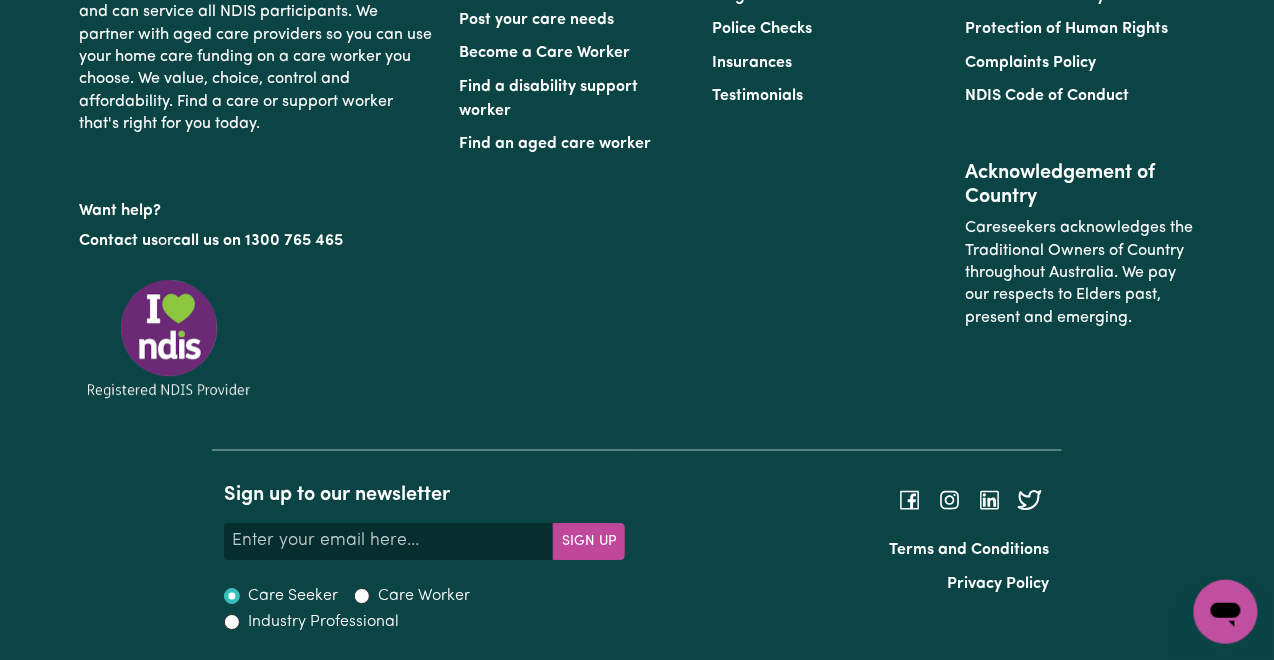 scroll, scrollTop: 519, scrollLeft: 0, axis: vertical 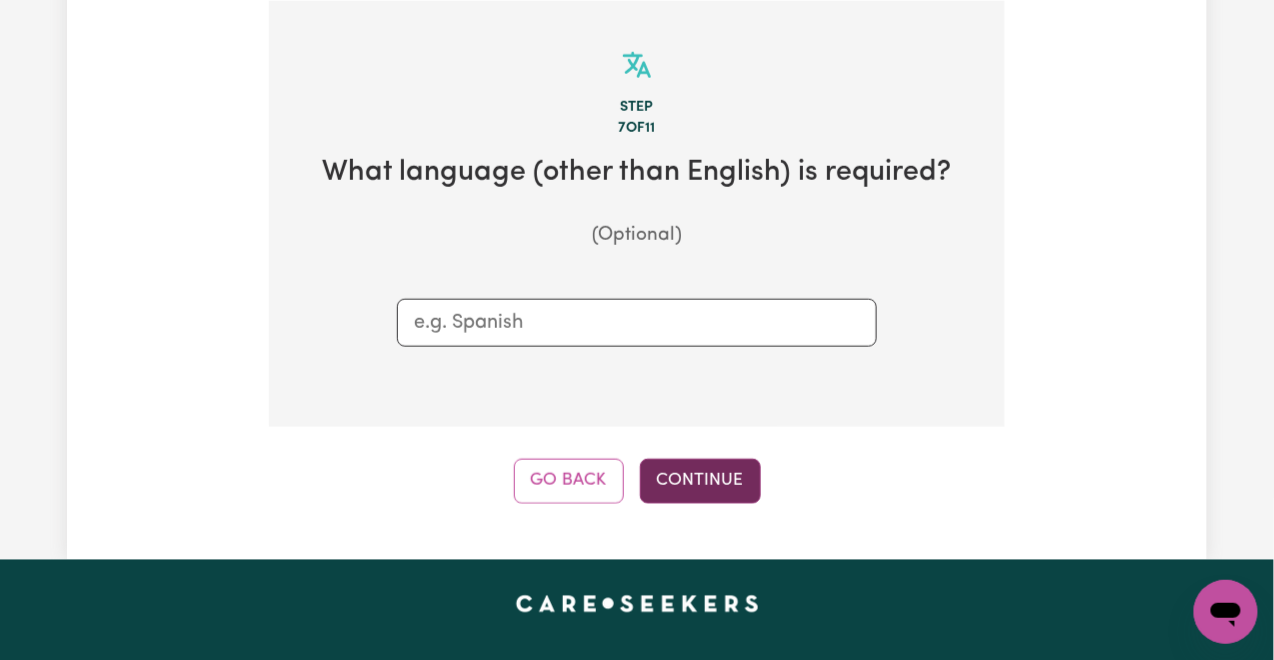 click on "Continue" at bounding box center (700, 481) 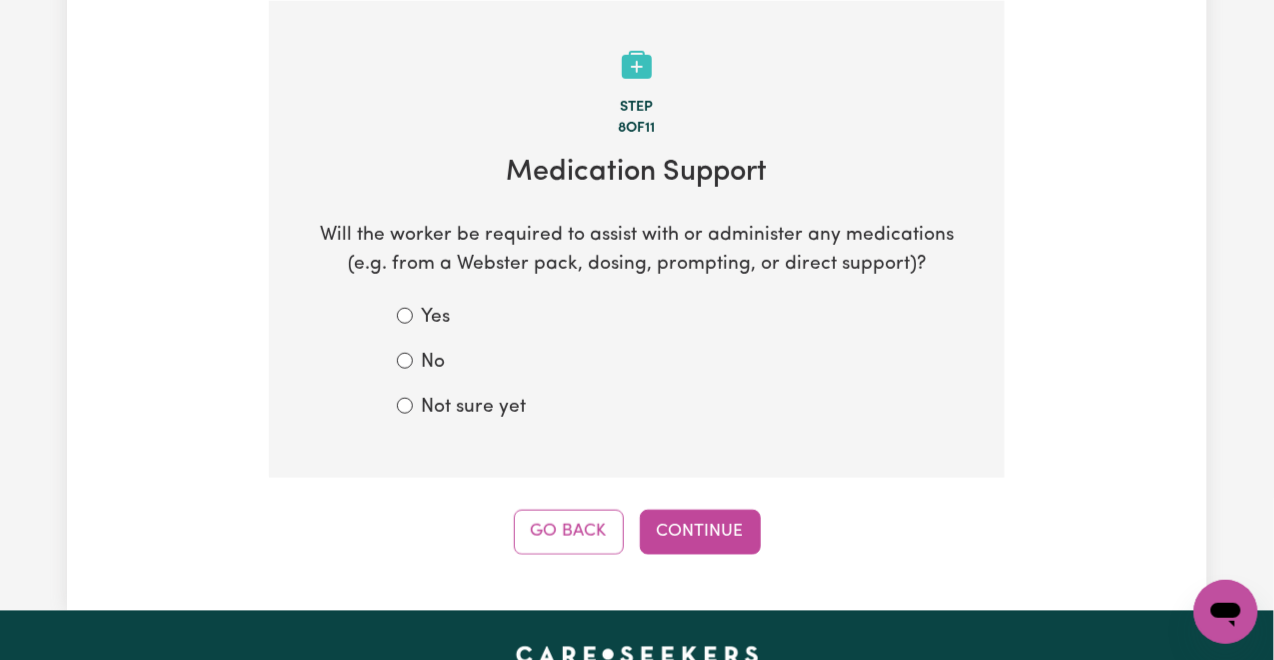 click on "Not sure yet" at bounding box center (473, 408) 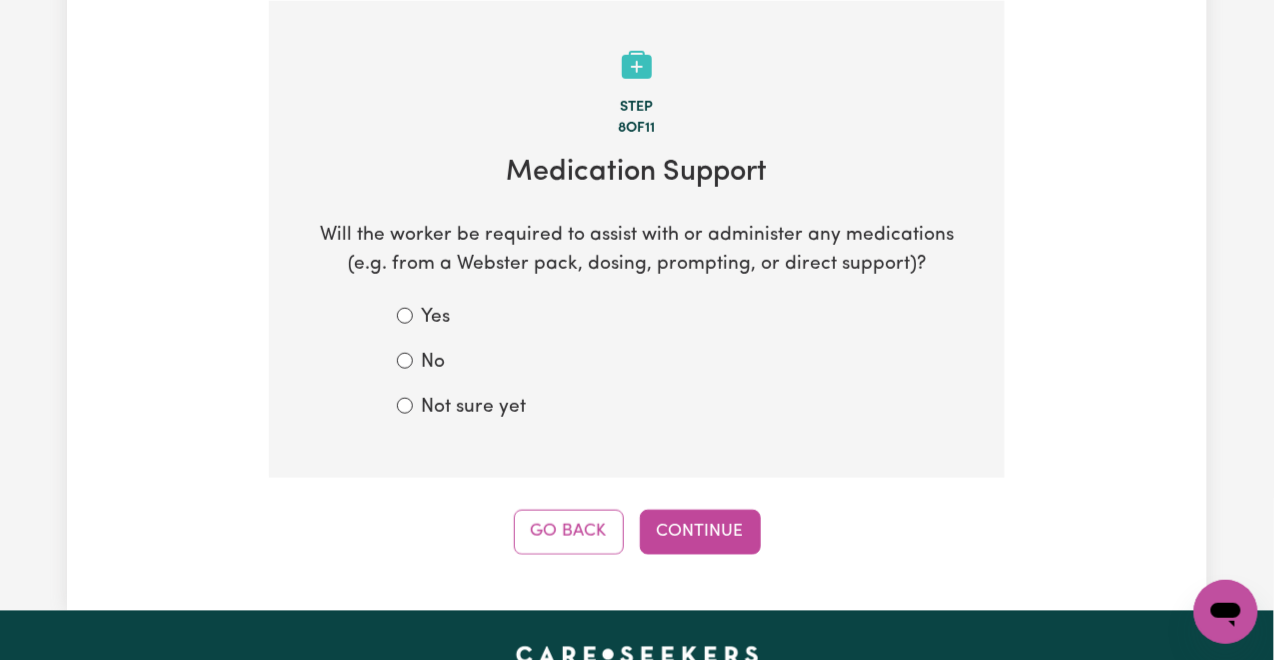 click on "Not sure yet" at bounding box center (405, 406) 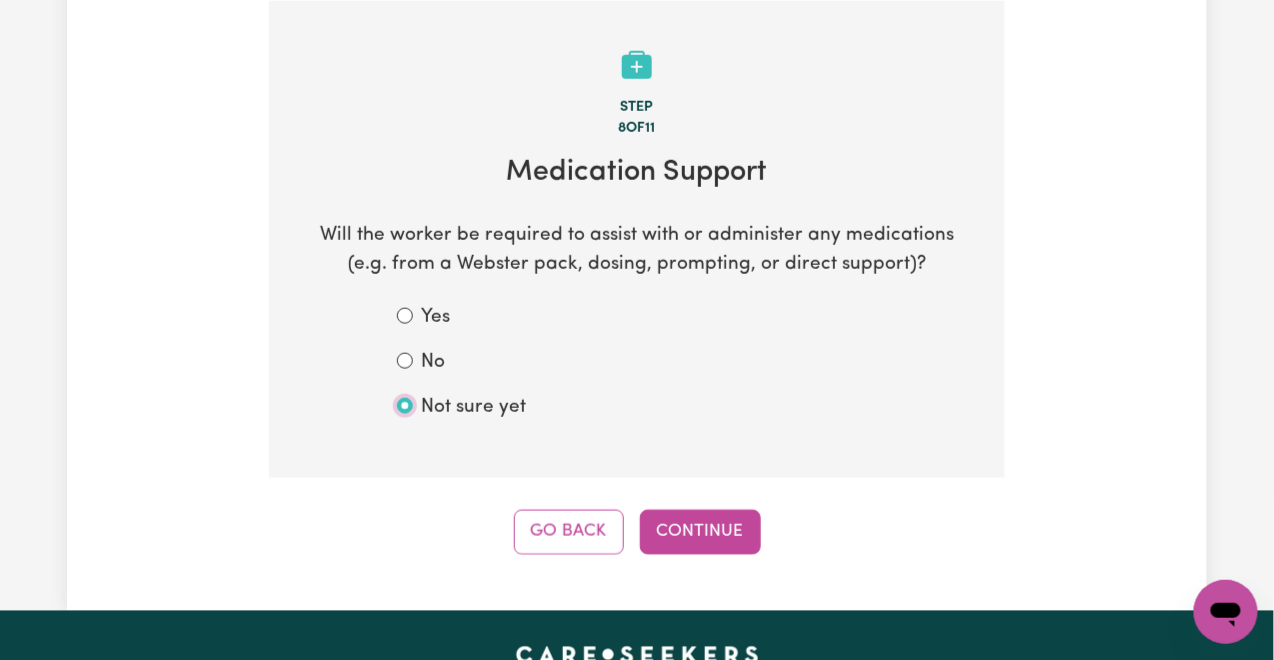 radio on "true" 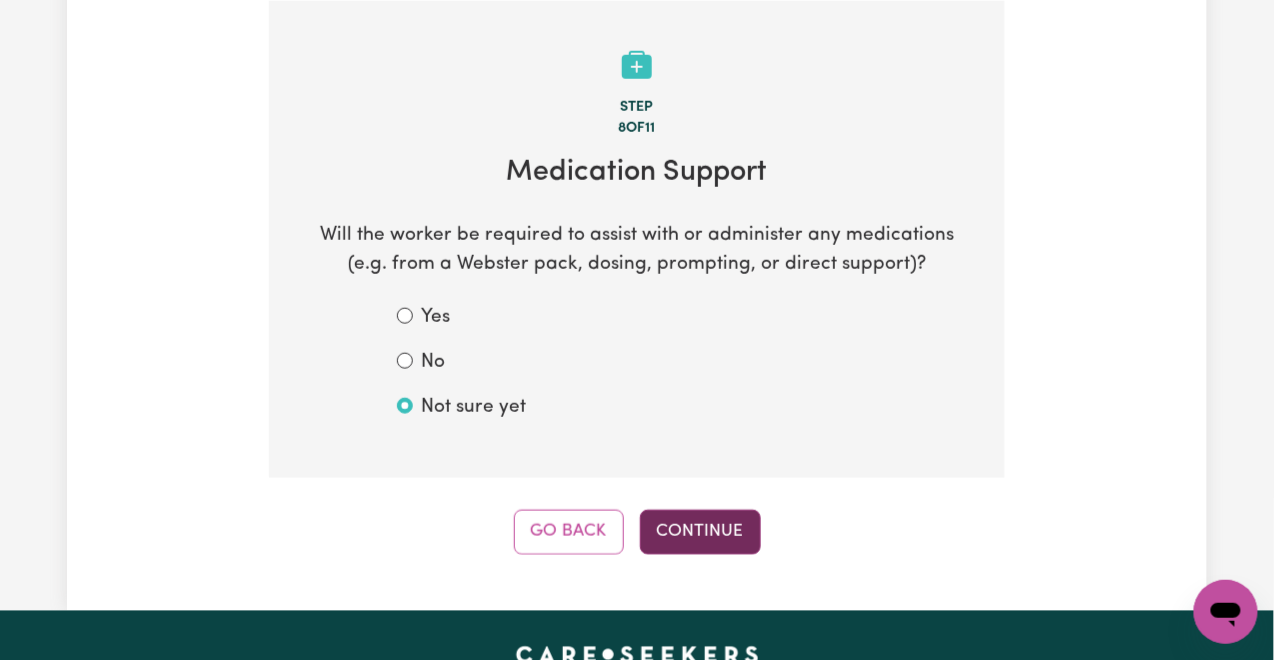 click on "Continue" at bounding box center (700, 532) 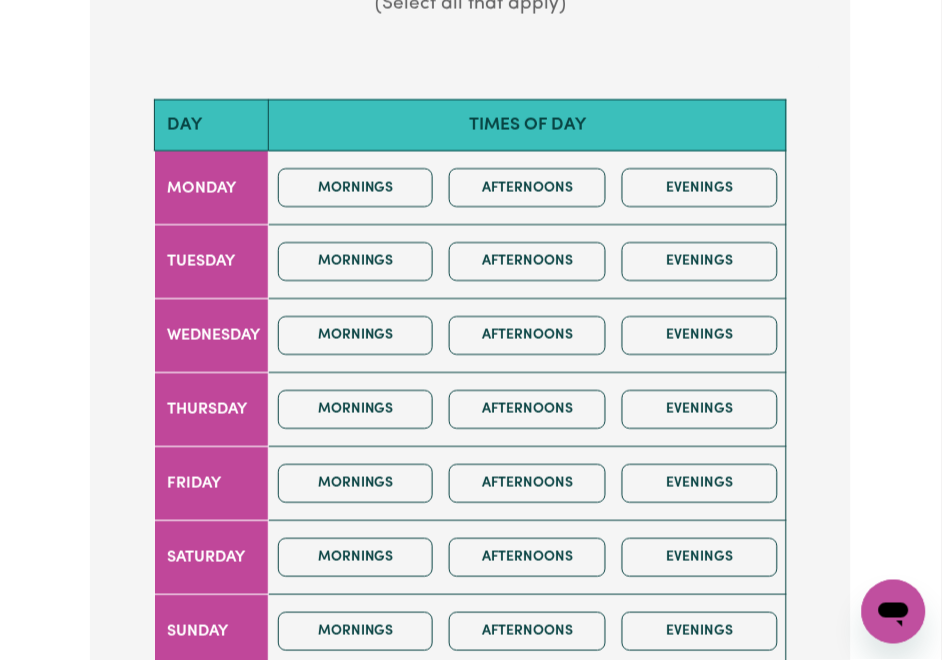 scroll, scrollTop: 874, scrollLeft: 0, axis: vertical 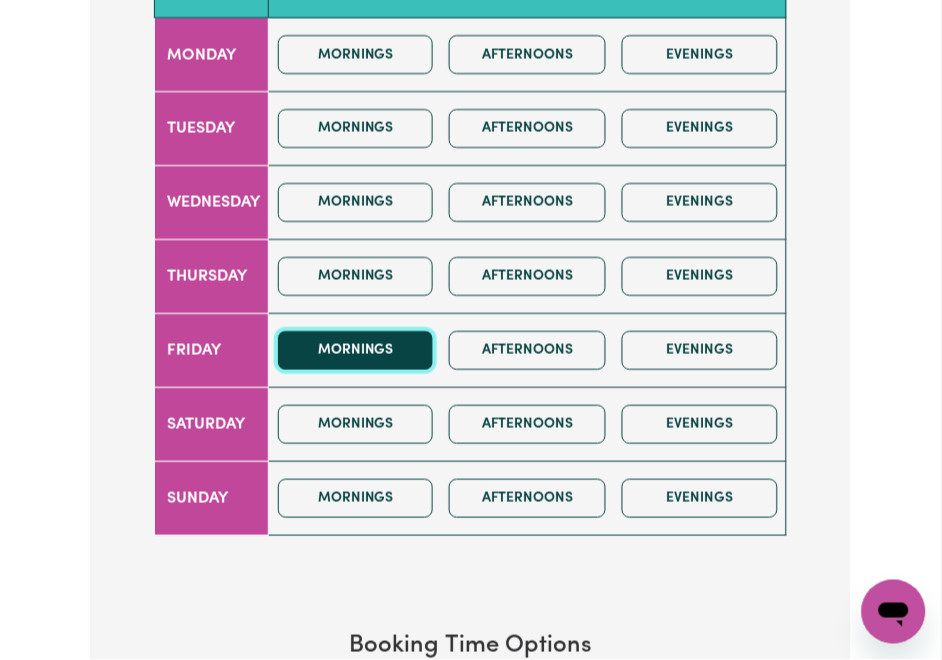 click on "Mornings" at bounding box center [355, 350] 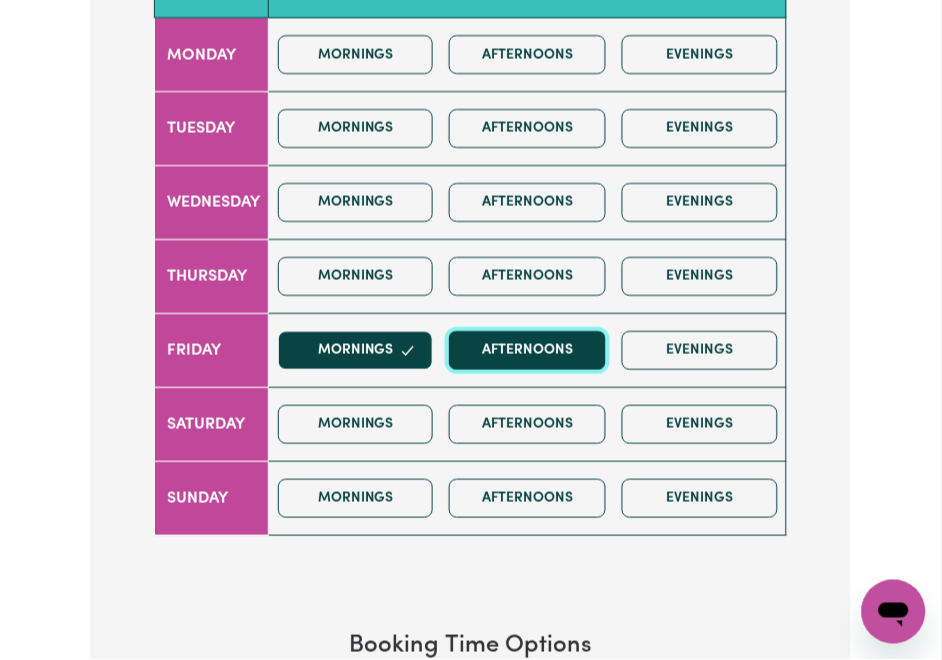 click on "Afternoons" at bounding box center [527, 350] 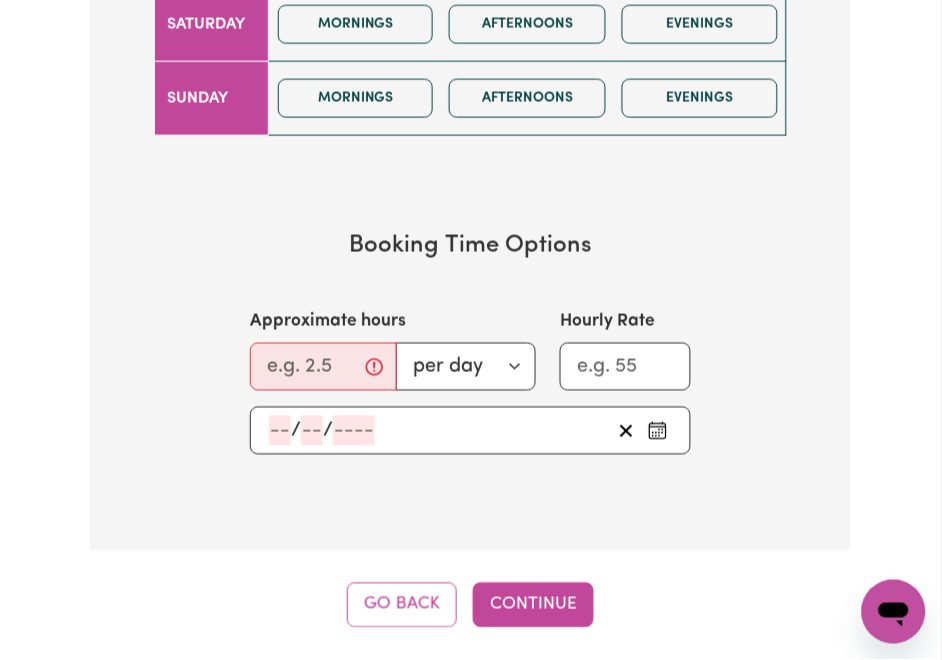 scroll, scrollTop: 1408, scrollLeft: 0, axis: vertical 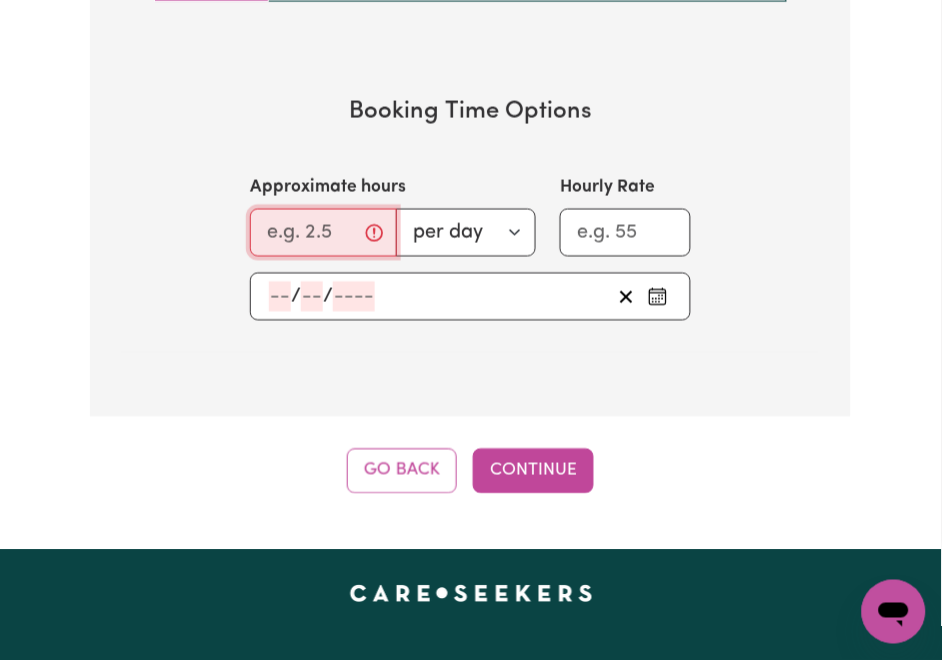 click on "Approximate hours" at bounding box center (323, 233) 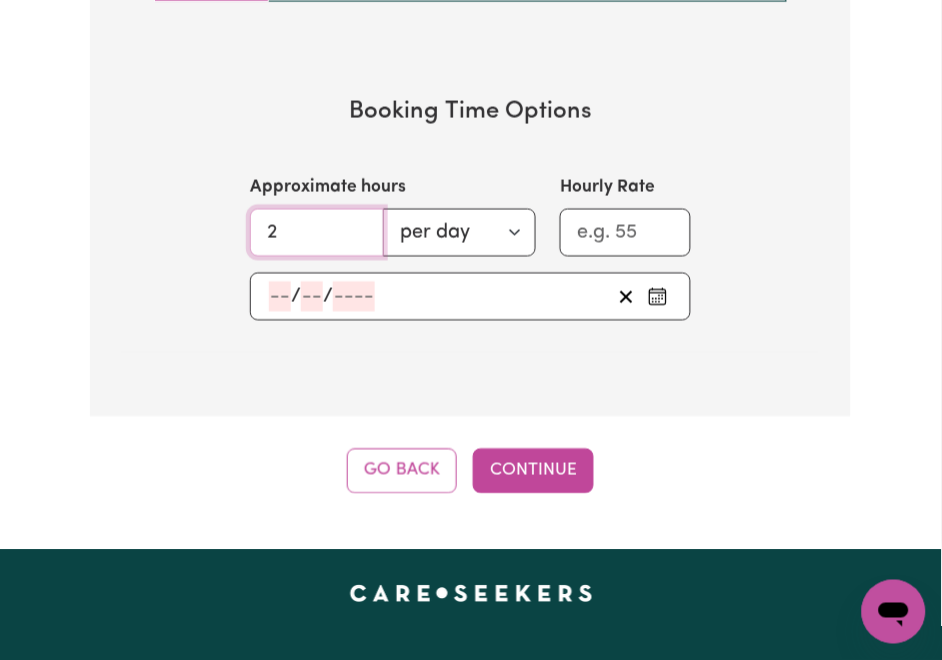 type on "2" 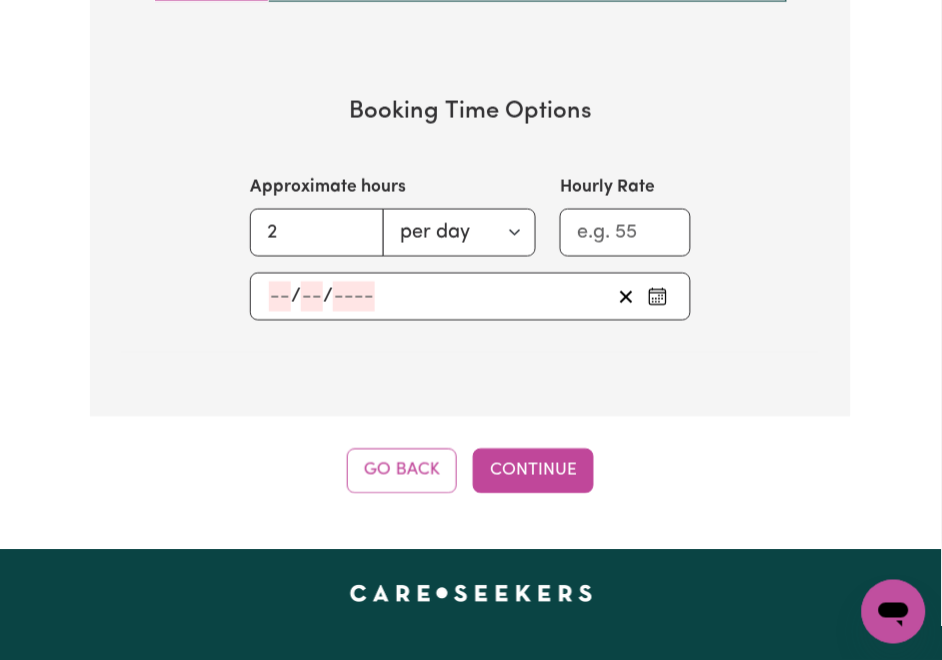click 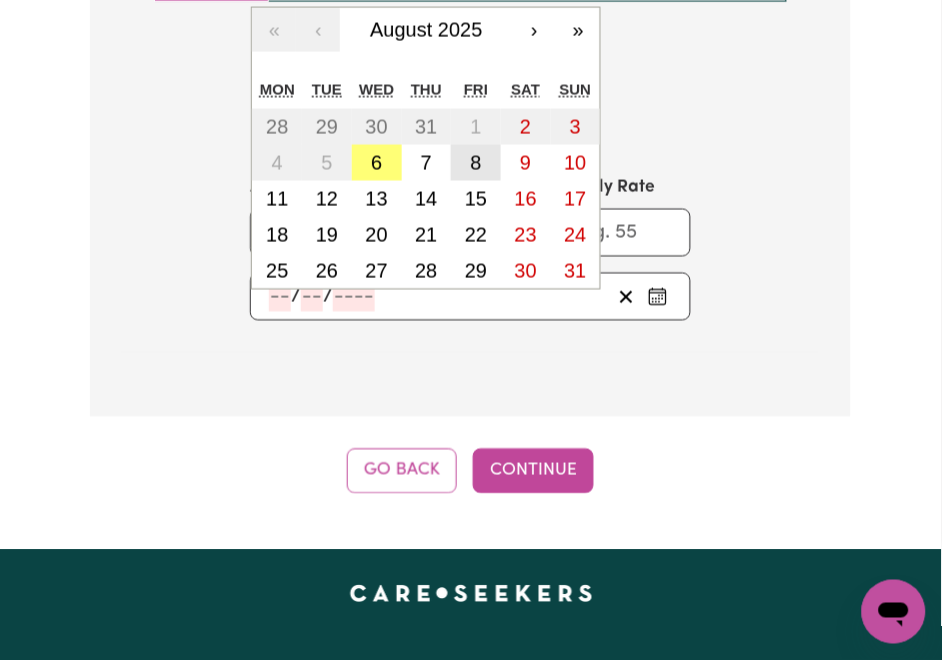 click on "8" at bounding box center (476, 163) 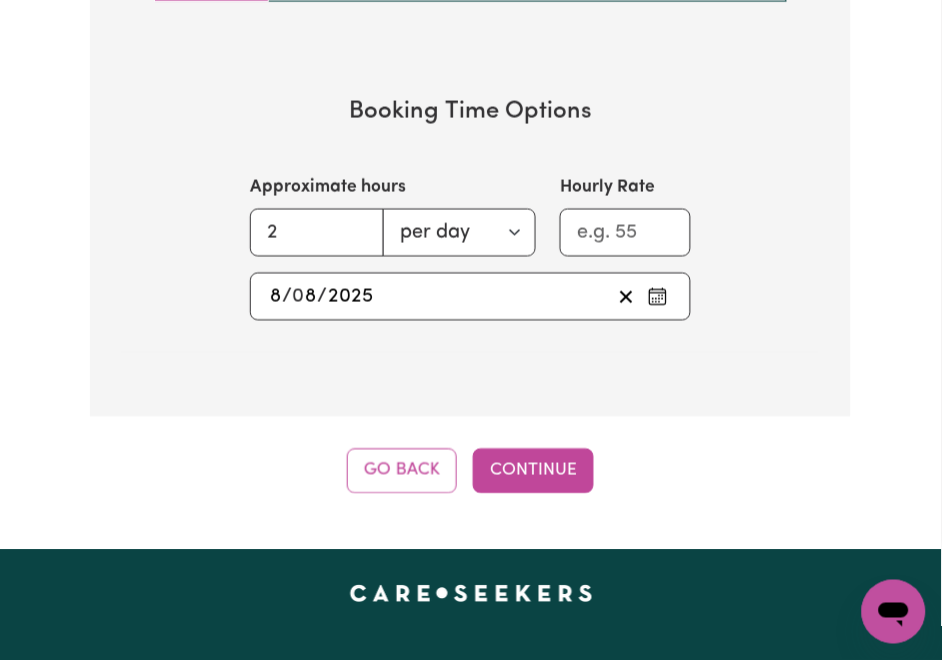 click on "Step 9 of 11 What days of the week do you require a care or support worker? (Select all that apply) Day Times of day Monday Mornings Afternoons Evenings Tuesday Mornings Afternoons Evenings Wednesday Mornings Afternoons Evenings Thursday Mornings Afternoons Evenings Friday Mornings Afternoons Evenings Saturday Mornings Afternoons Evenings Sunday Mornings Afternoons Evenings Booking Time Options Approximate hours 2 per day per week Hourly Rate [YEAR]-[MONTH]-[DAY] 8 / 0 8 / [YEAR] « ‹ August [YEAR] › » Mon Tue Wed Thu Fri Sat Sun 28 29 30 31 1 2 3 4 5 6 7 8 9 10 11 12 13 14 15 16 17 18 19 20 21 22 23 24 25 26 27 28 29 30 31 Go Back Continue" at bounding box center (470, -220) 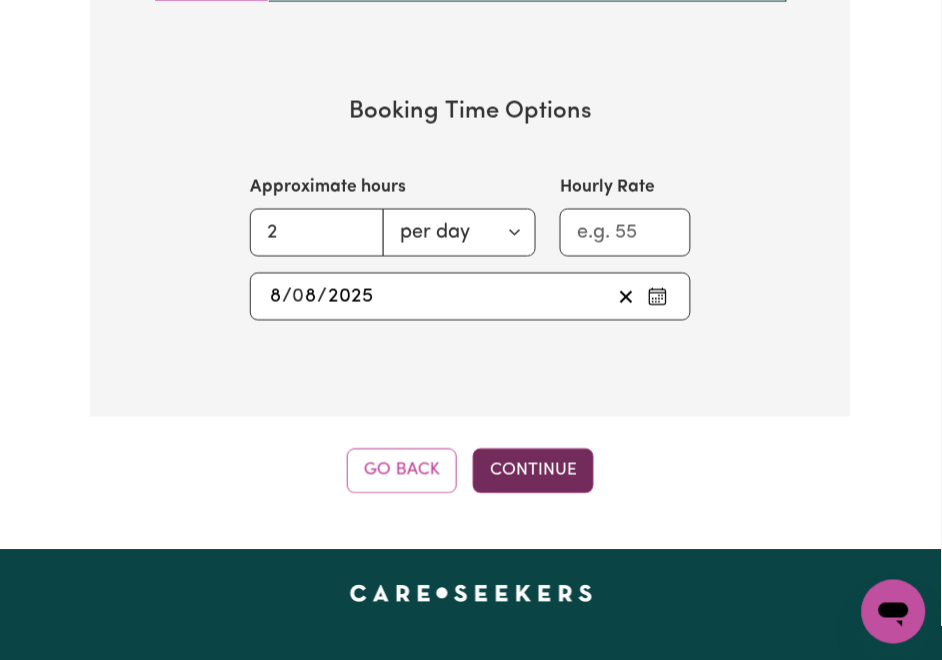 click on "Continue" at bounding box center (533, 471) 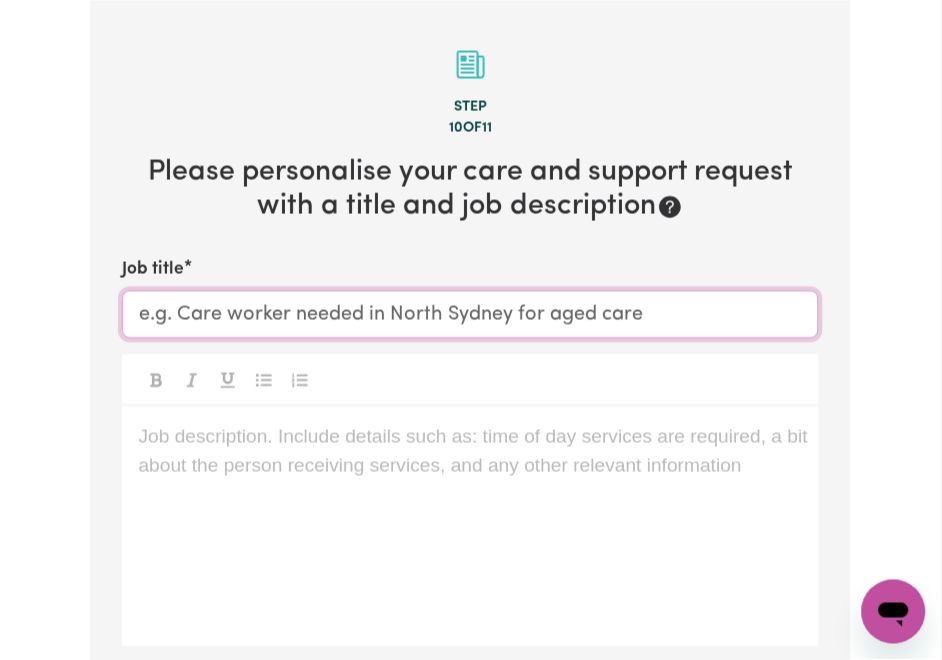 click on "Job title" at bounding box center [470, 315] 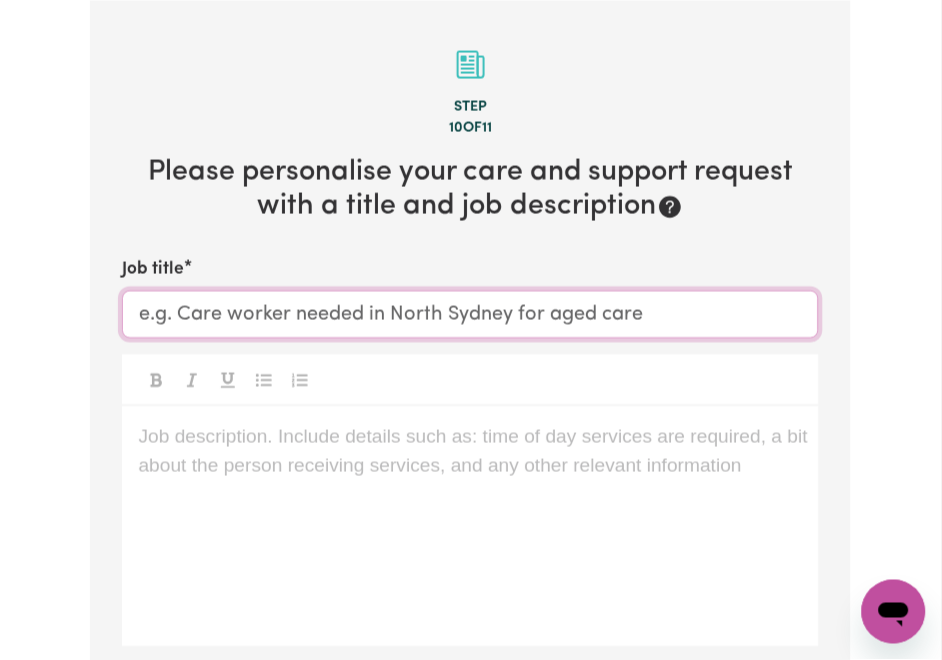 paste on "Female Support Worker Needed in [LAST], [STATE]" 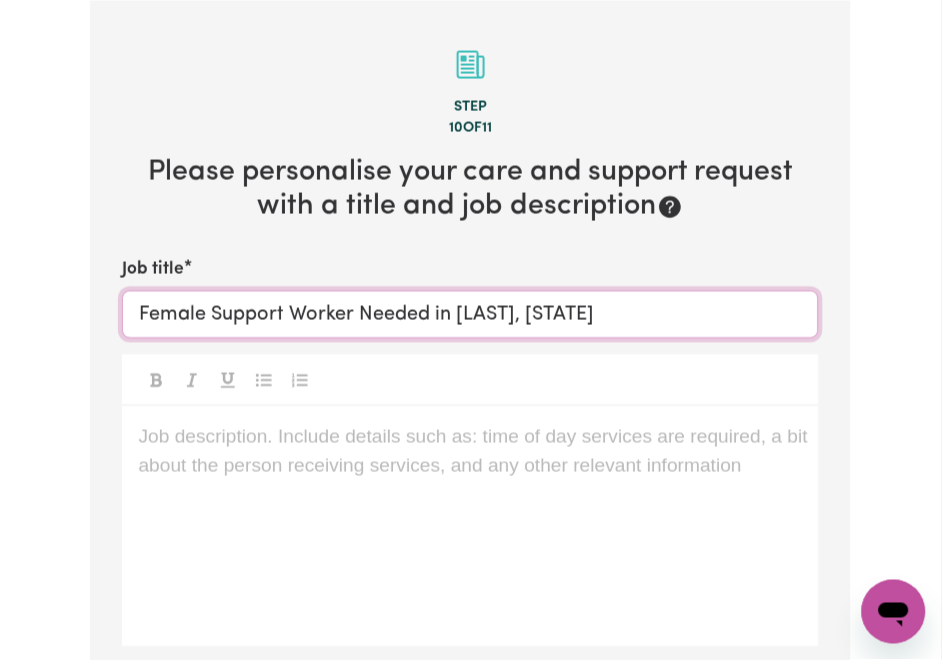 type on "Female Support Worker Needed in [LAST], [STATE]" 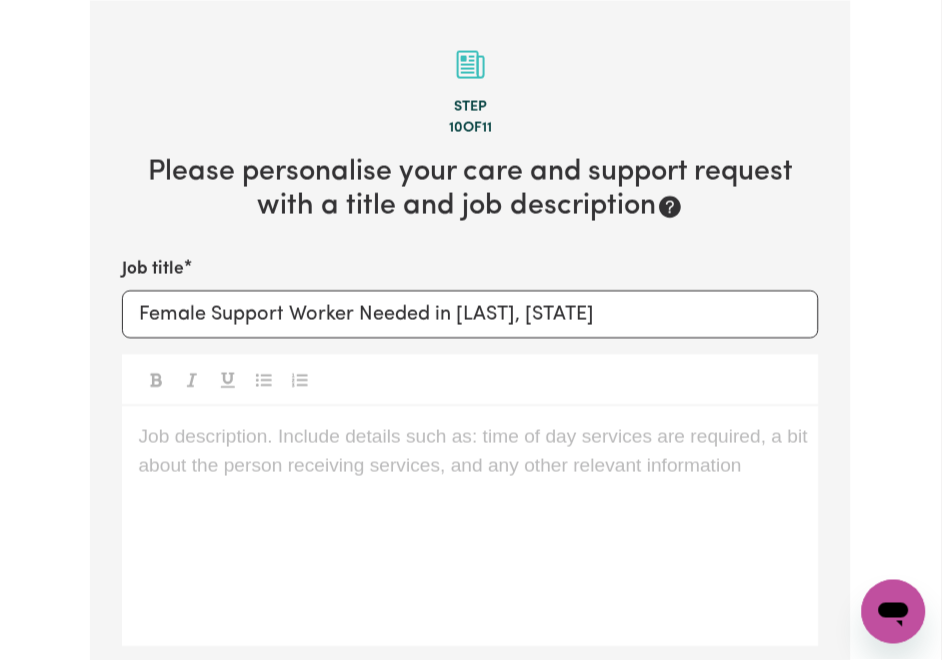 click on "Job description. Include details such as: time of day services are required, a bit about the person receiving services, and any other relevant information ﻿" at bounding box center (470, 527) 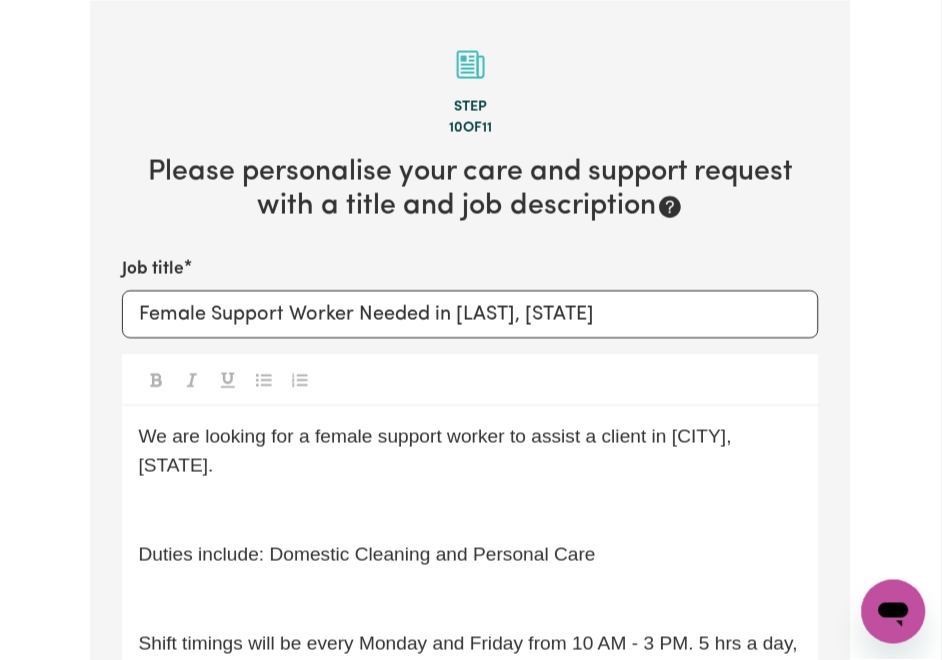 scroll, scrollTop: 1010, scrollLeft: 0, axis: vertical 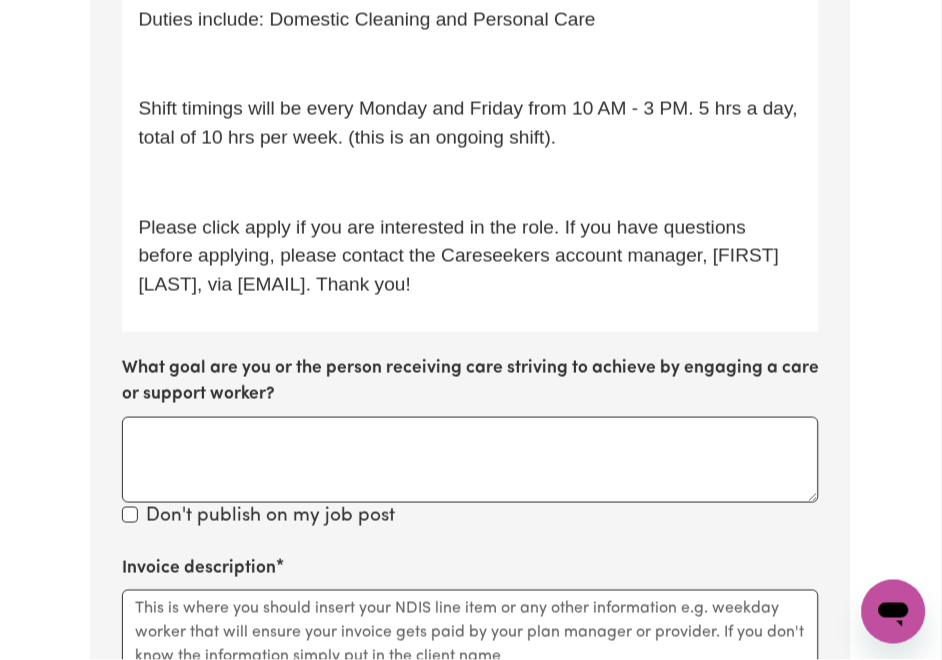 click on "We are looking for a female support worker to assist a client in [CITY], [STATE]. ﻿ Duties include: Domestic Cleaning and Personal Care ﻿ Shift timings will be every Monday and Friday from 10 AM - 3 PM. 5 hrs a day, total of 10 hrs per week. (this is an ongoing shift). ﻿ Please click apply if you are interested in the role. If you have questions before applying, please contact the Careseekers account manager, [FIRST] [LAST], via [EMAIL]. Thank you!" at bounding box center [470, 101] 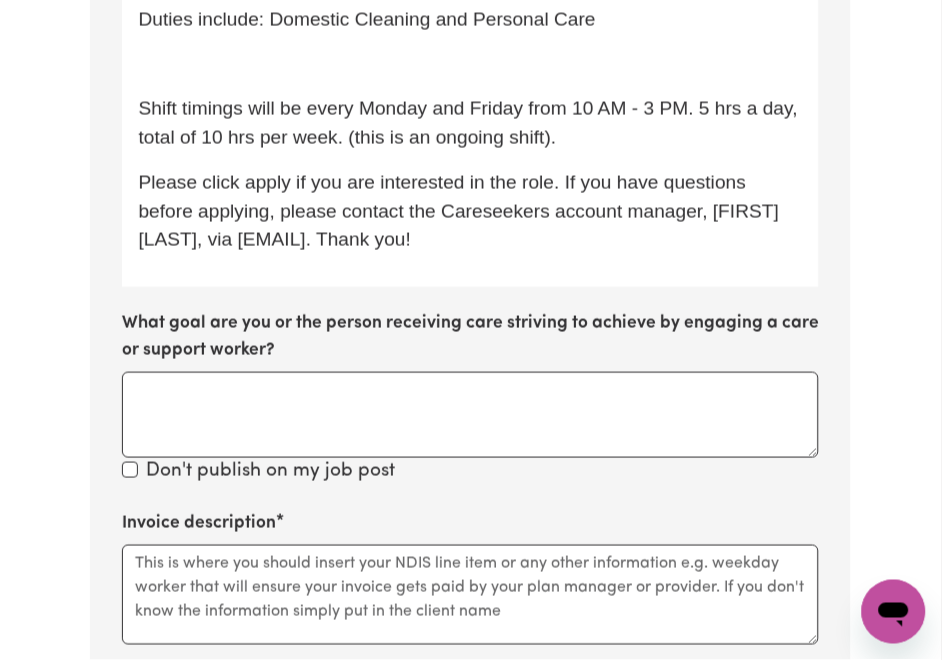 click on "﻿" at bounding box center [470, 64] 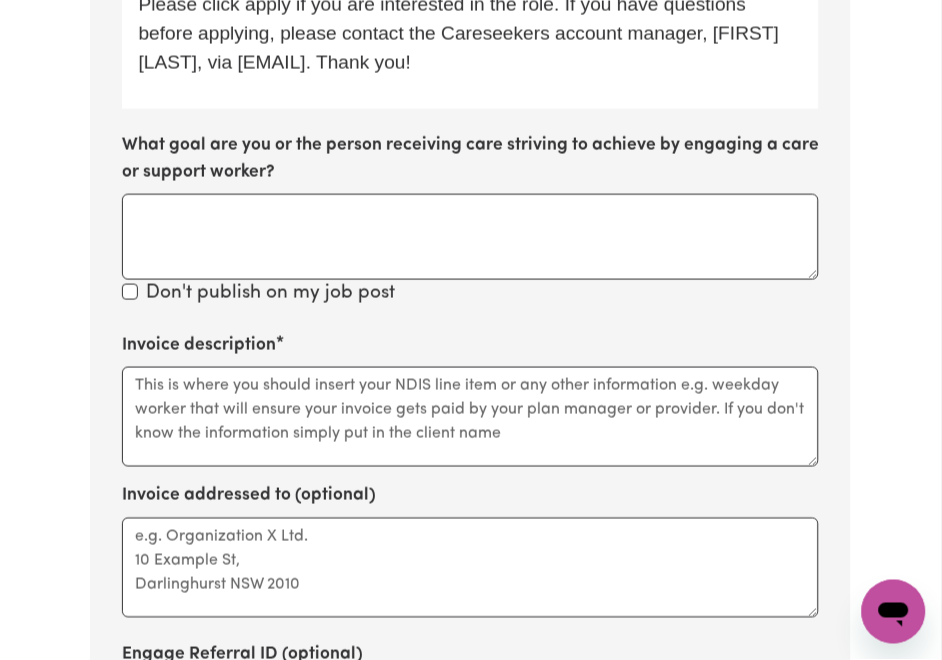 scroll, scrollTop: 1276, scrollLeft: 0, axis: vertical 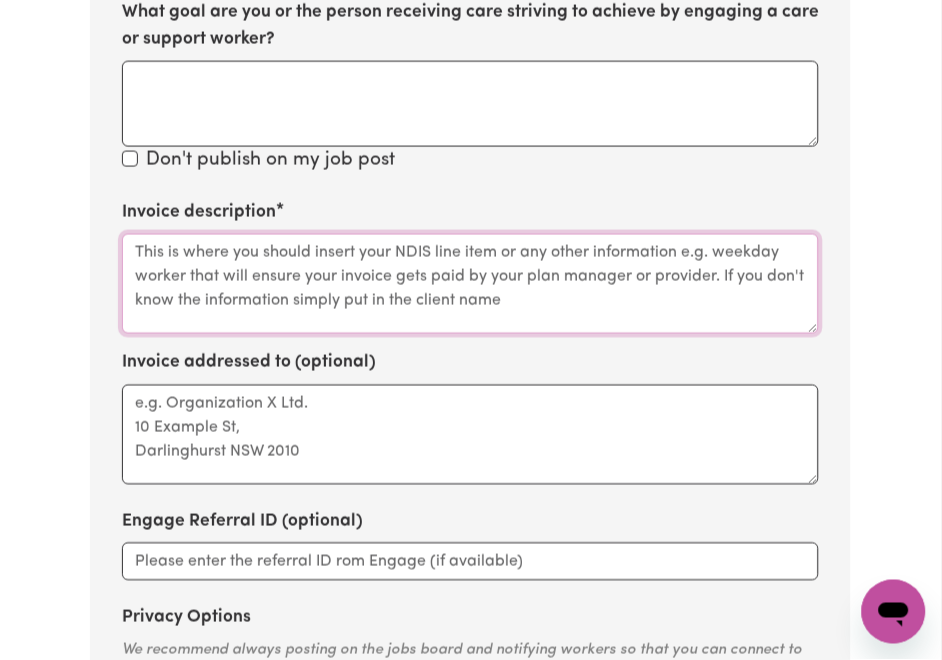 click on "Invoice description" at bounding box center [470, 284] 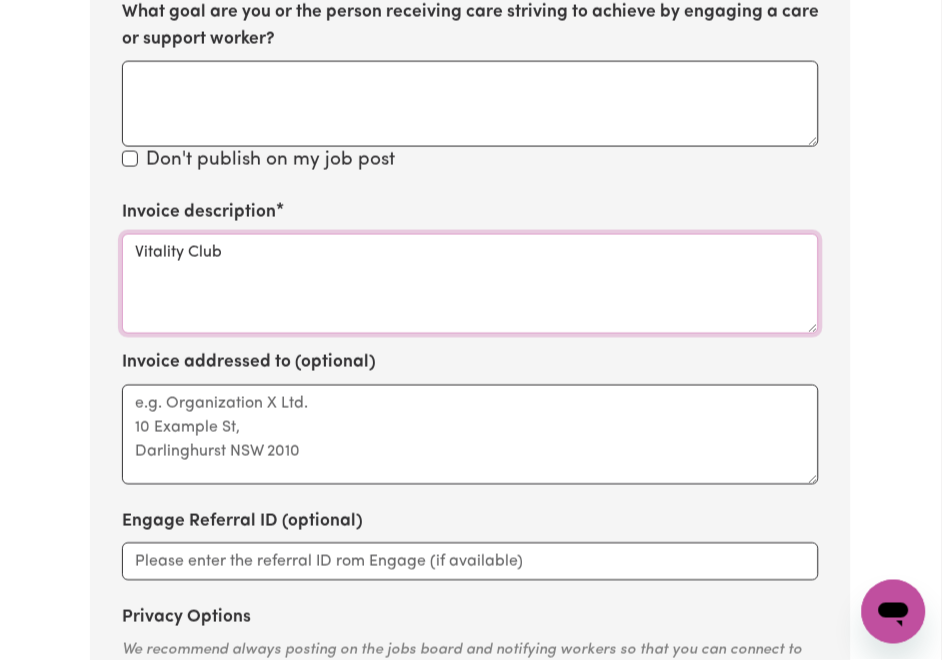 type on "Vitality Club" 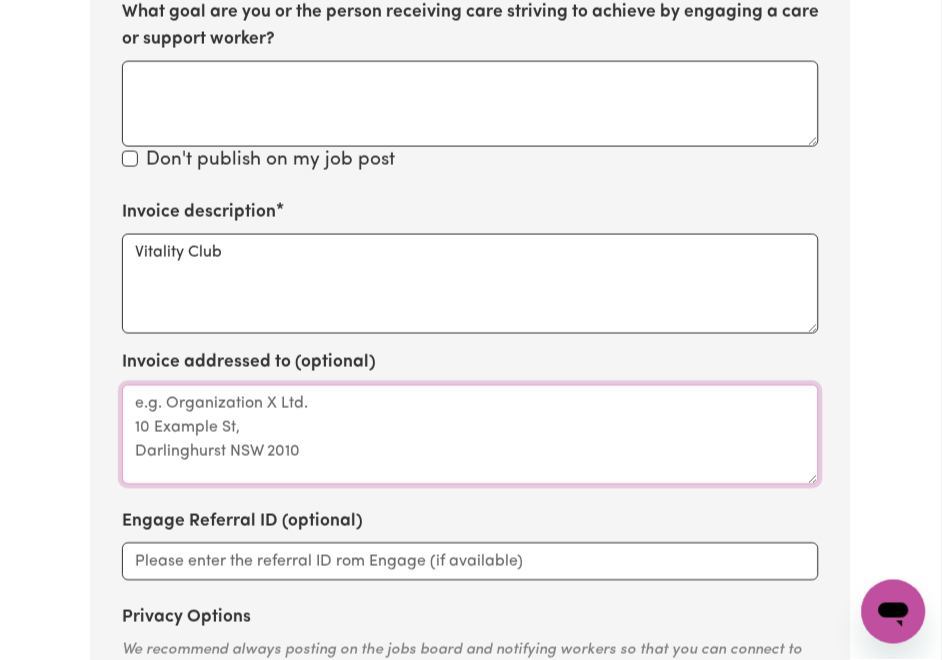 click on "Invoice addressed to (optional)" at bounding box center [470, 435] 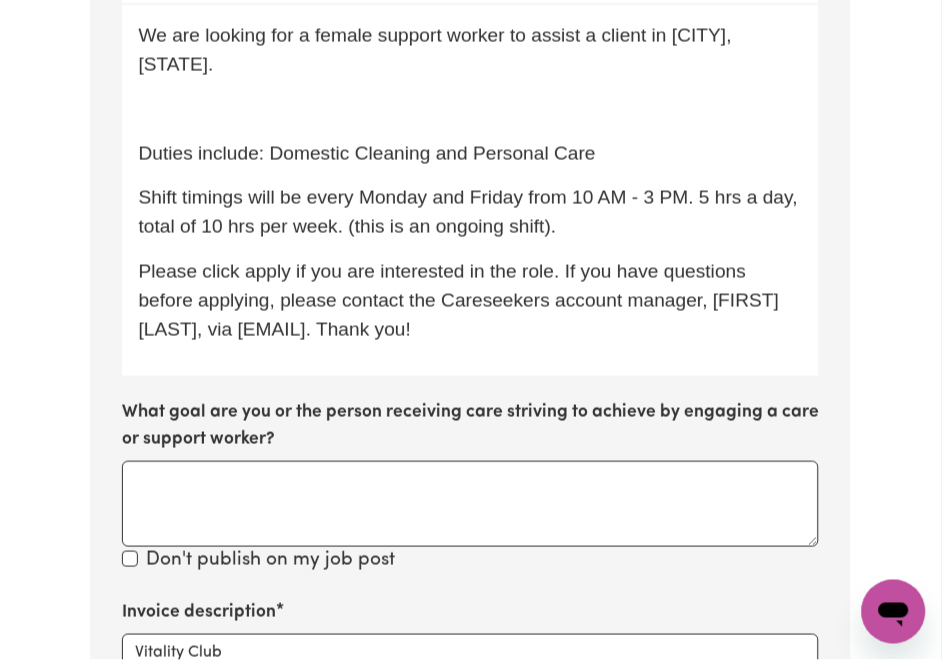 scroll, scrollTop: 610, scrollLeft: 0, axis: vertical 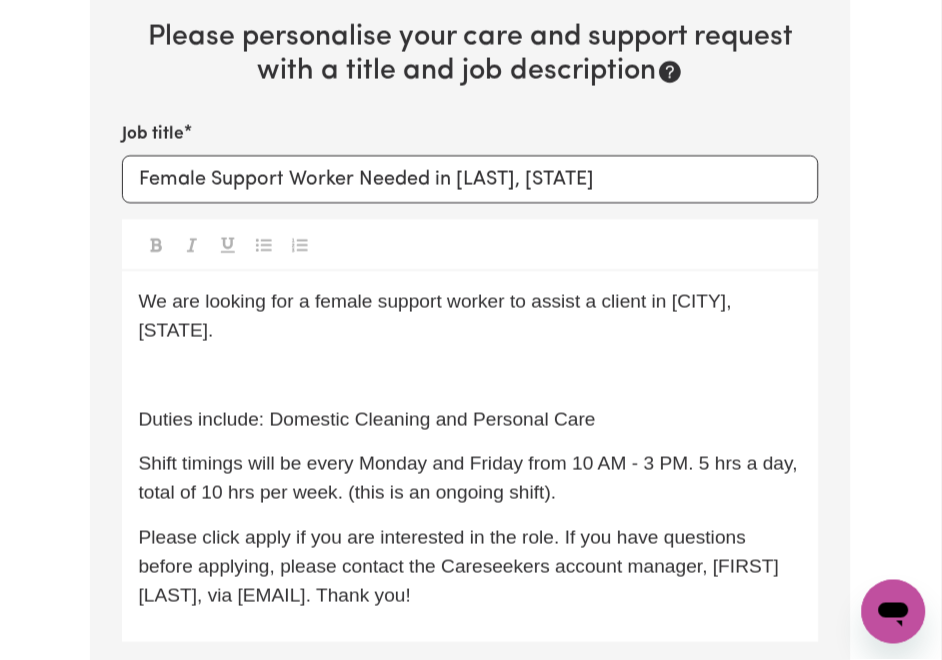 type on "Vitality Club" 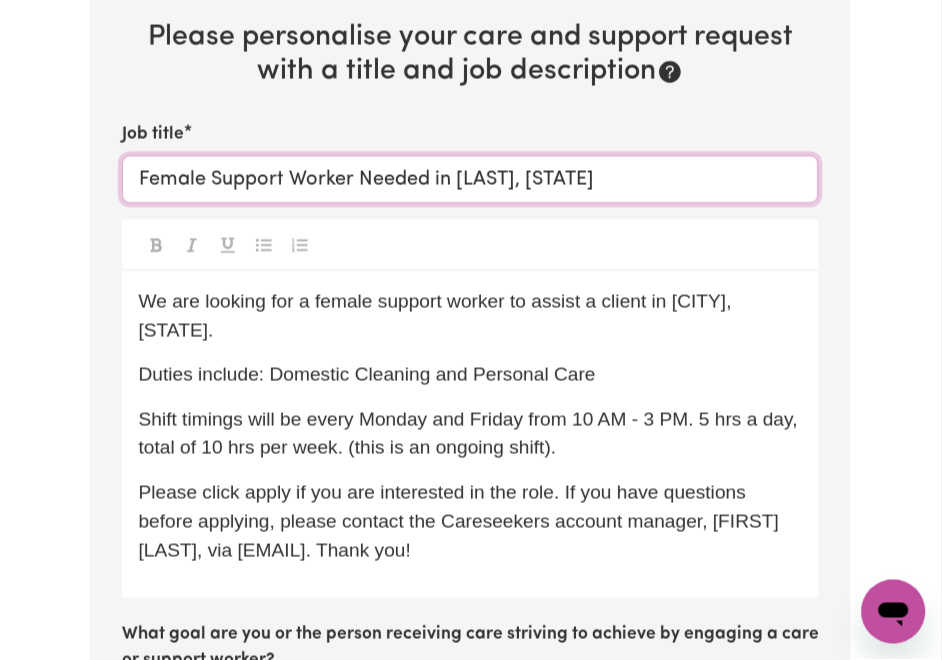 drag, startPoint x: 455, startPoint y: 181, endPoint x: 567, endPoint y: 169, distance: 112.64102 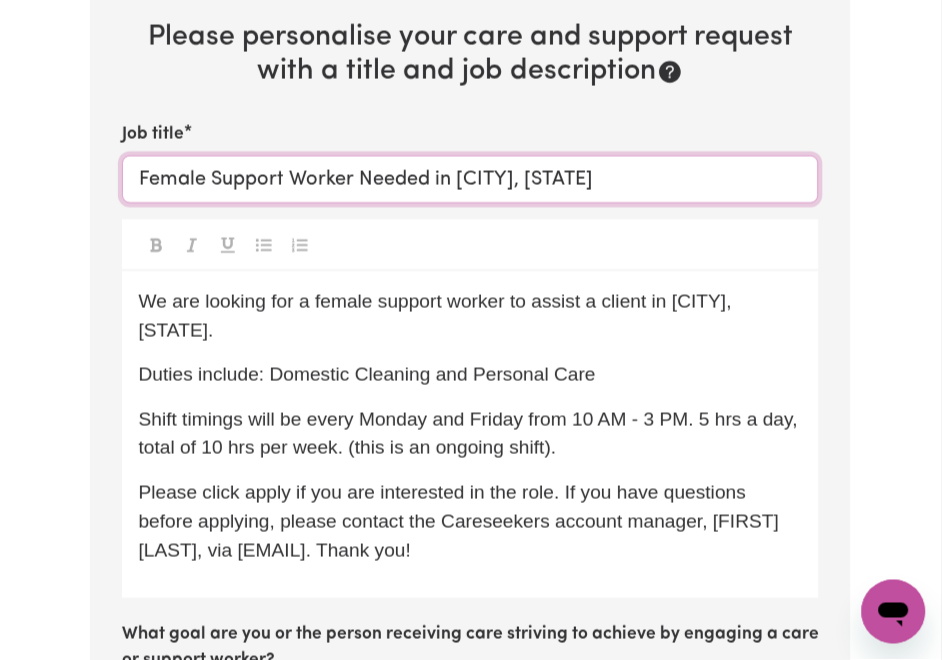 type on "Female Support Worker Needed in [CITY], [STATE]" 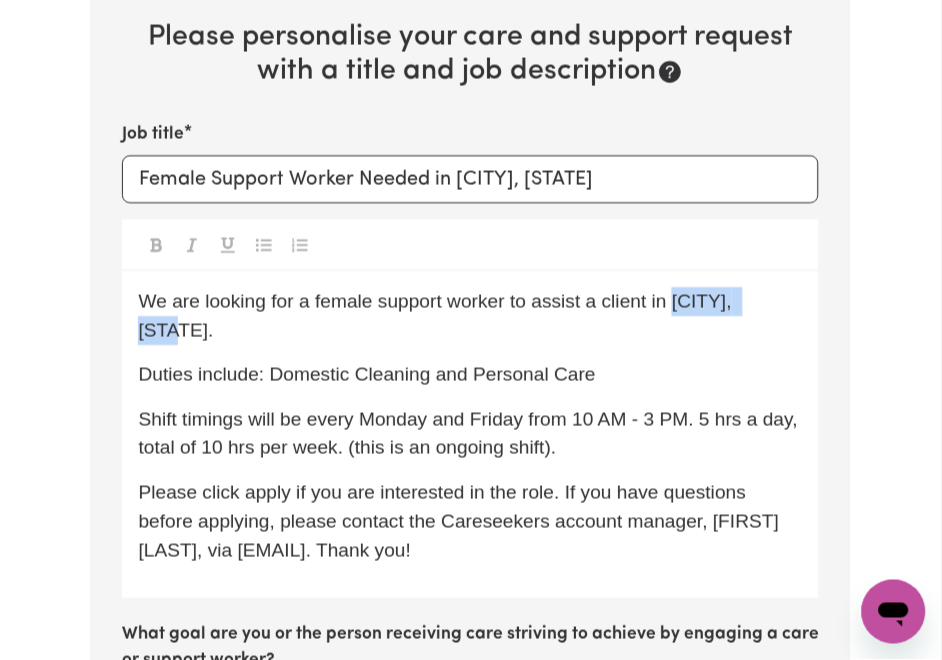 drag, startPoint x: 679, startPoint y: 295, endPoint x: 789, endPoint y: 288, distance: 110.2225 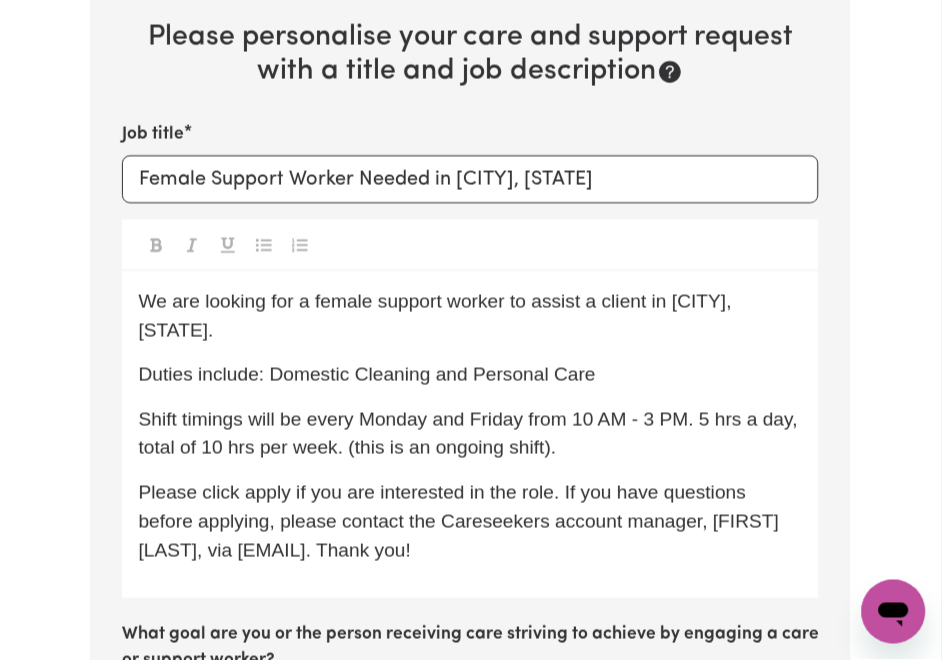 click on "Duties include: Domestic Cleaning and Personal Care" at bounding box center (470, 375) 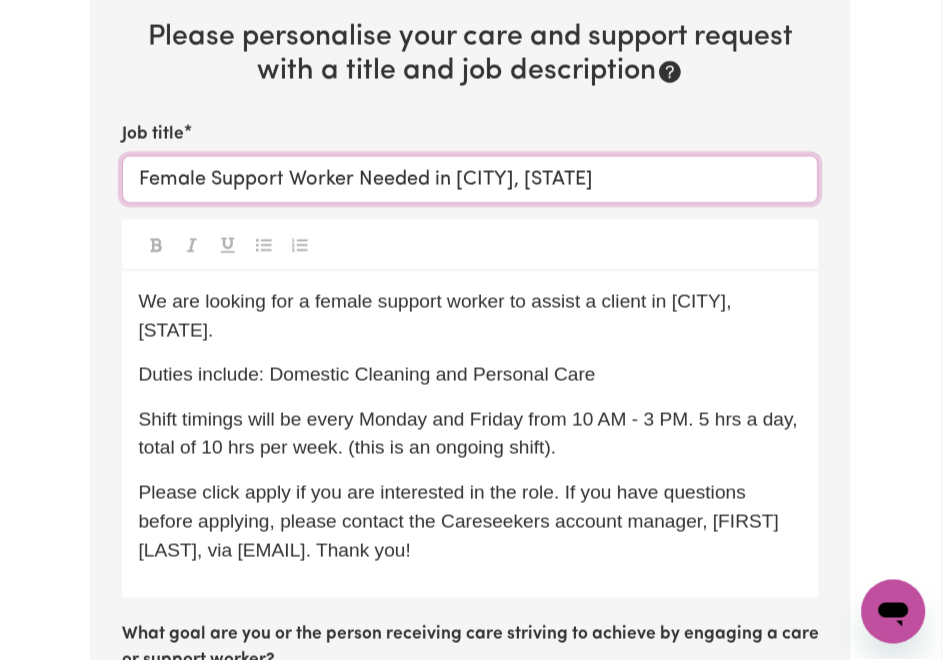 drag, startPoint x: 454, startPoint y: 177, endPoint x: 624, endPoint y: 178, distance: 170.00294 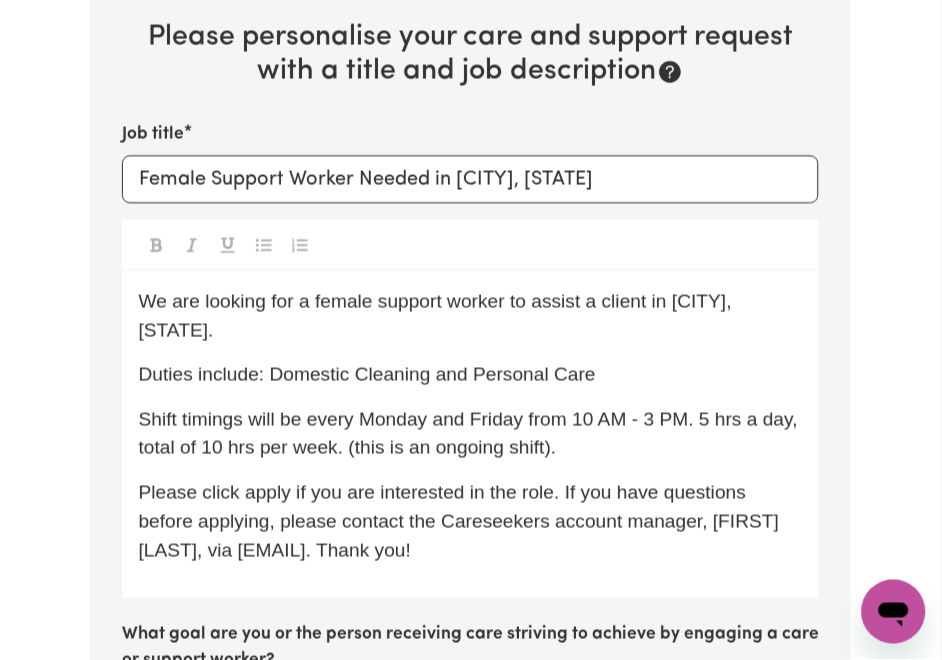 click on "Duties include: Domestic Cleaning and Personal Care" at bounding box center (367, 374) 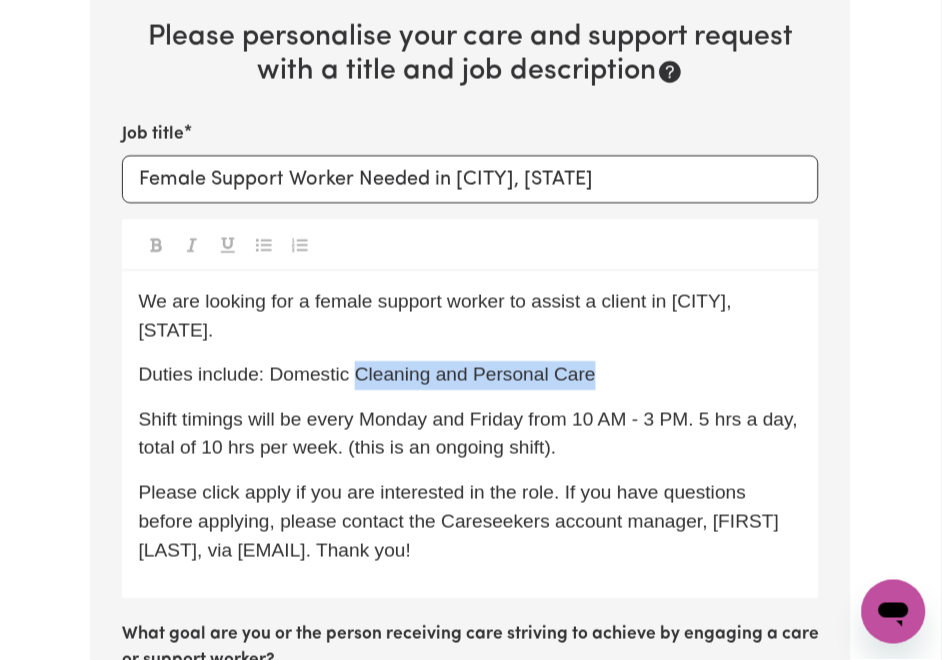 drag, startPoint x: 355, startPoint y: 372, endPoint x: 588, endPoint y: 365, distance: 233.10513 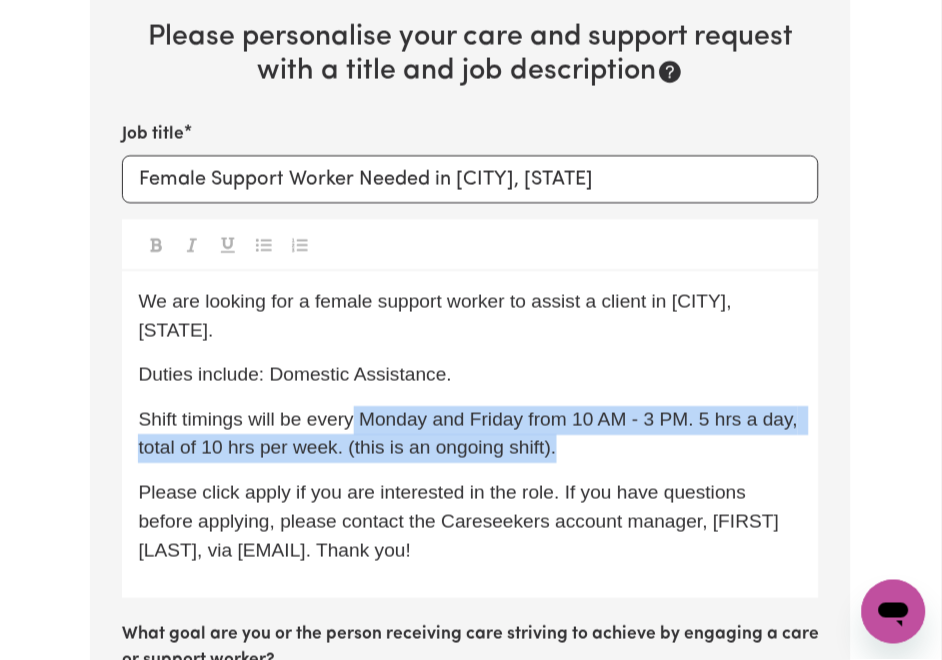 drag, startPoint x: 363, startPoint y: 416, endPoint x: 691, endPoint y: 420, distance: 328.02438 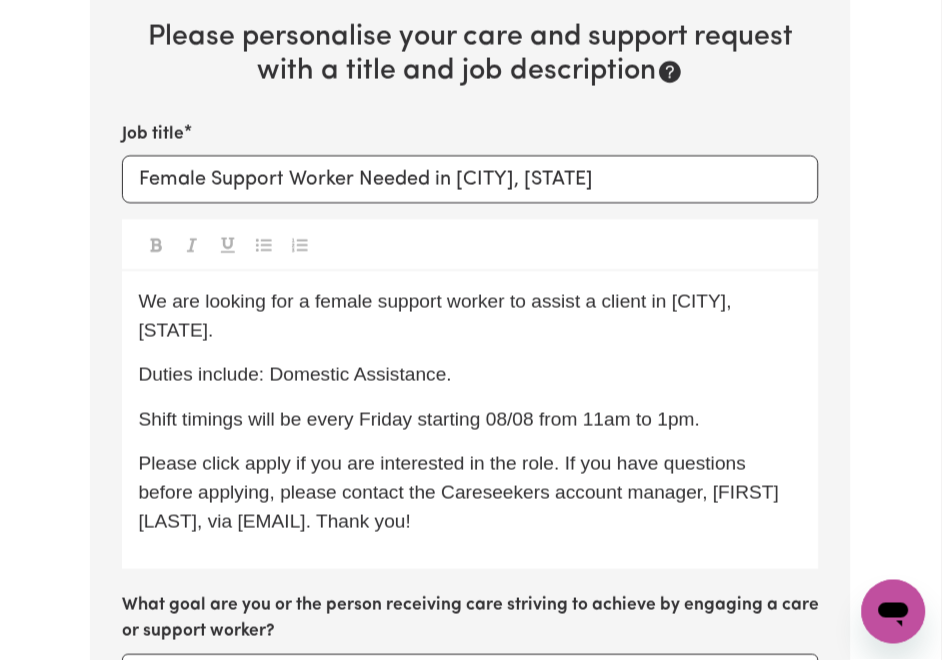 scroll, scrollTop: 743, scrollLeft: 0, axis: vertical 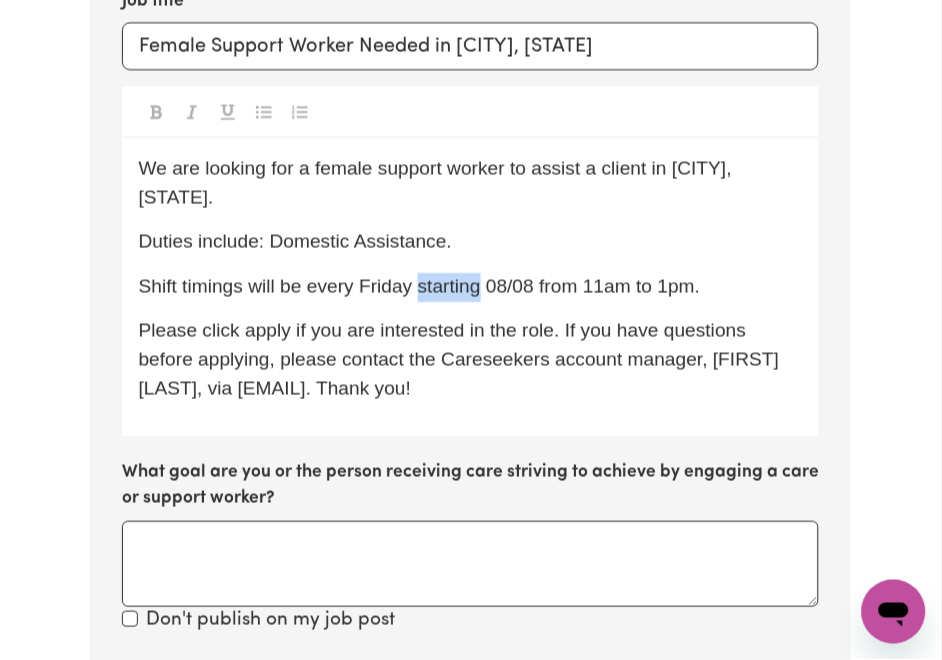 drag, startPoint x: 424, startPoint y: 288, endPoint x: 490, endPoint y: 283, distance: 66.189125 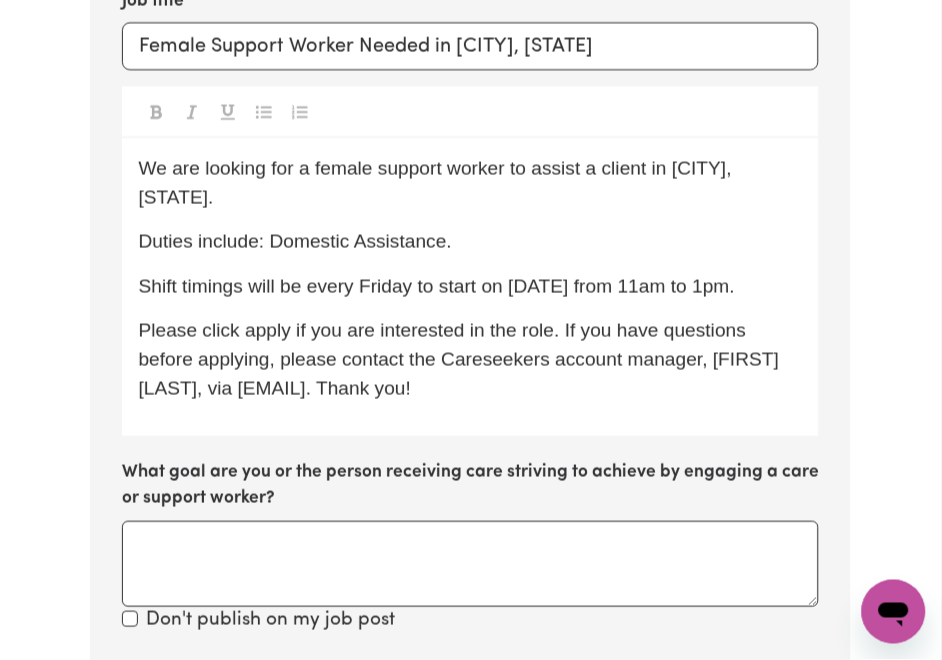 click on "Duties include: Domestic Assistance." at bounding box center (470, 242) 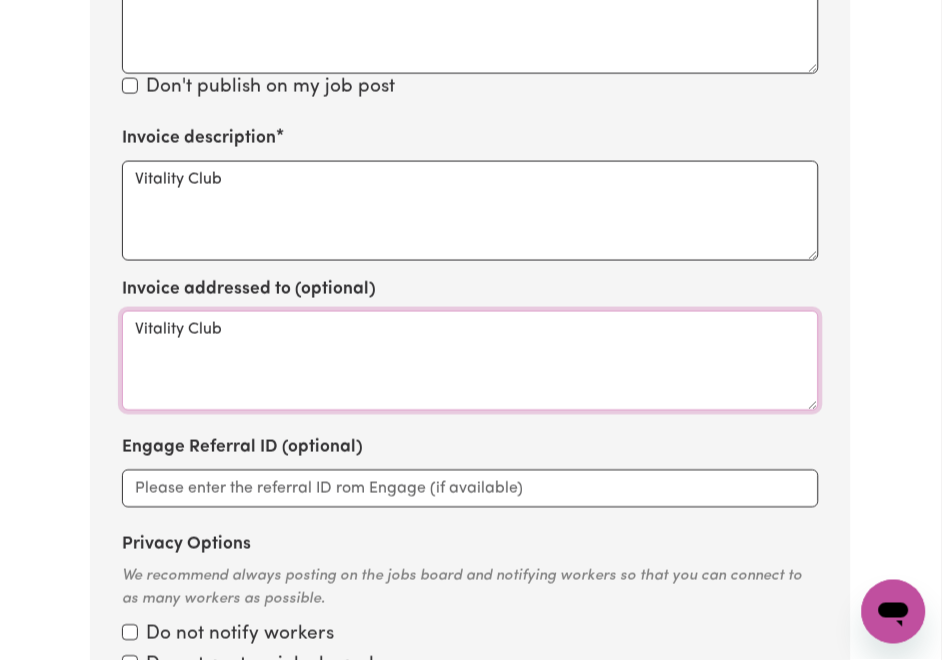 click on "Vitality Club" at bounding box center [470, 361] 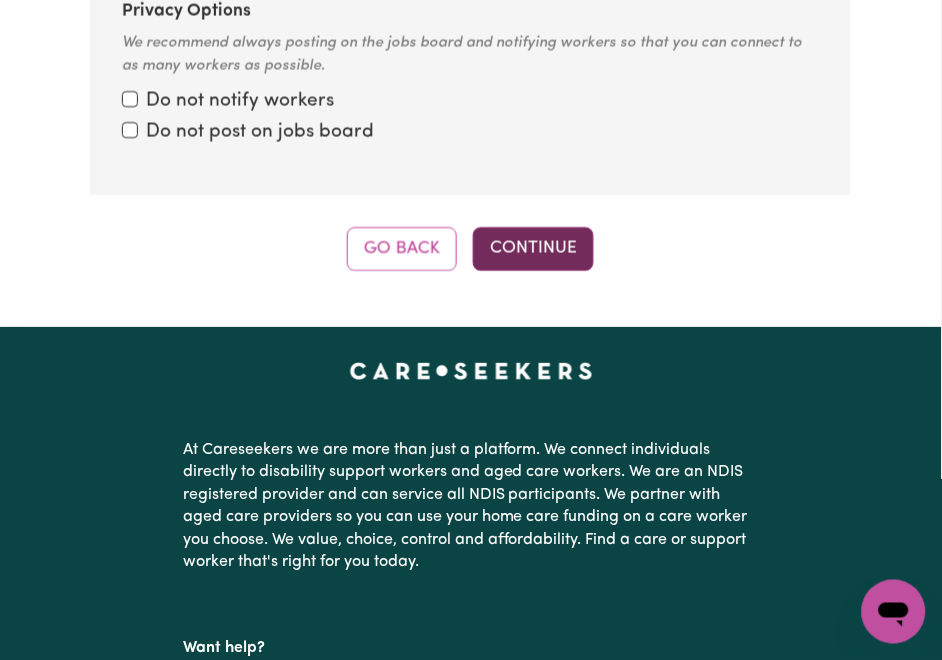 click on "Continue" at bounding box center (533, 249) 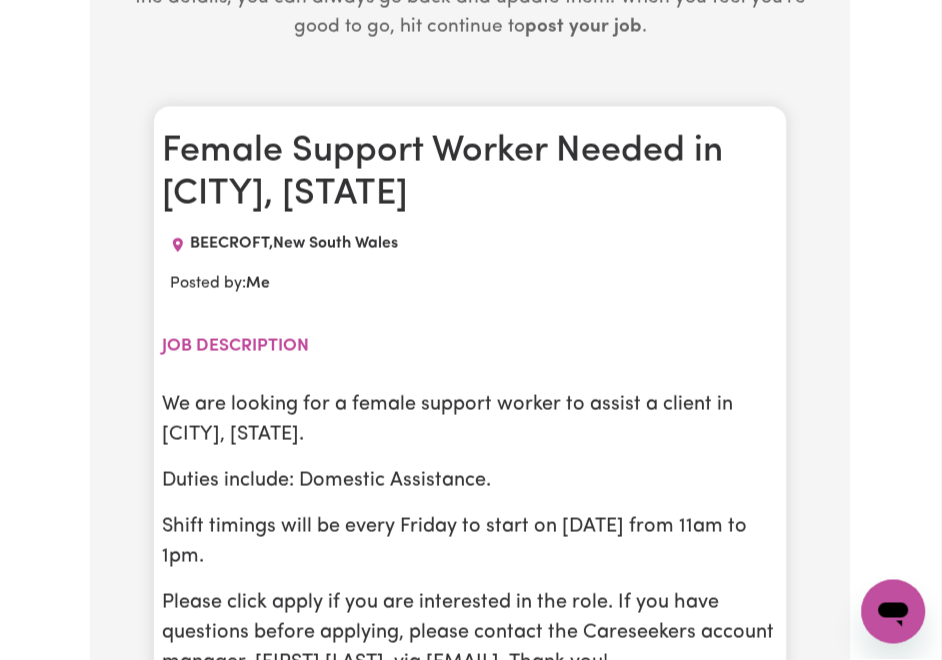 scroll, scrollTop: 874, scrollLeft: 0, axis: vertical 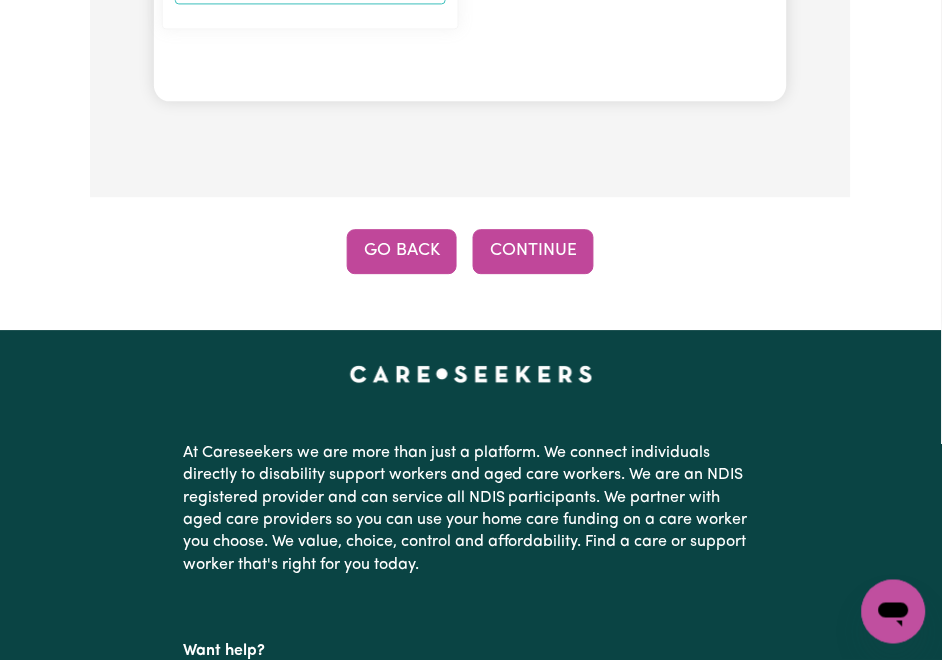 click on "Go Back" at bounding box center (402, 251) 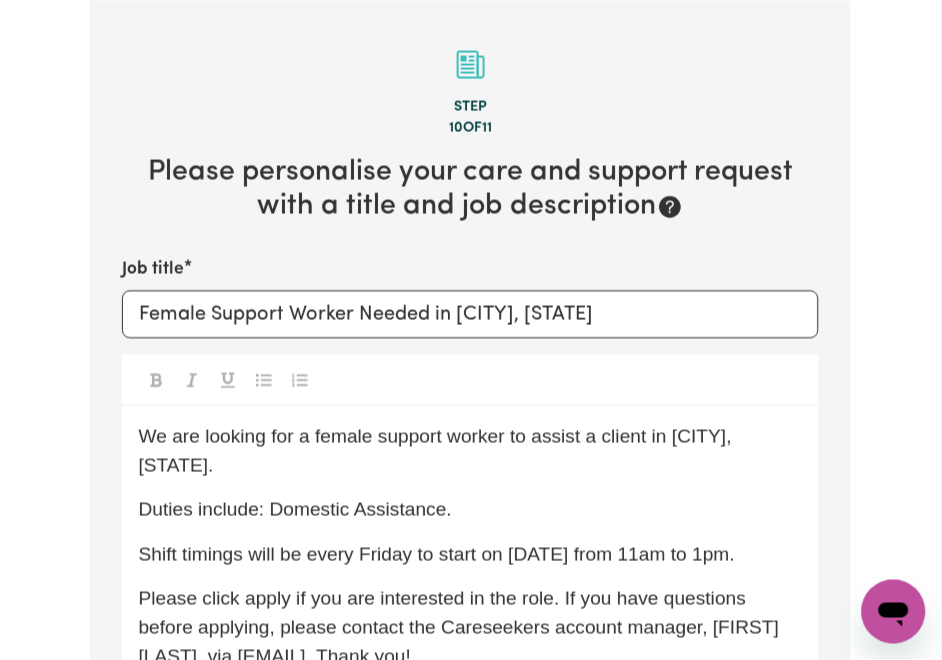 scroll, scrollTop: 608, scrollLeft: 0, axis: vertical 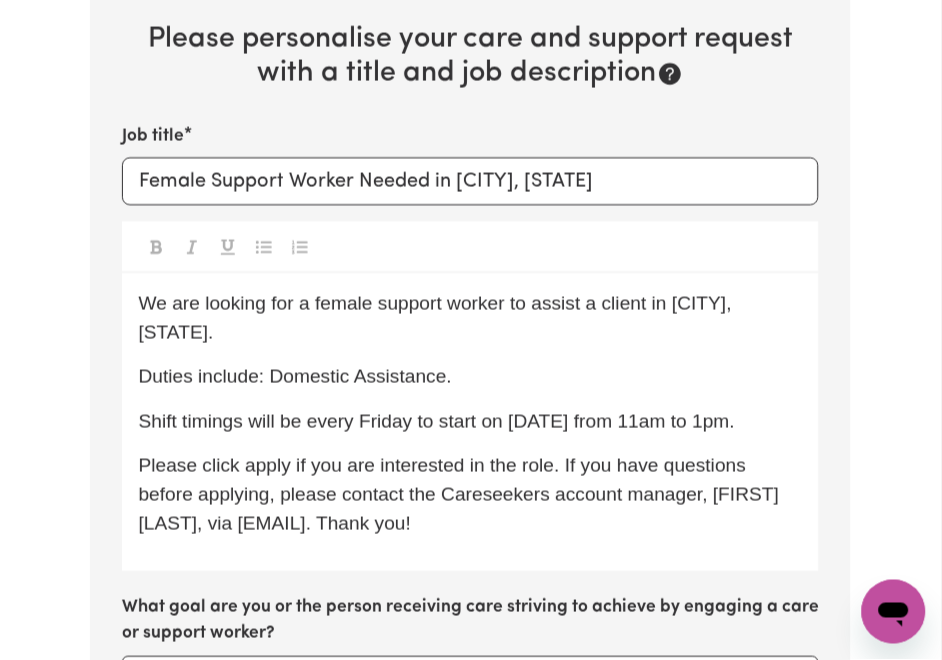 click on "Shift timings will be every Friday to start on [DATE] from 11am to 1pm." at bounding box center (436, 421) 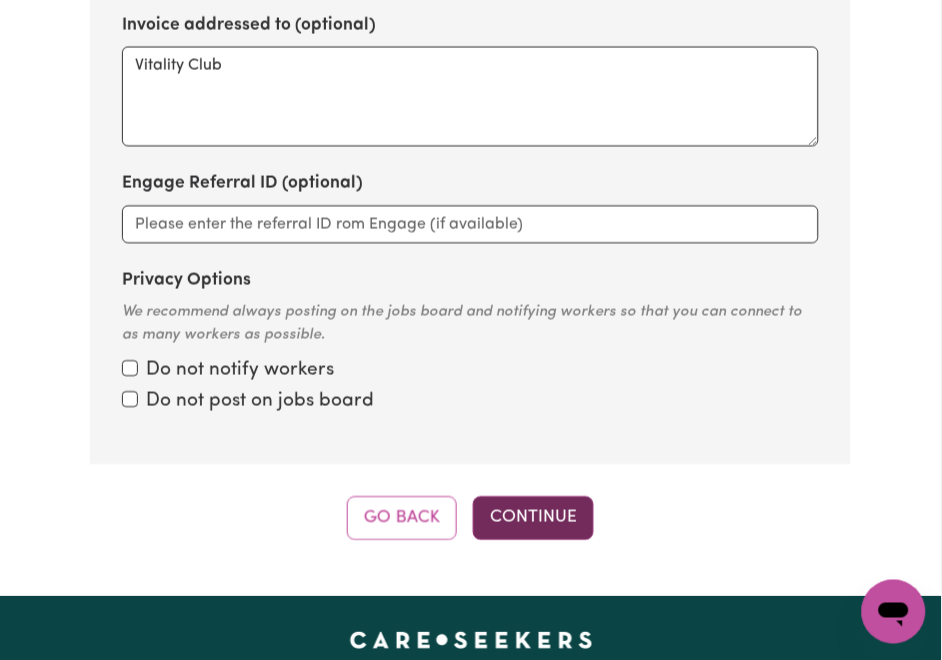 click on "Continue" at bounding box center (533, 518) 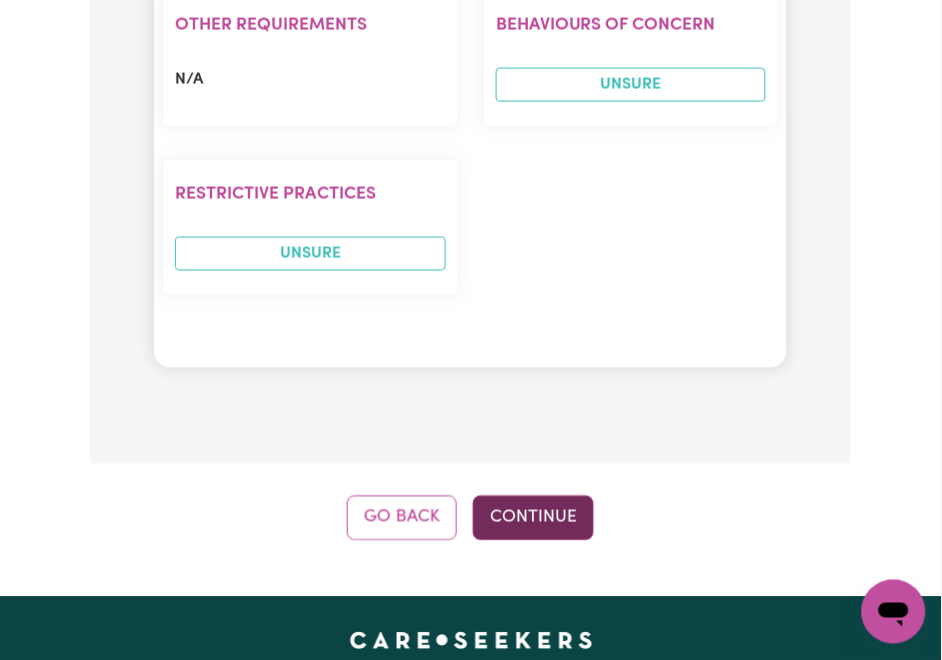 click on "Continue" at bounding box center (533, 518) 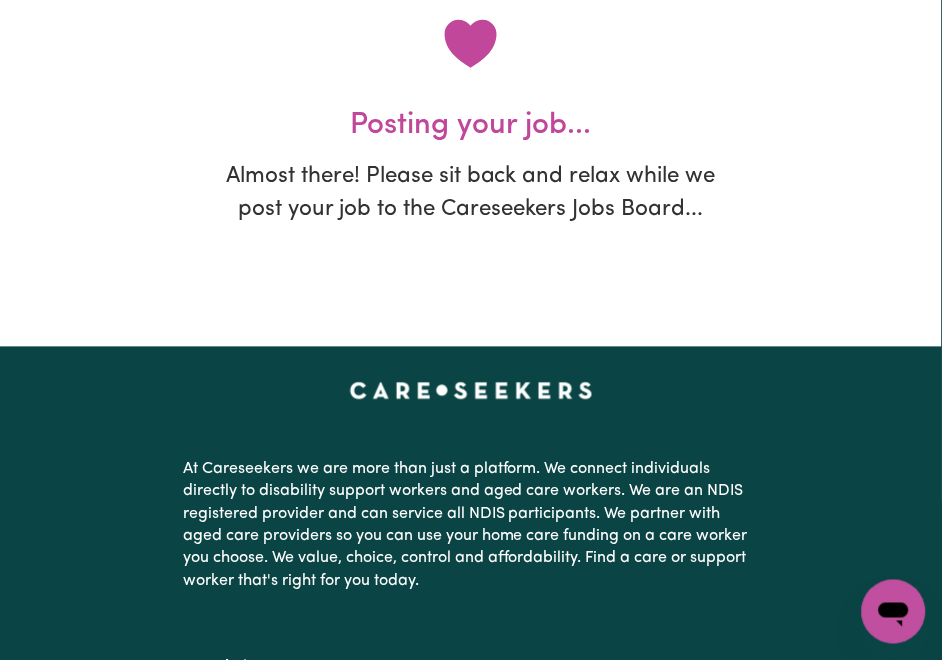 scroll, scrollTop: 0, scrollLeft: 0, axis: both 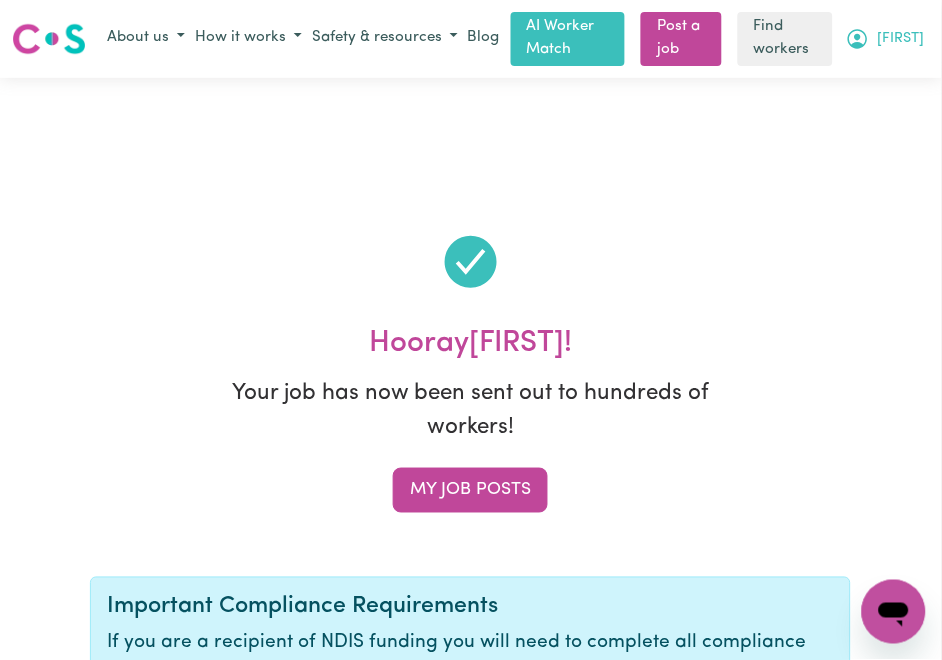 click on "[FIRST]" at bounding box center [901, 39] 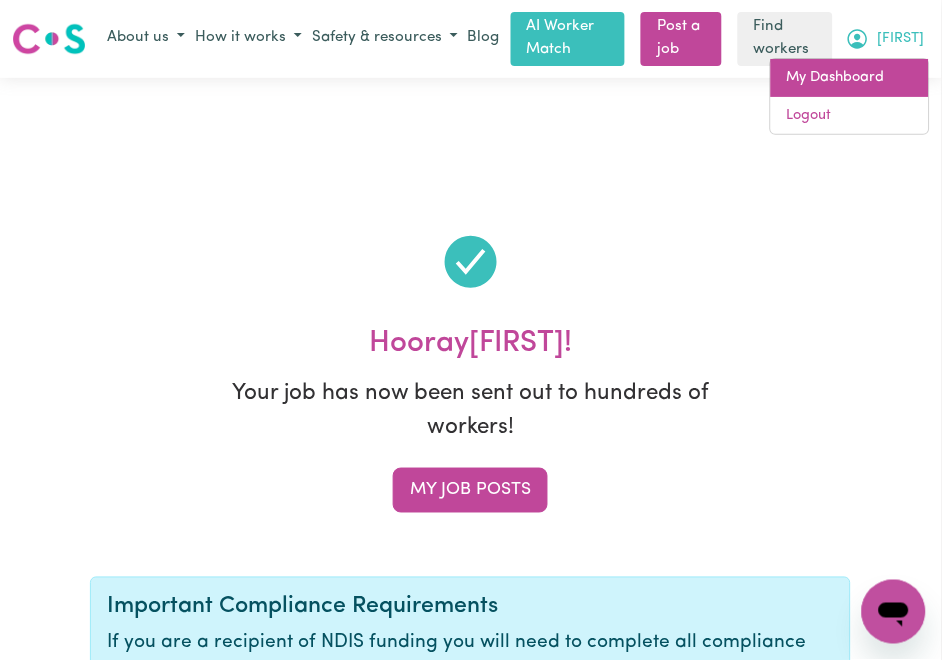 click on "My Dashboard" at bounding box center (850, 78) 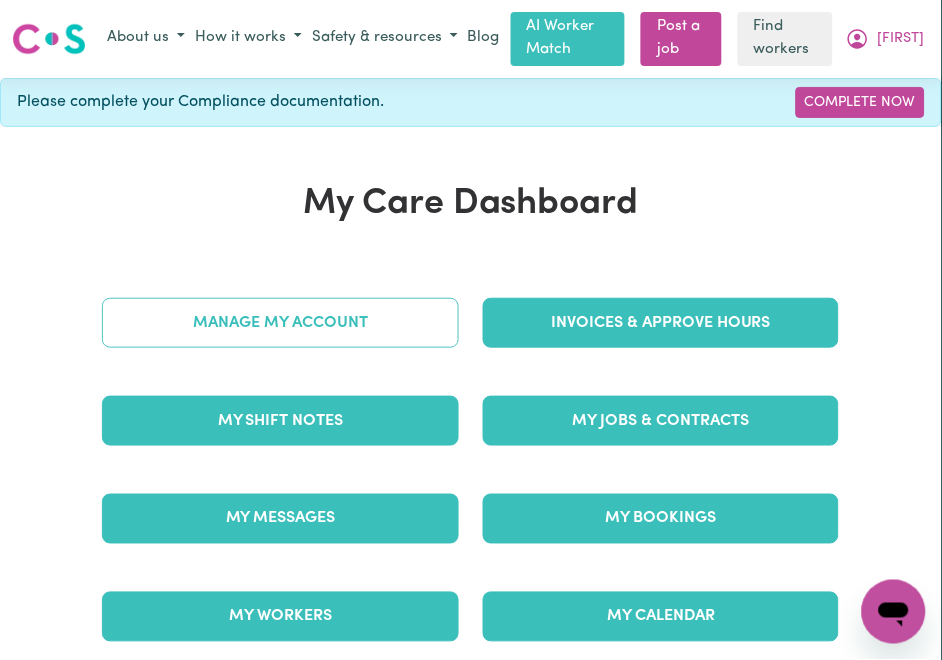 click on "Manage My Account" at bounding box center [280, 323] 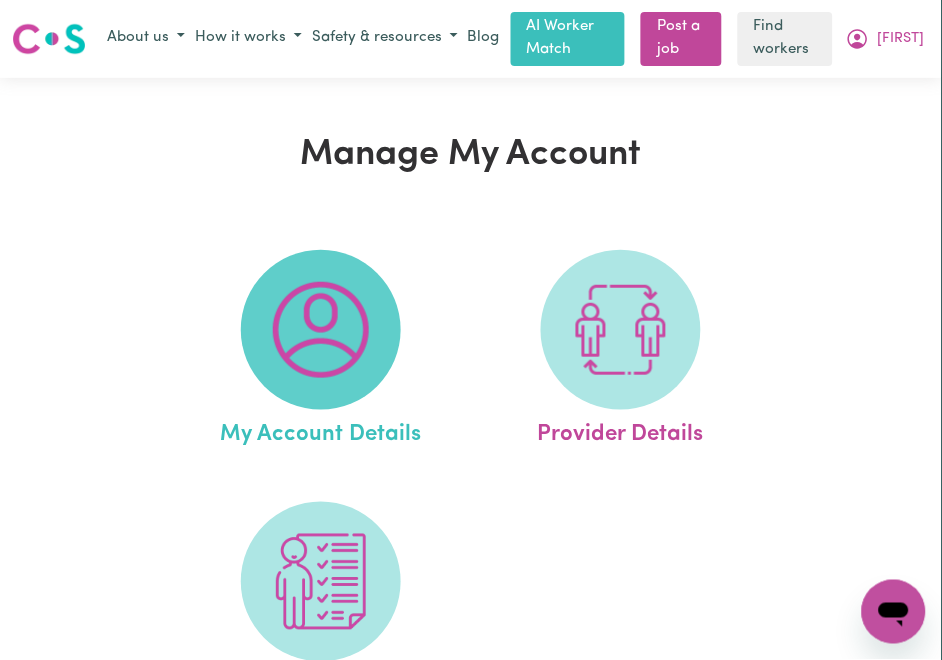 click at bounding box center (321, 330) 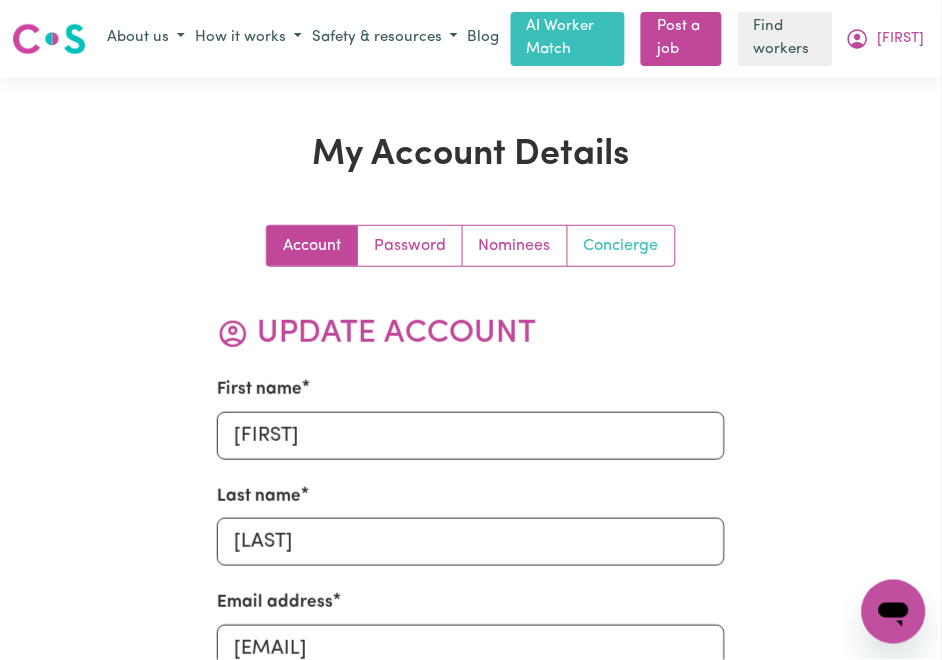 click on "Concierge" at bounding box center [621, 246] 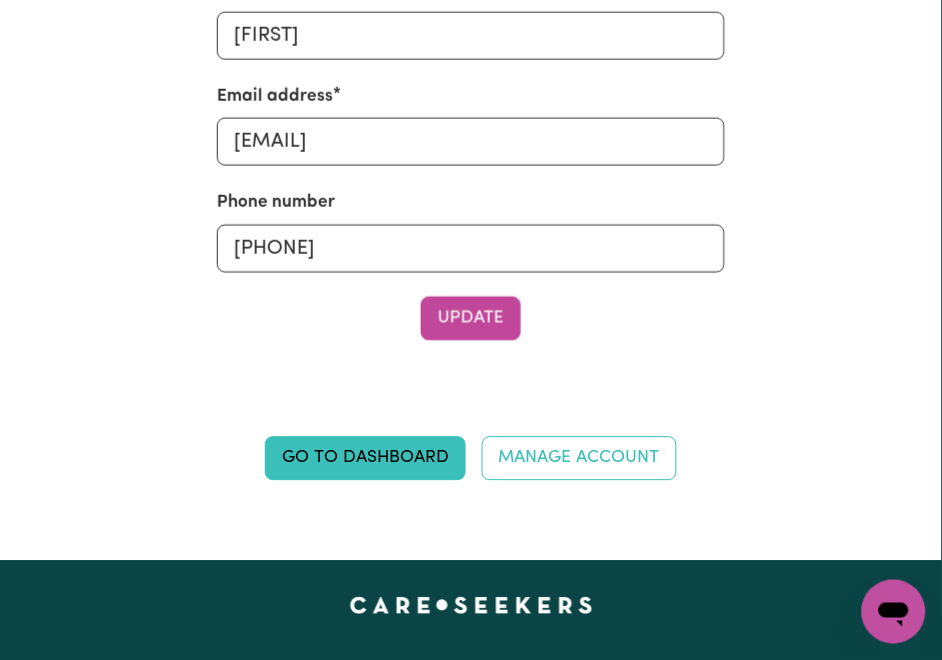 scroll, scrollTop: 266, scrollLeft: 0, axis: vertical 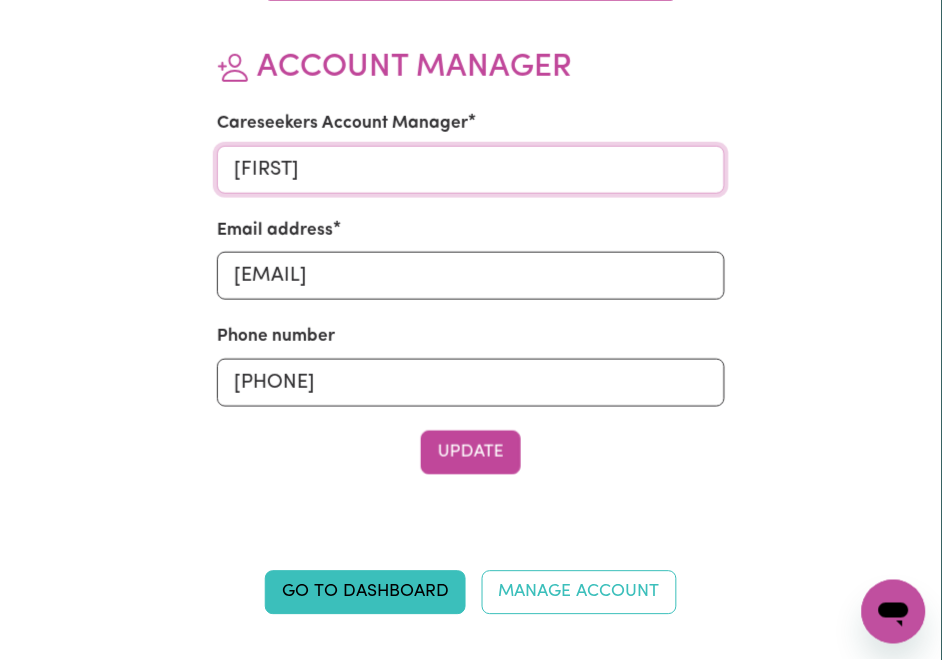 click on "[FIRST]" at bounding box center (470, 170) 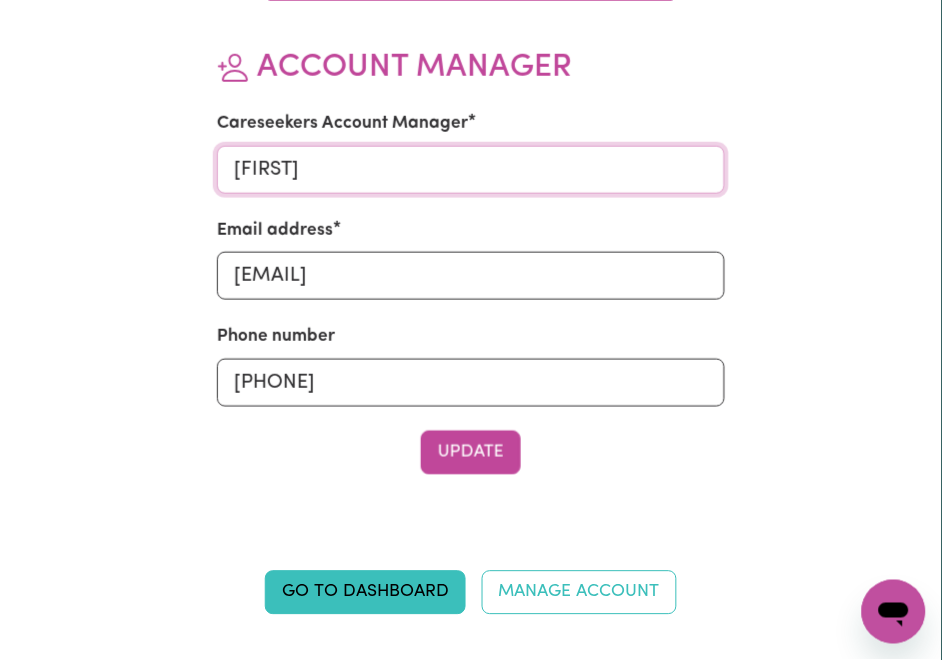 type on "[FIRST]" 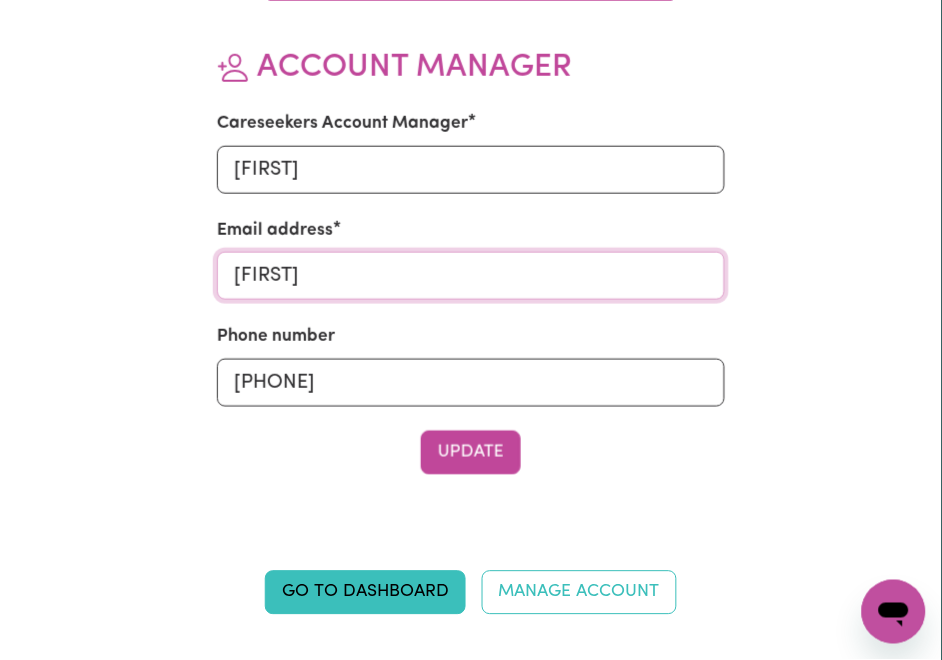 type on "[EMAIL]" 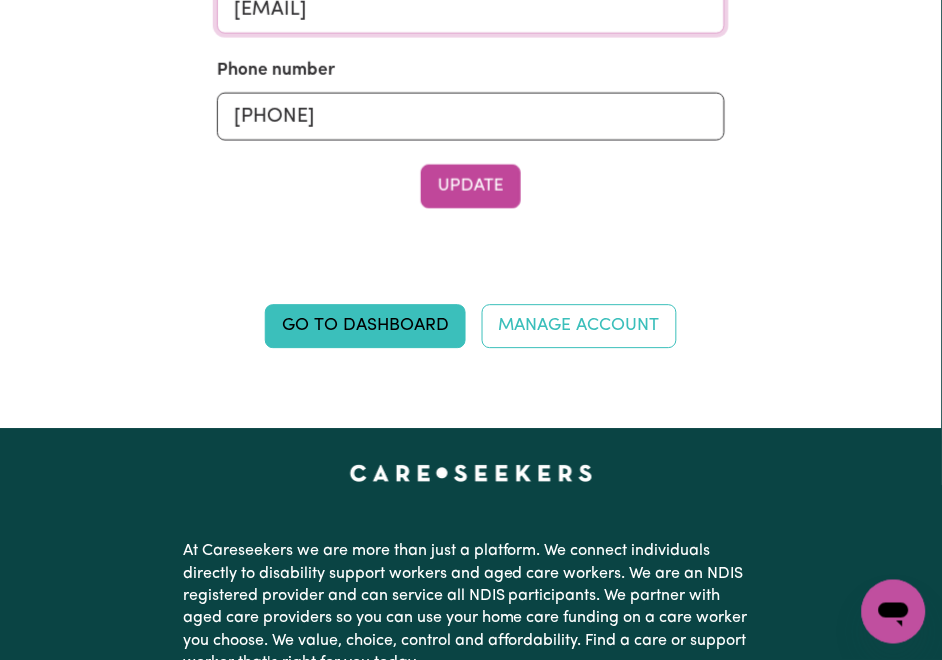 scroll, scrollTop: 666, scrollLeft: 0, axis: vertical 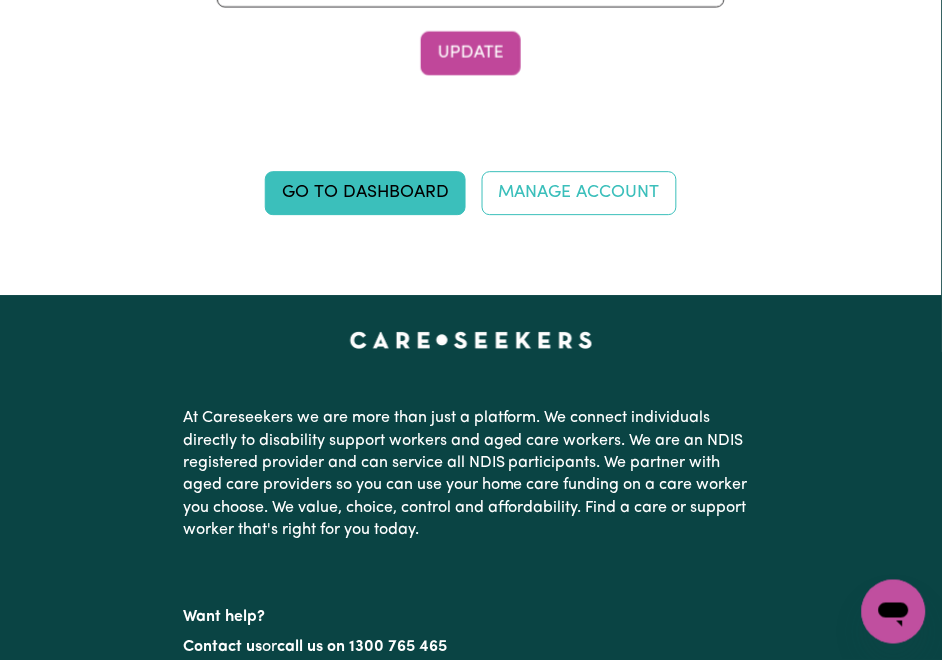 click on "Go to Dashboard Manage Account" at bounding box center (470, 185) 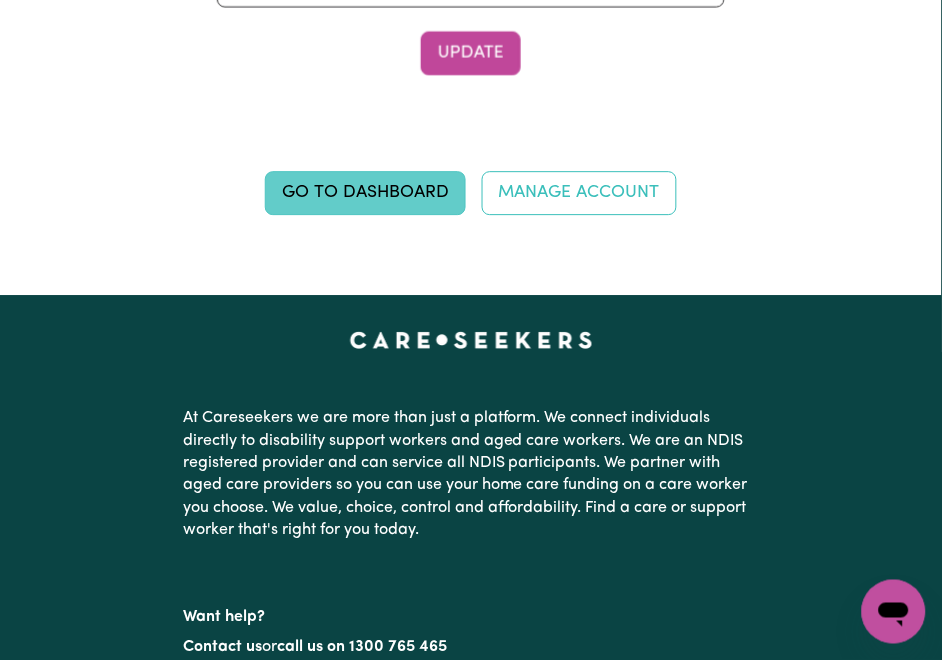 click on "Go to Dashboard" at bounding box center (365, 193) 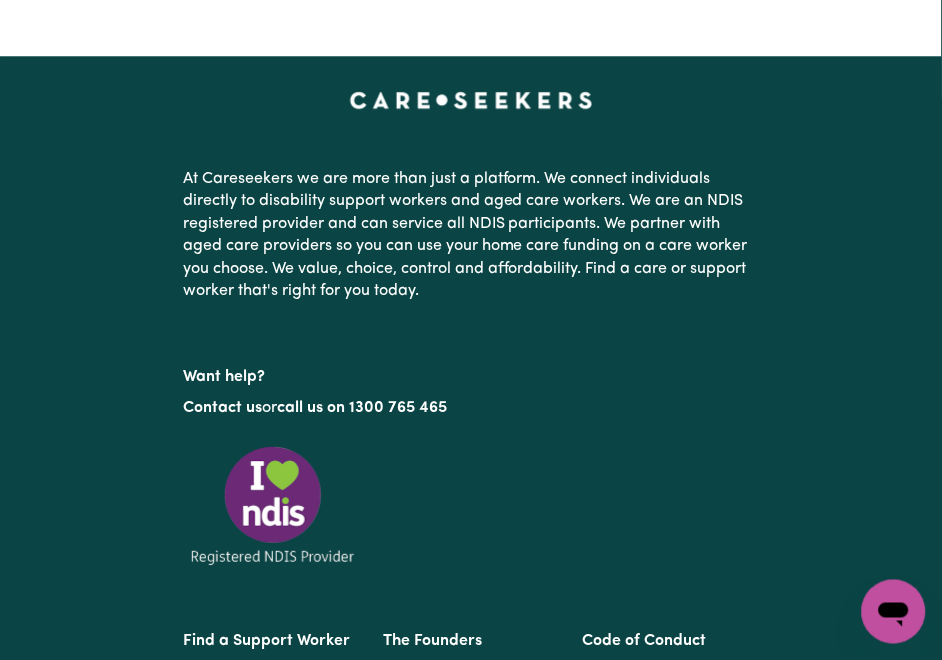 scroll, scrollTop: 0, scrollLeft: 0, axis: both 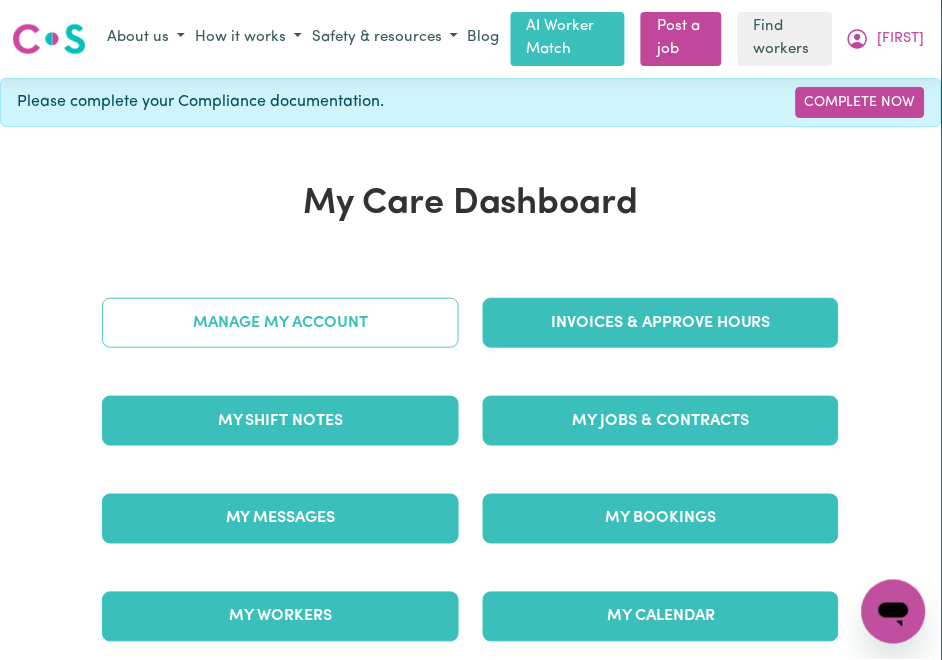 click on "Manage My Account" at bounding box center [280, 323] 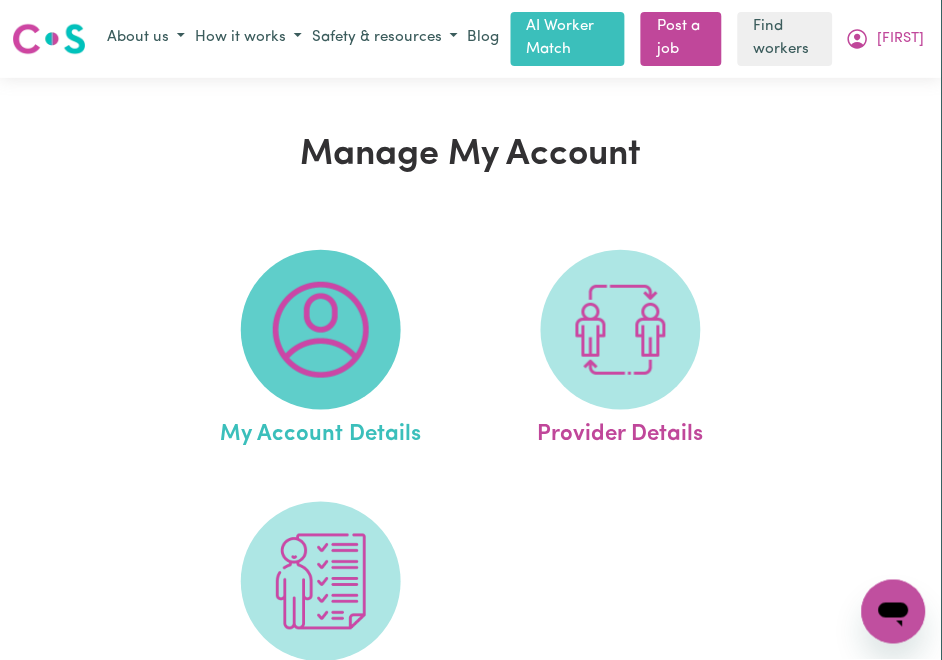 click at bounding box center (321, 330) 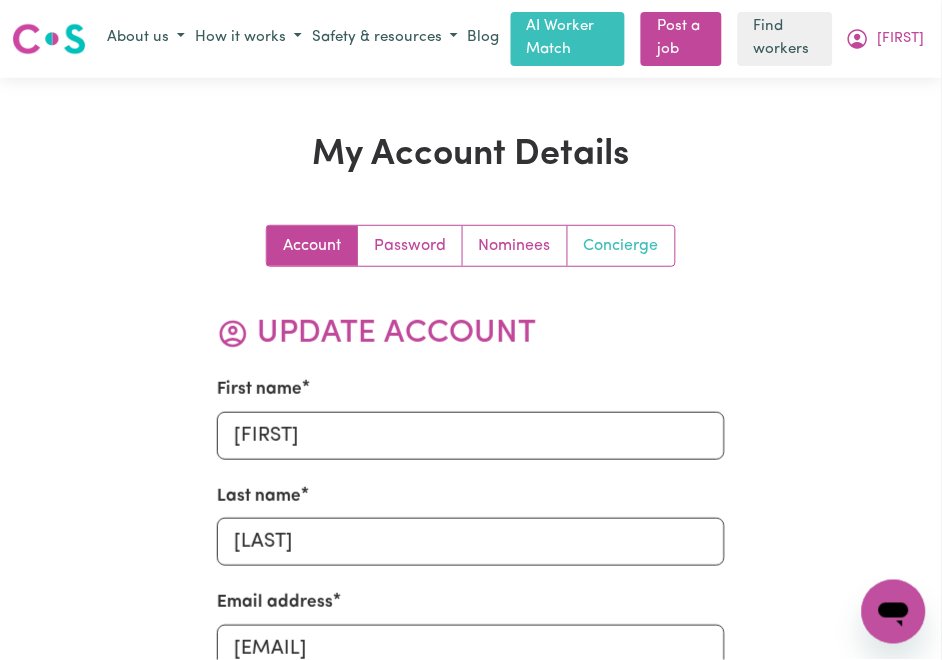 click on "Concierge" at bounding box center (621, 246) 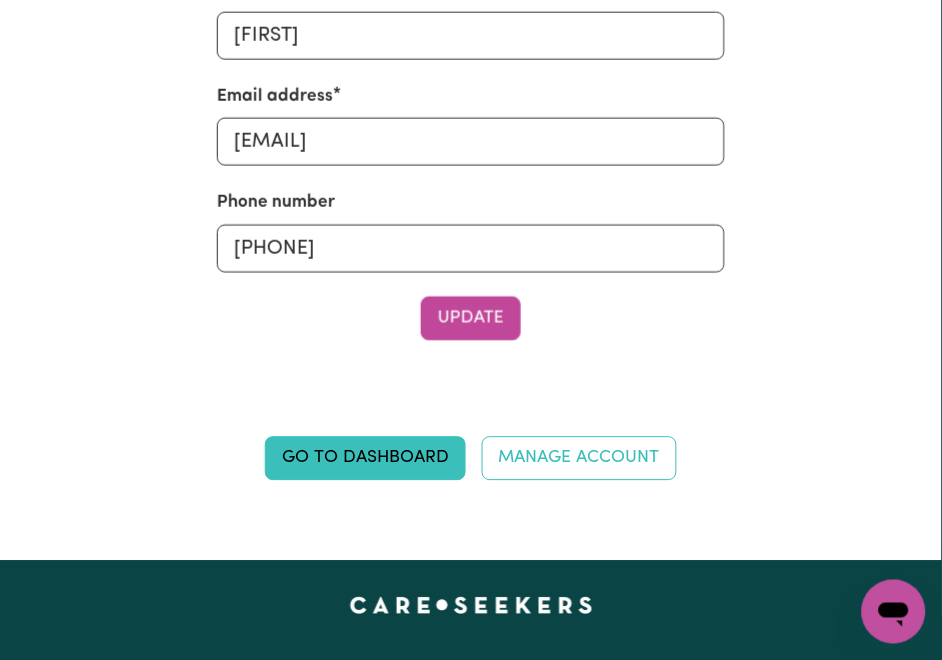 scroll, scrollTop: 266, scrollLeft: 0, axis: vertical 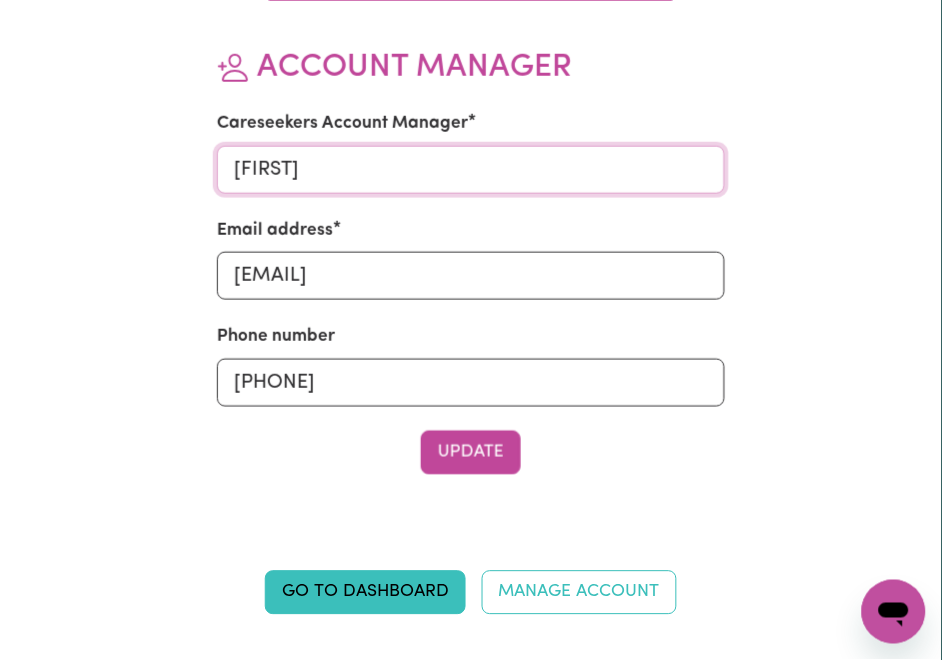 click on "[FIRST]" at bounding box center (470, 170) 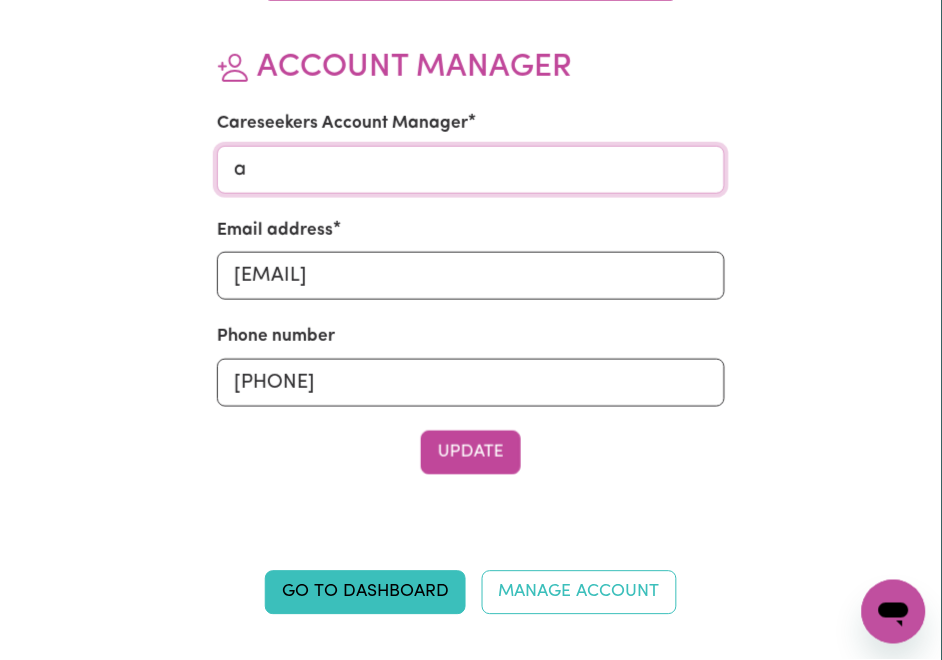 type on "[FIRST]" 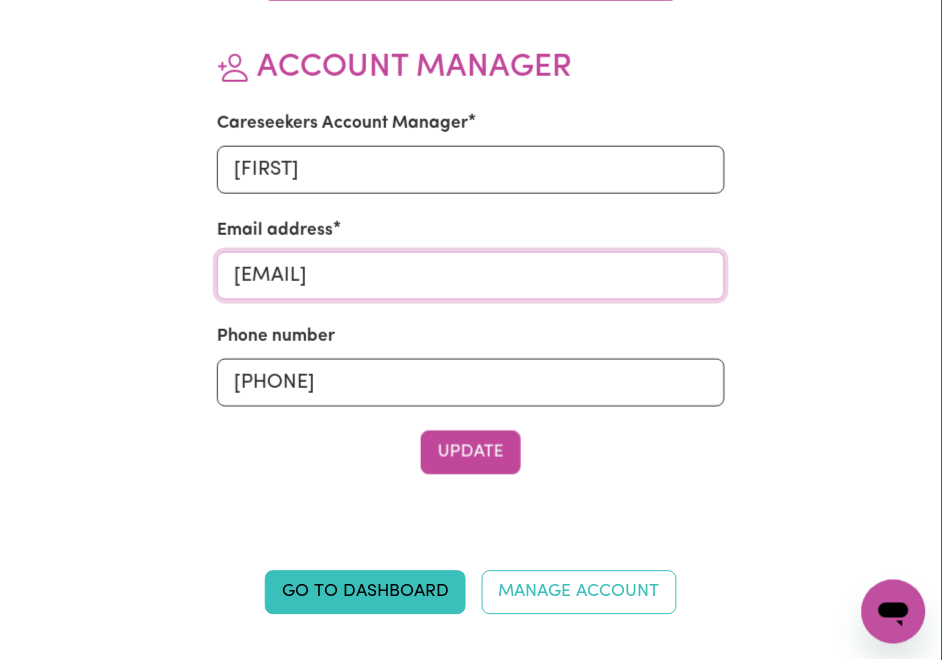 click on "[EMAIL]" at bounding box center (470, 276) 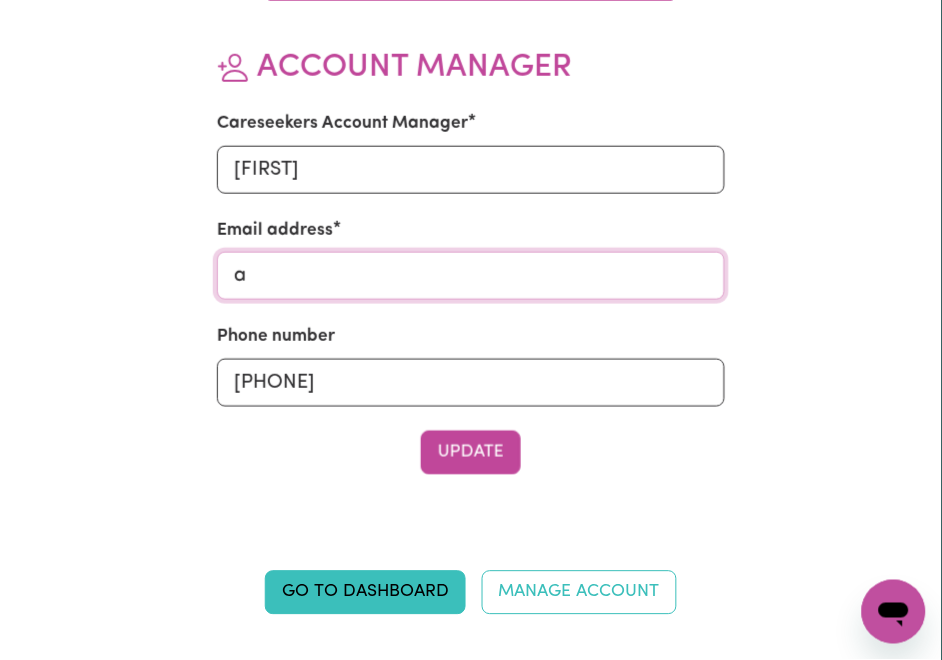 type on "[EMAIL]" 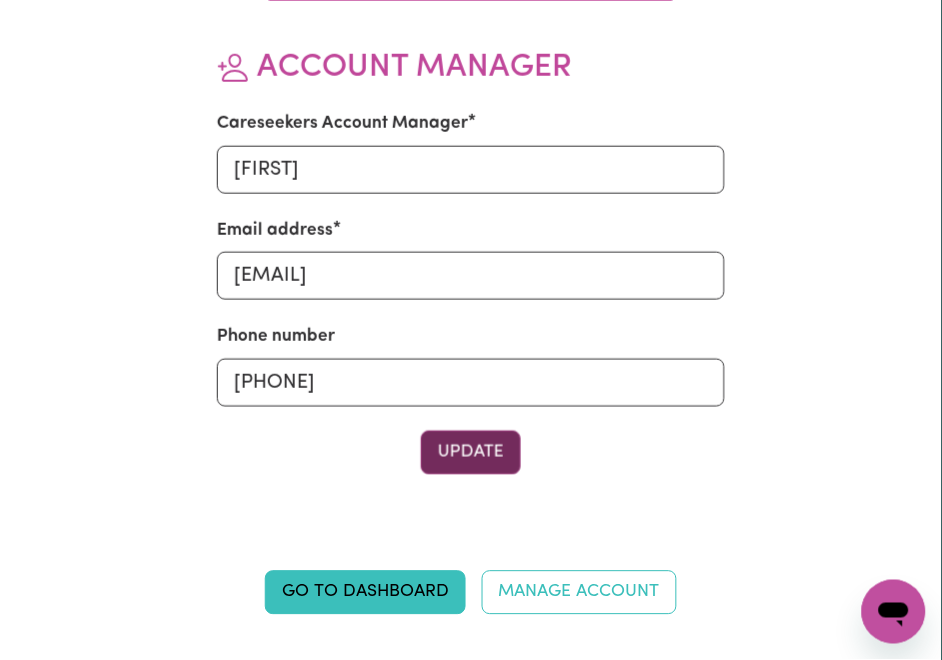 drag, startPoint x: 464, startPoint y: 430, endPoint x: 465, endPoint y: 440, distance: 10.049875 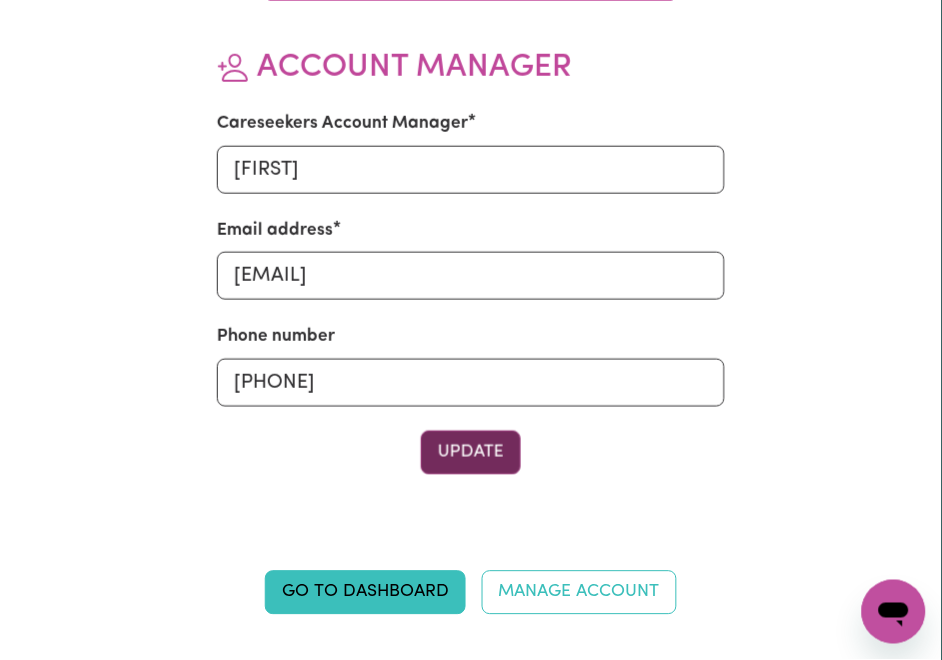 click on "Account Manager Careseekers Account Manager [FIRST] [LAST] Email address [EMAIL]. Phone number [PHONE] Update" at bounding box center [470, 262] 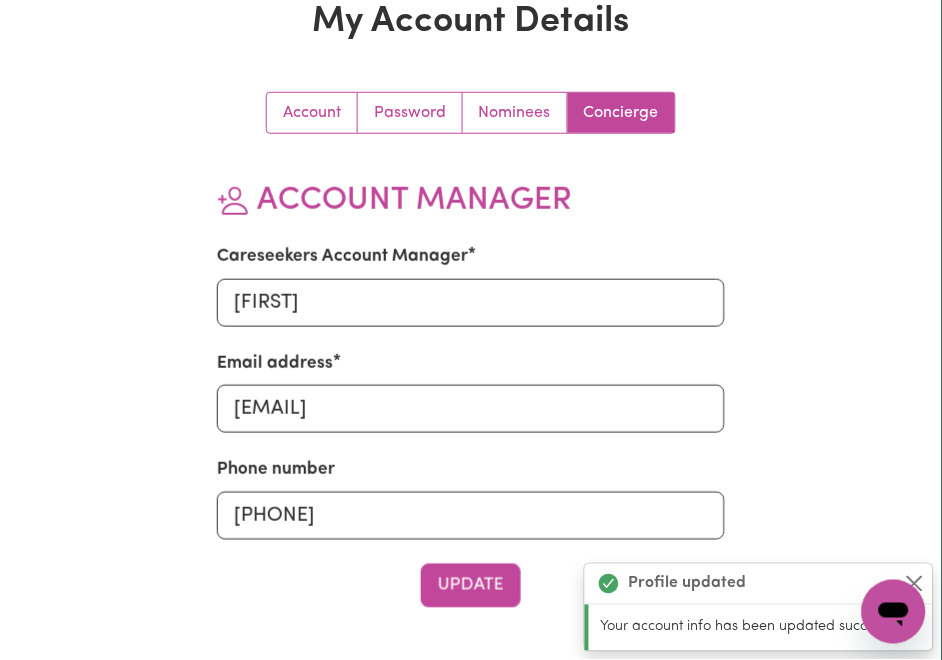 scroll, scrollTop: 0, scrollLeft: 0, axis: both 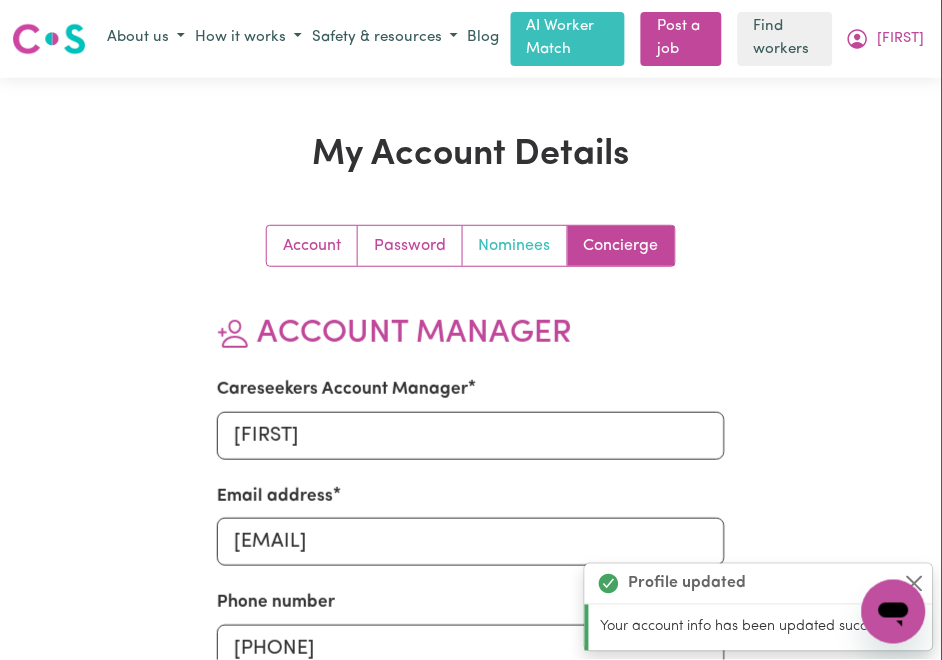 click on "Nominees" at bounding box center (515, 246) 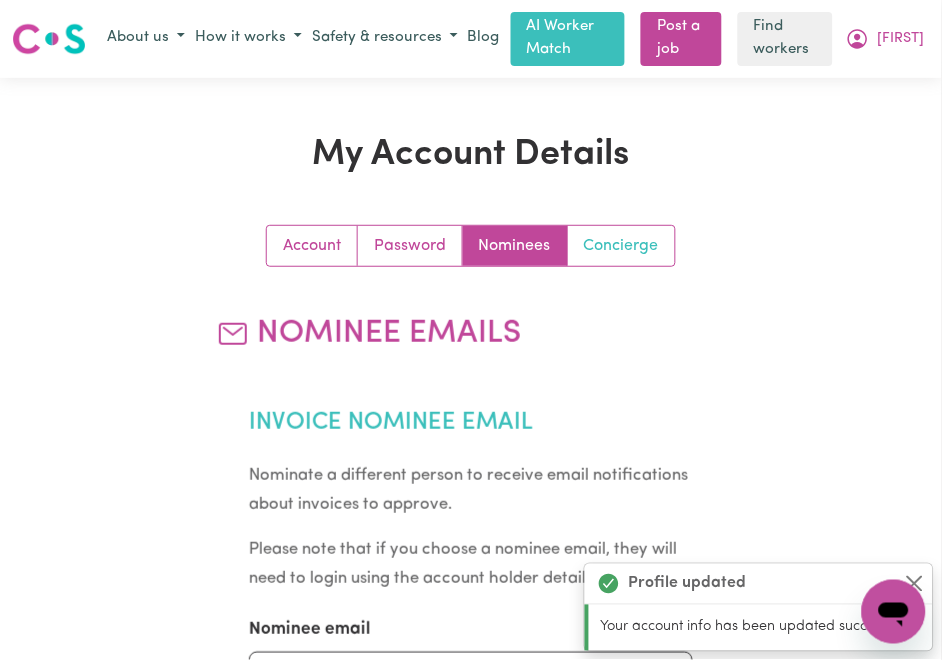 drag, startPoint x: 616, startPoint y: 246, endPoint x: 549, endPoint y: 289, distance: 79.61156 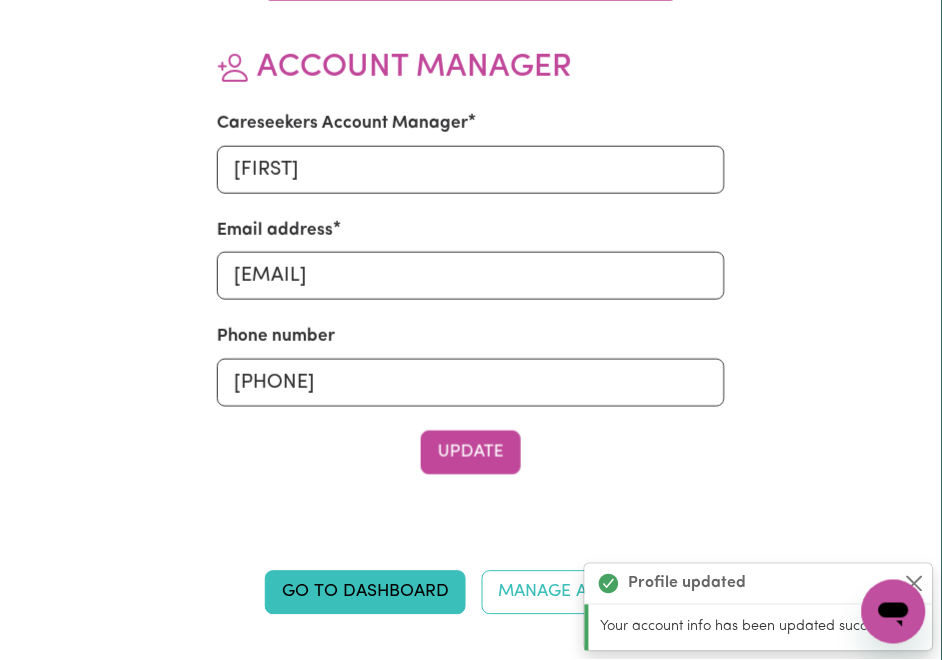 scroll, scrollTop: 0, scrollLeft: 0, axis: both 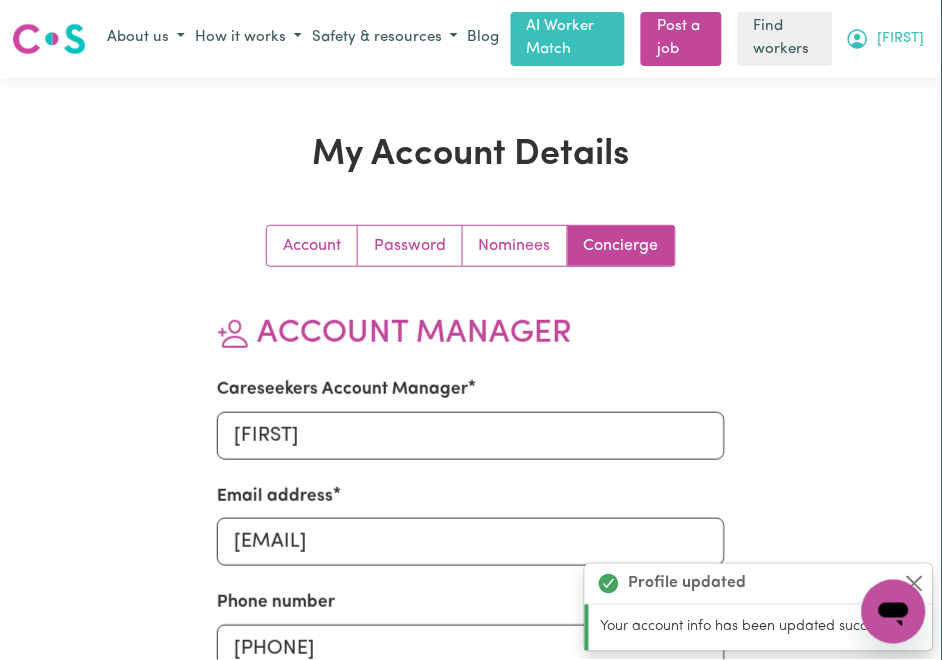 drag, startPoint x: 881, startPoint y: 22, endPoint x: 871, endPoint y: 49, distance: 28.79236 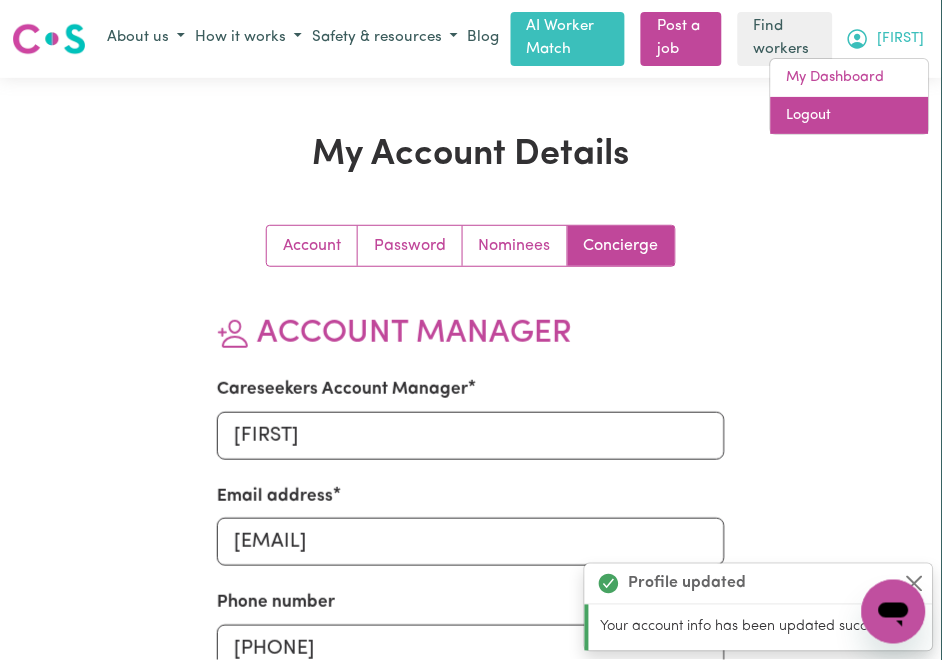 click on "Logout" at bounding box center [850, 116] 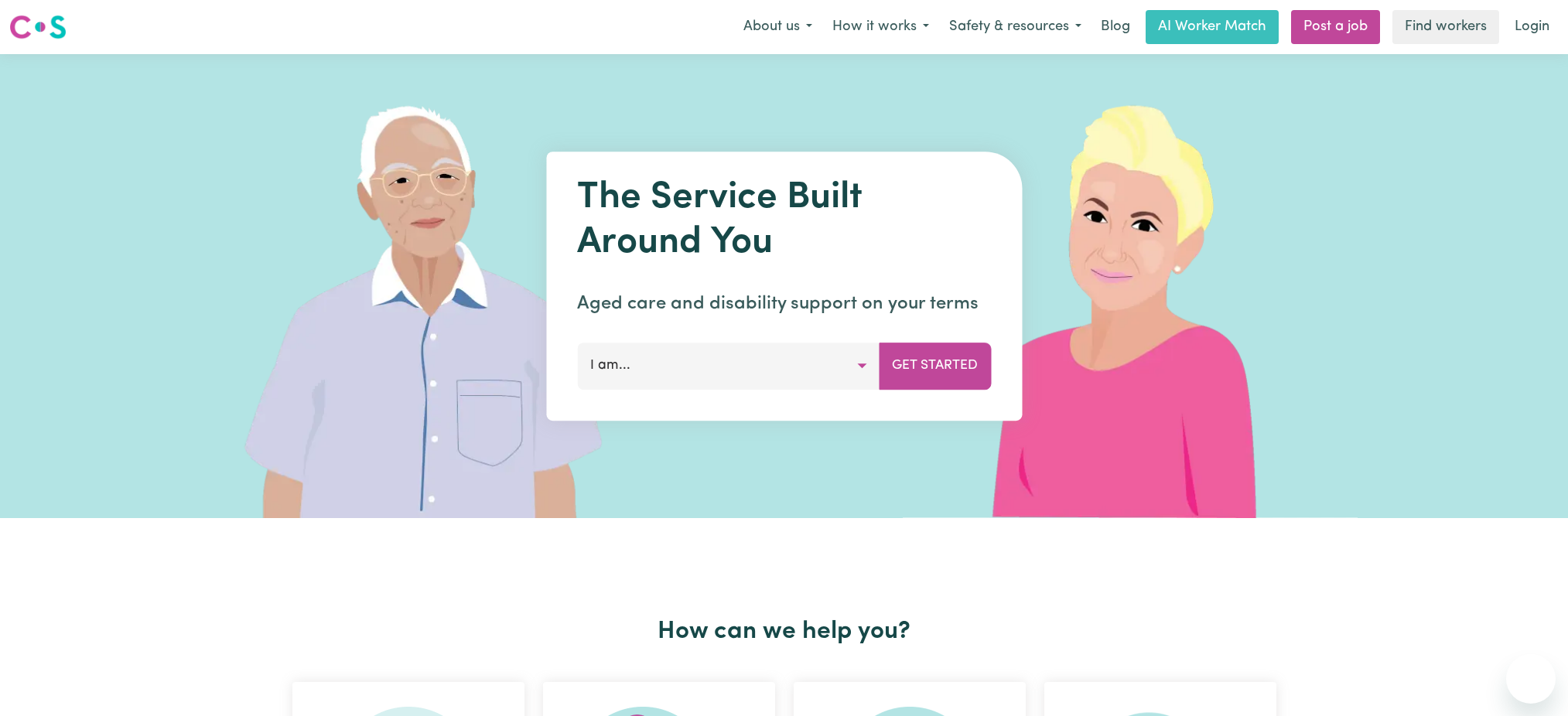 click on "Login" at bounding box center [1532, 27] 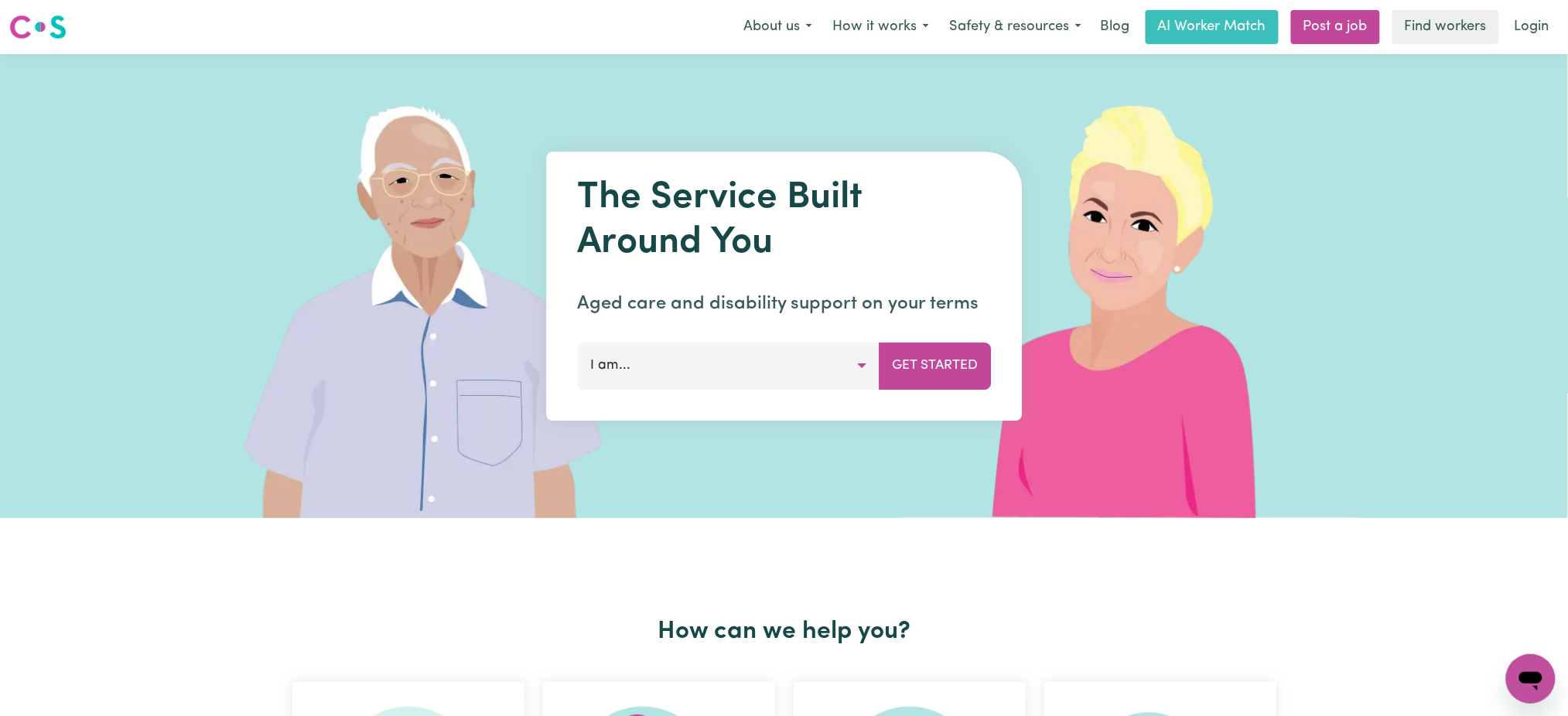 scroll, scrollTop: 0, scrollLeft: 0, axis: both 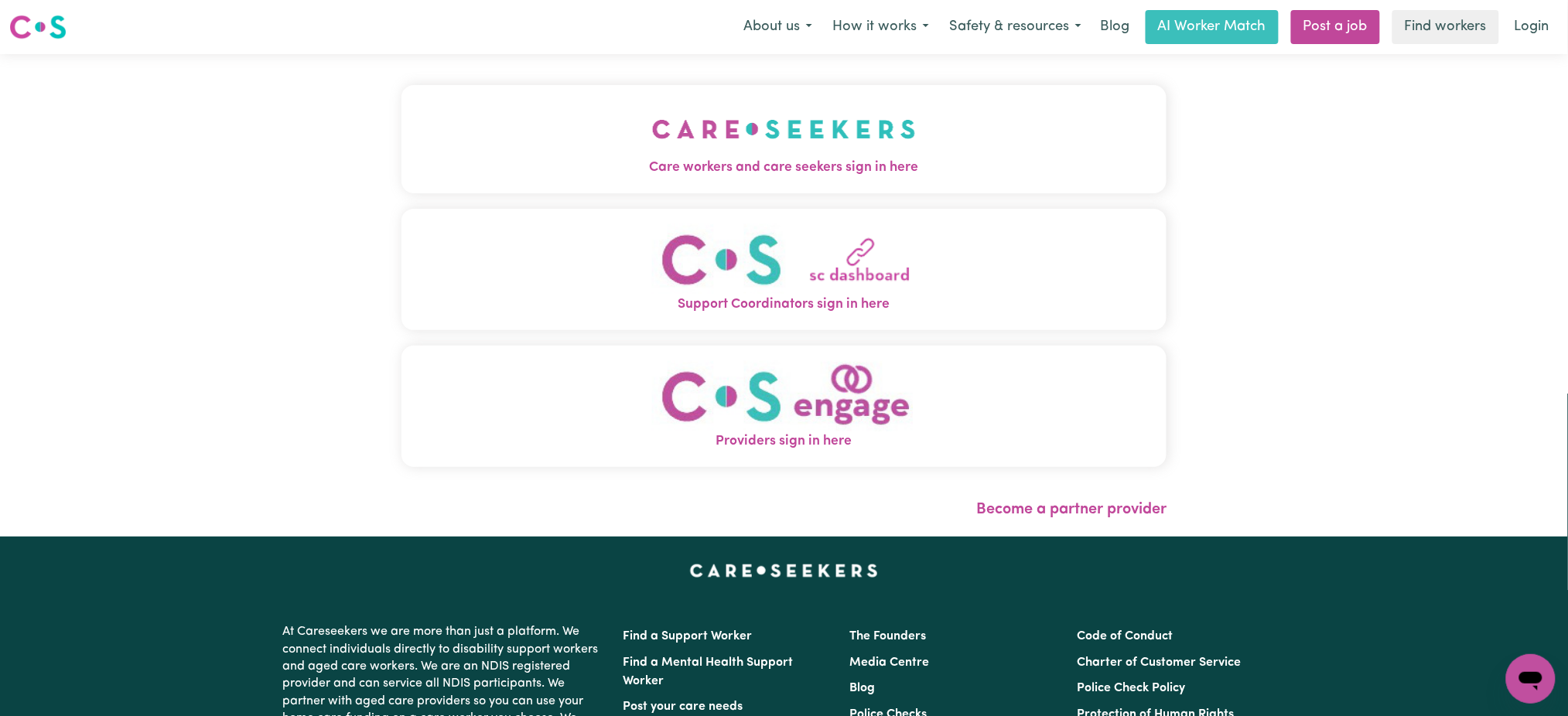 click on "Care workers and care seekers sign in here" at bounding box center [784, 139] 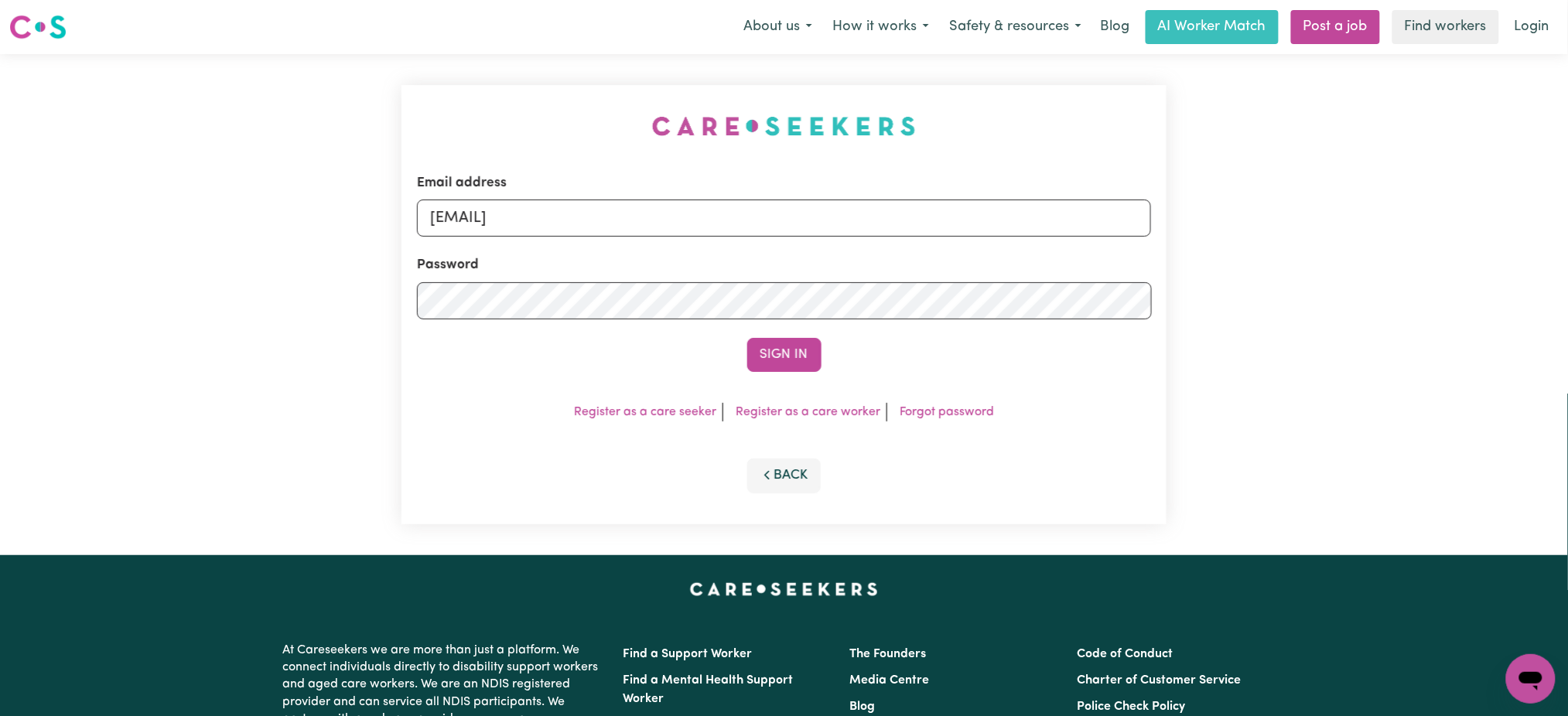 click on "Email address" at bounding box center [462, 183] 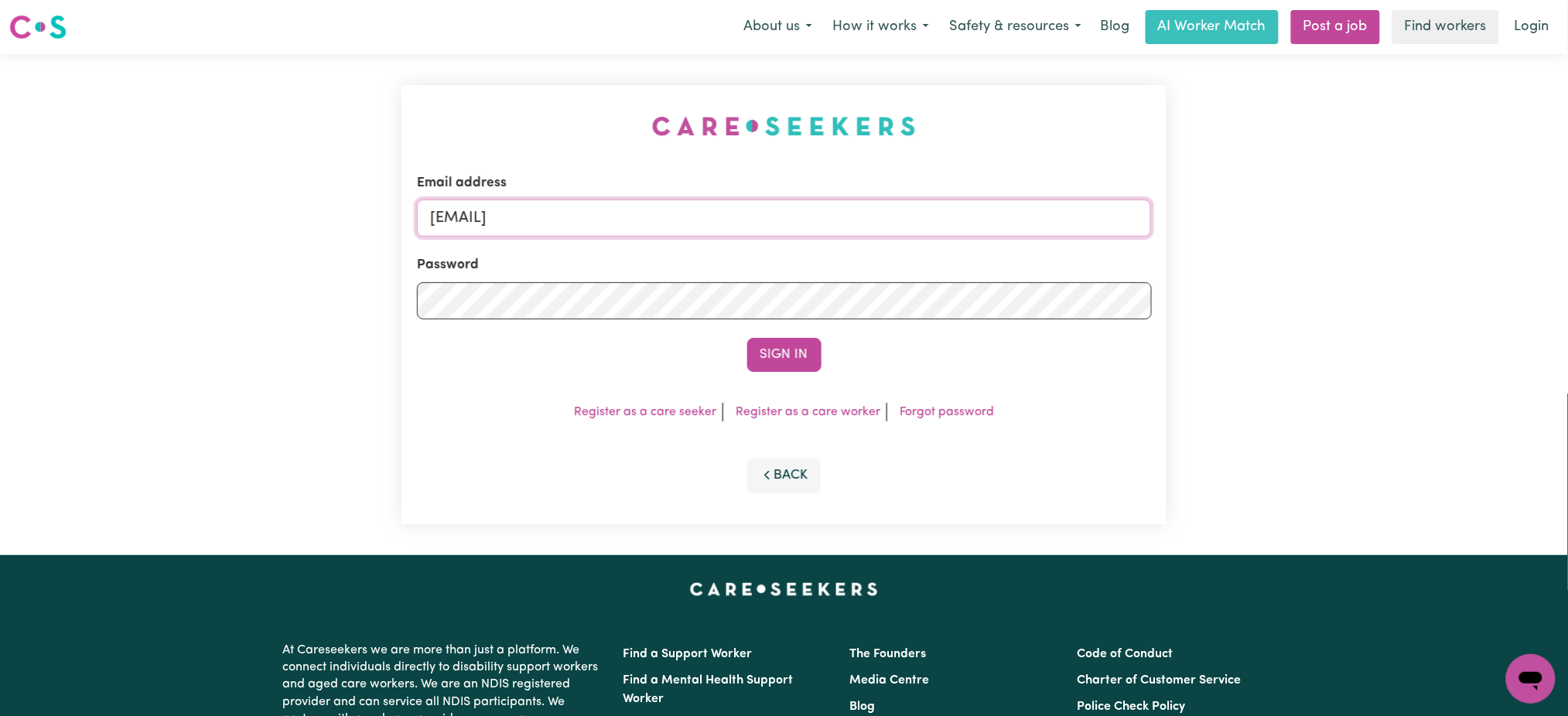click on "toni@careseekers.com.au" at bounding box center [784, 218] 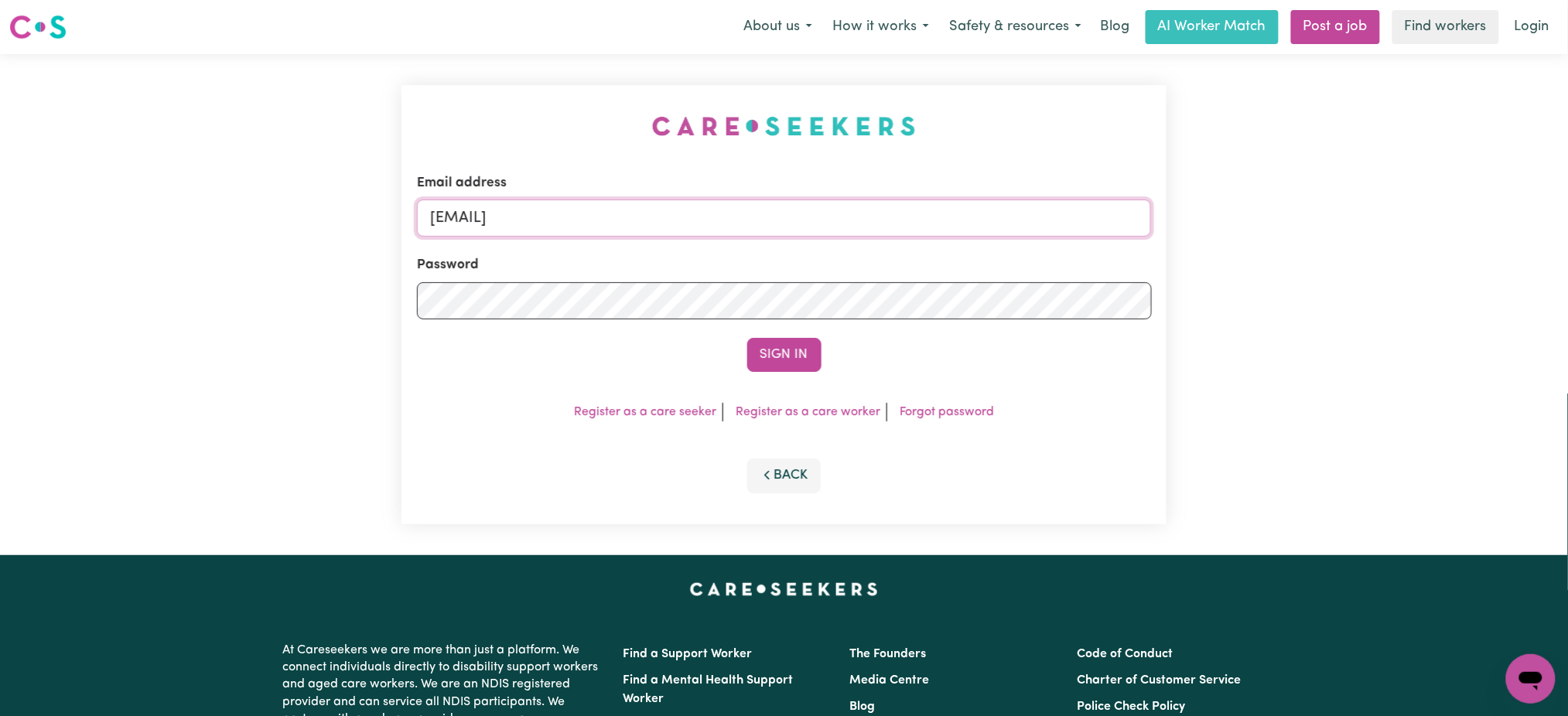 click on "toni@careseekers.com.au" at bounding box center [784, 218] 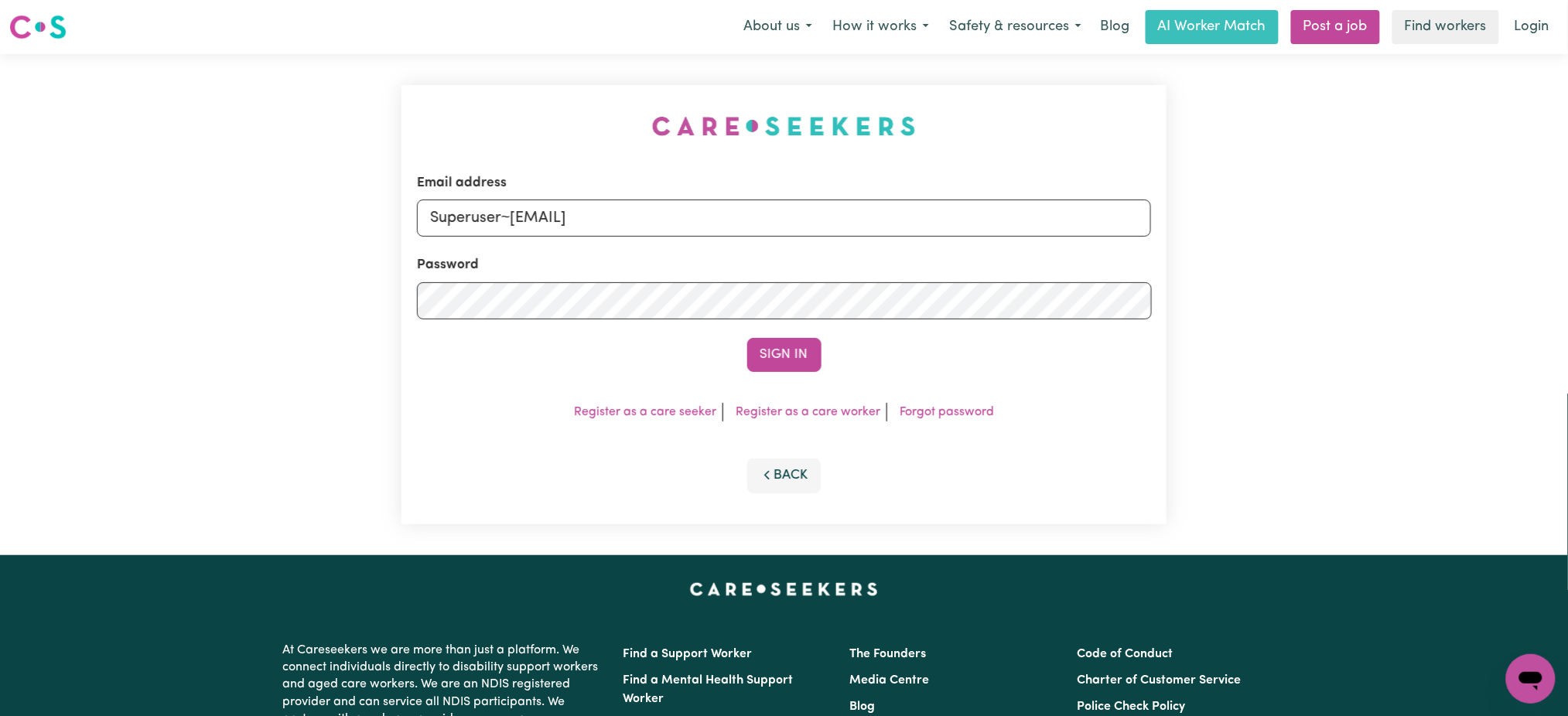 drag, startPoint x: 509, startPoint y: 216, endPoint x: 939, endPoint y: 223, distance: 430.057 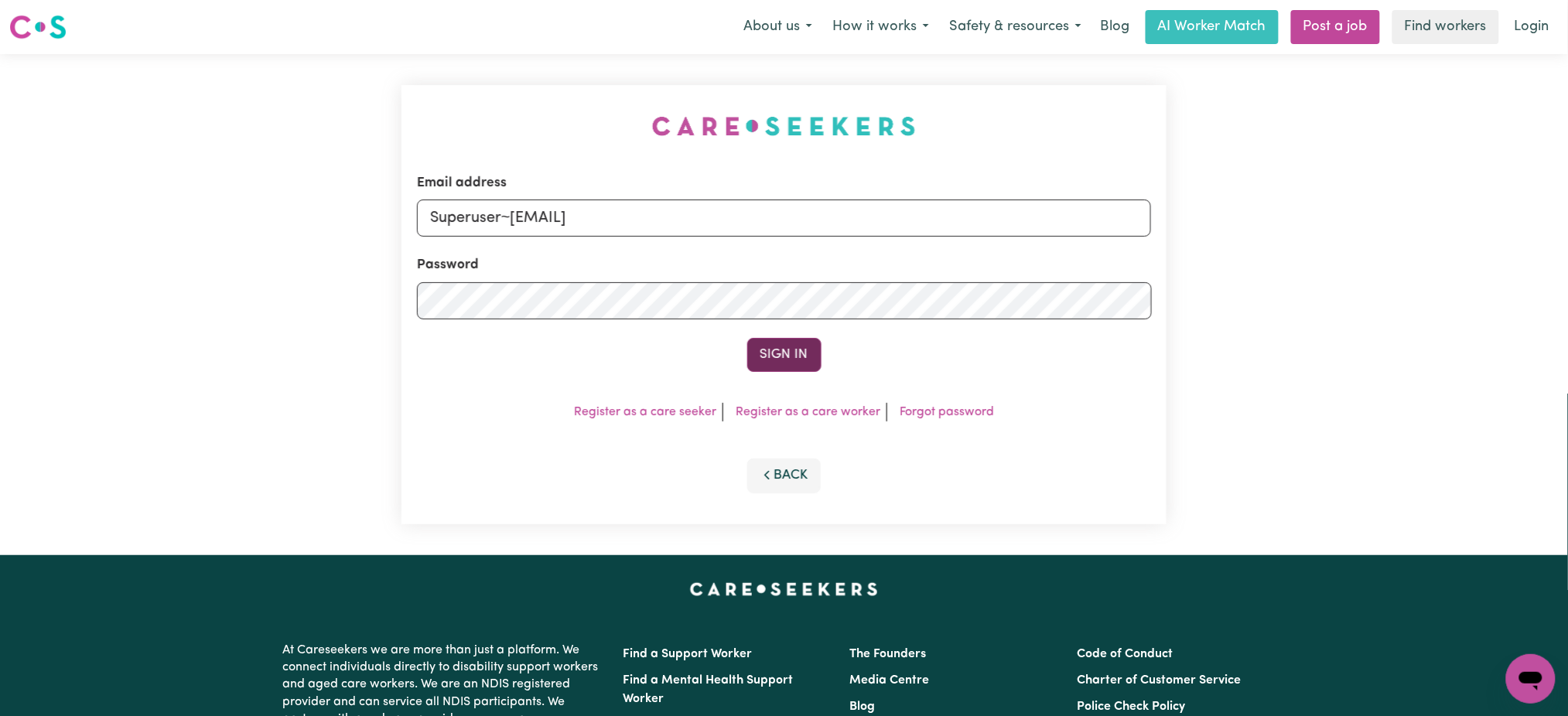 type on "Superuser~lcnkomazana@gmail.com" 